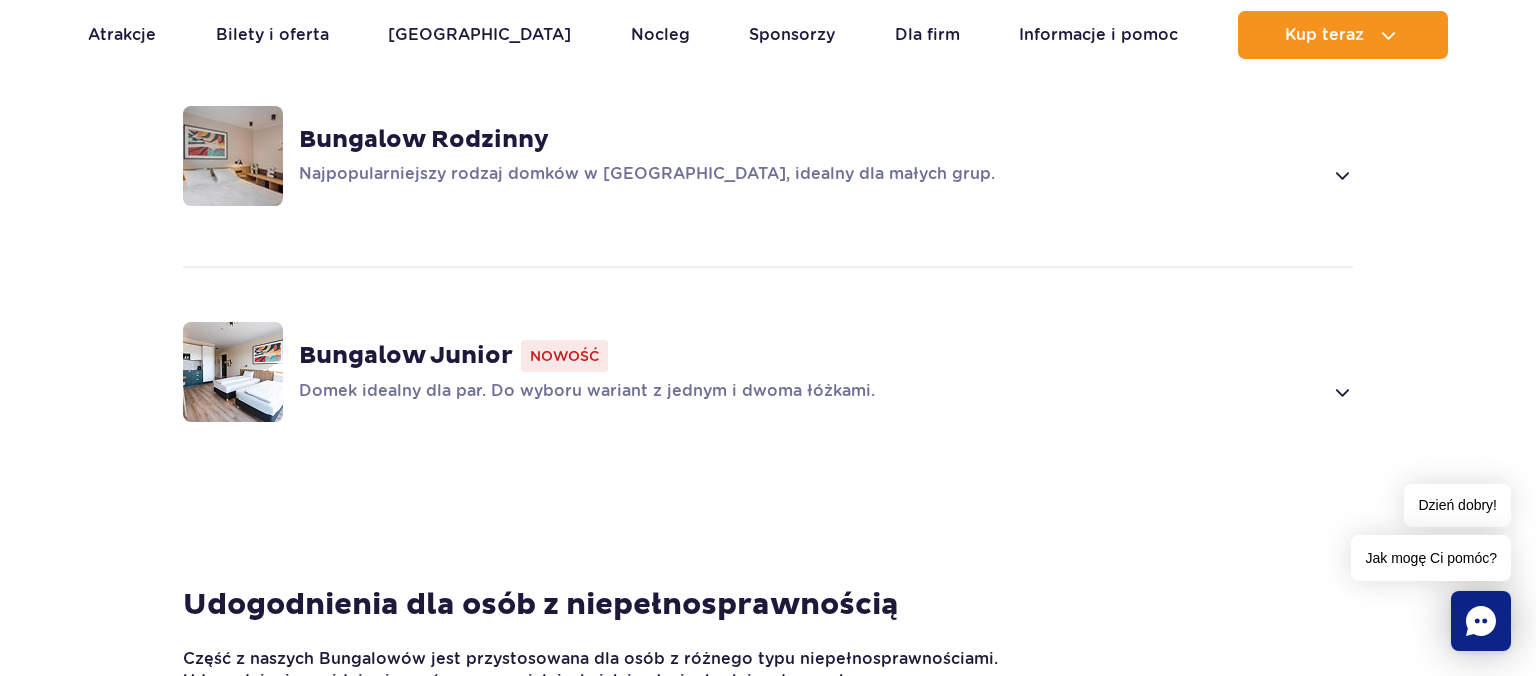 scroll, scrollTop: 1584, scrollLeft: 0, axis: vertical 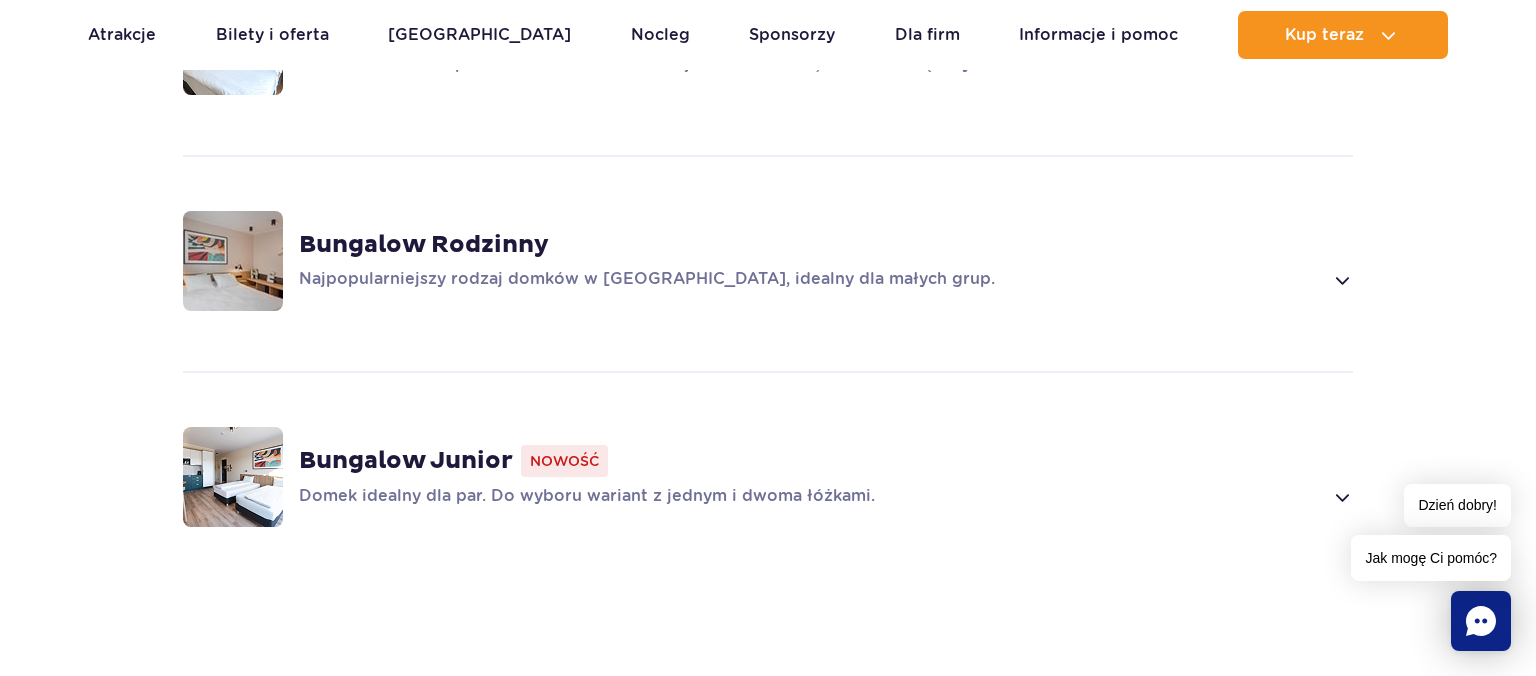 click at bounding box center [1341, 497] 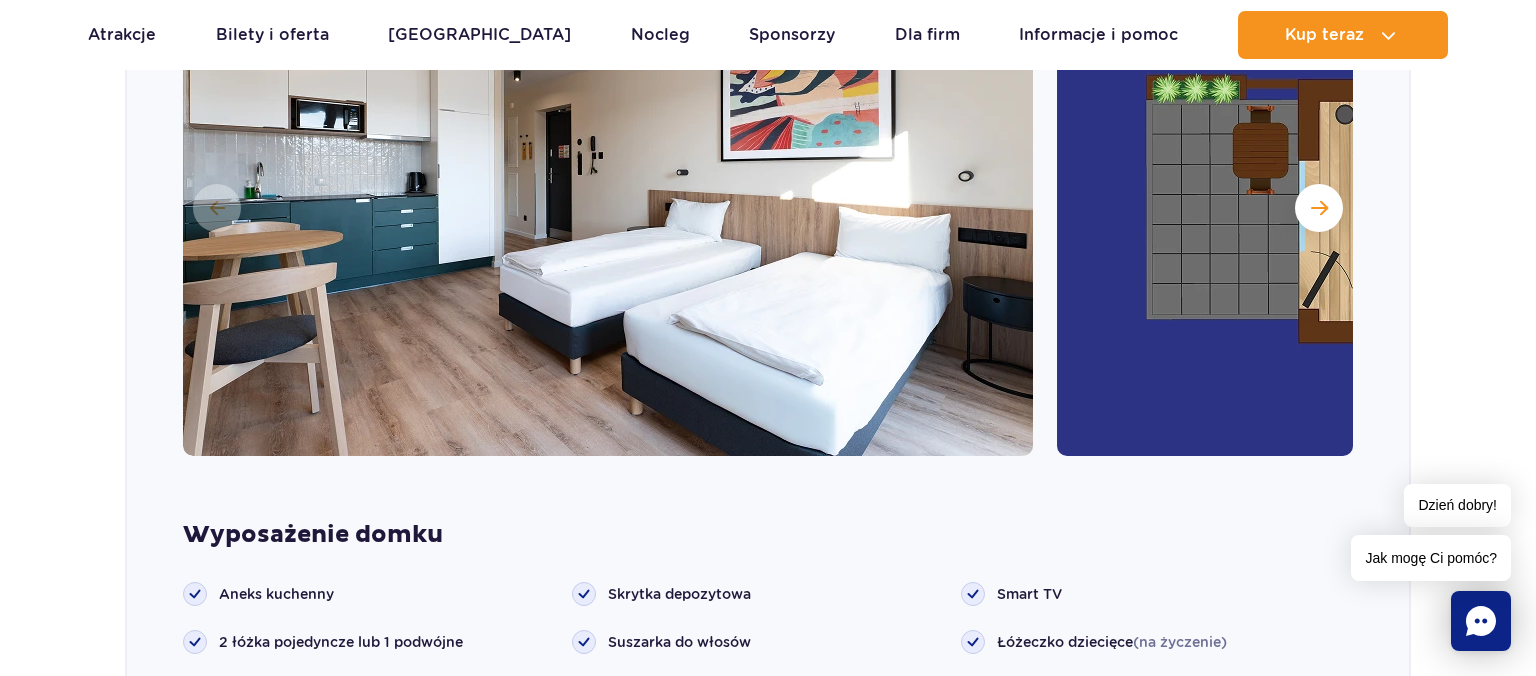 scroll, scrollTop: 2042, scrollLeft: 0, axis: vertical 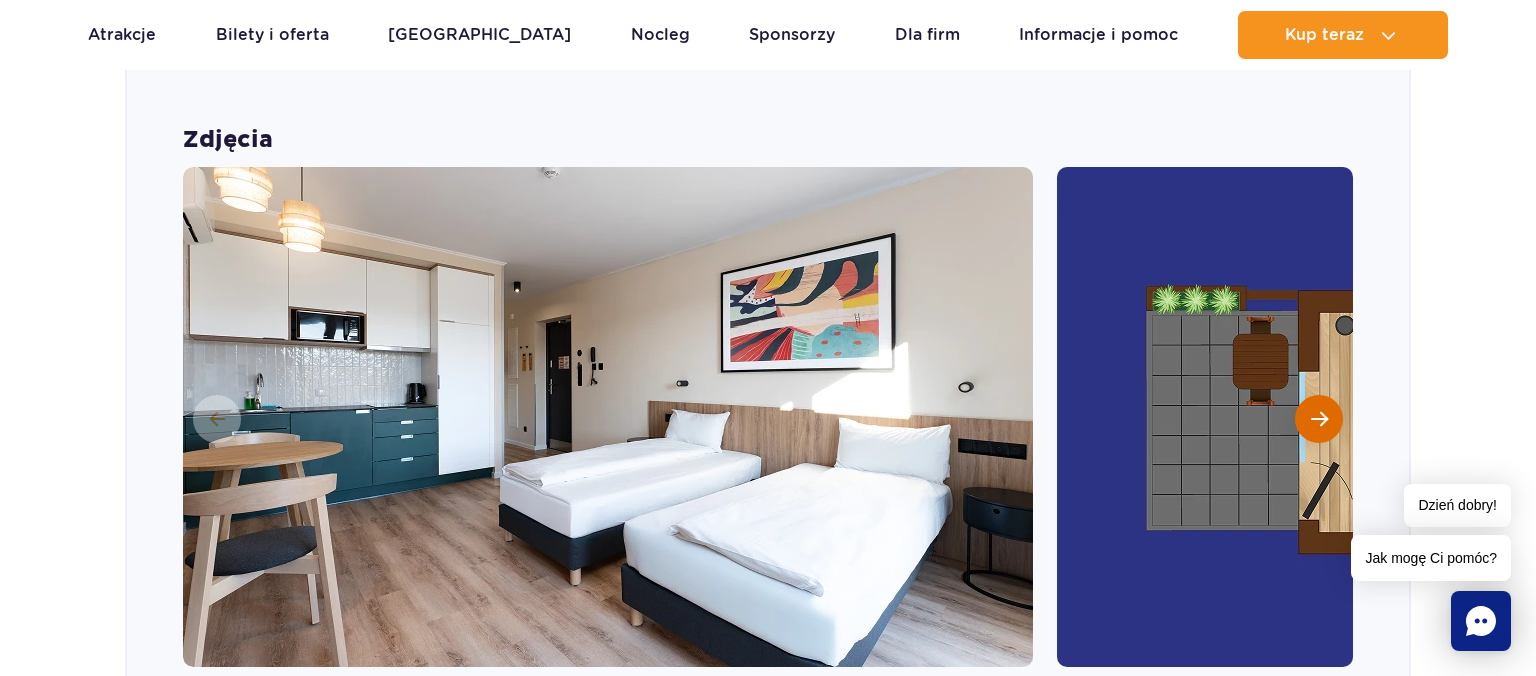 click at bounding box center (1319, 419) 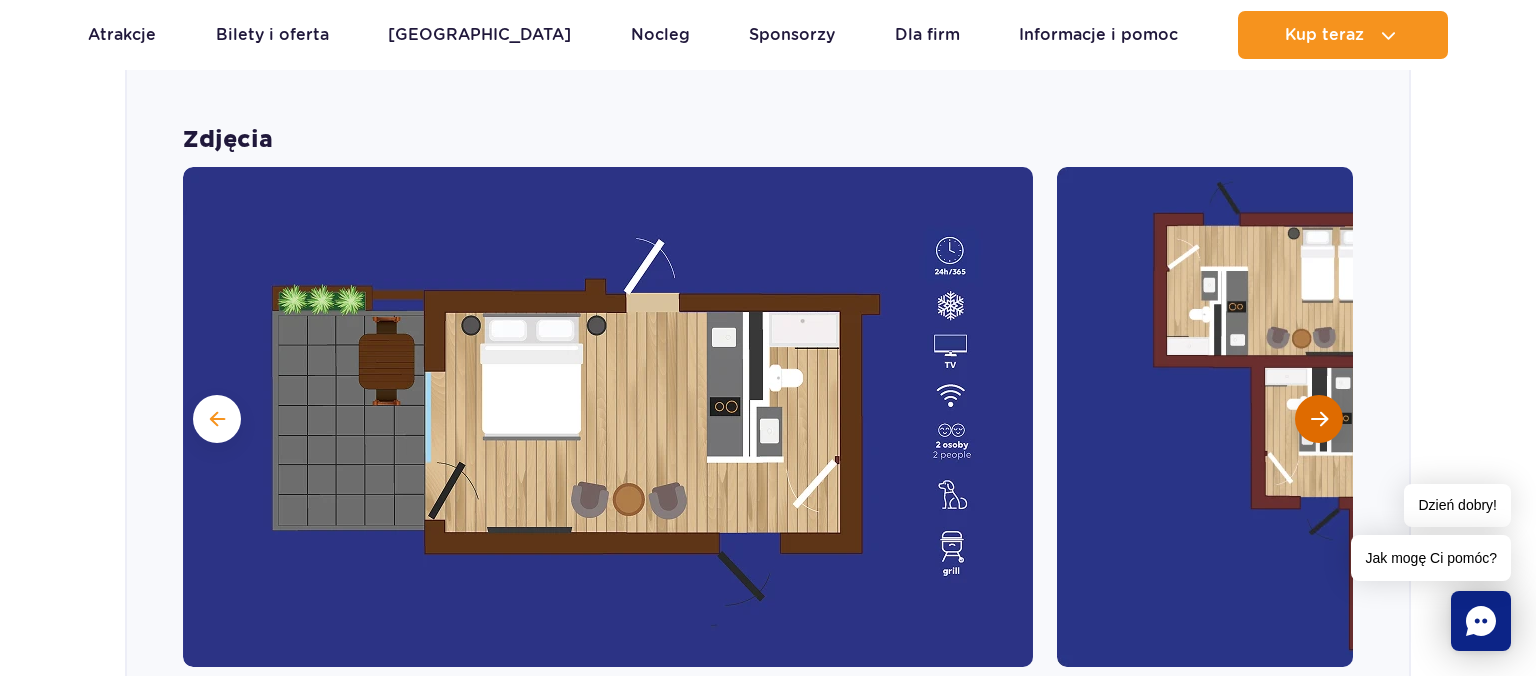 click at bounding box center (1319, 419) 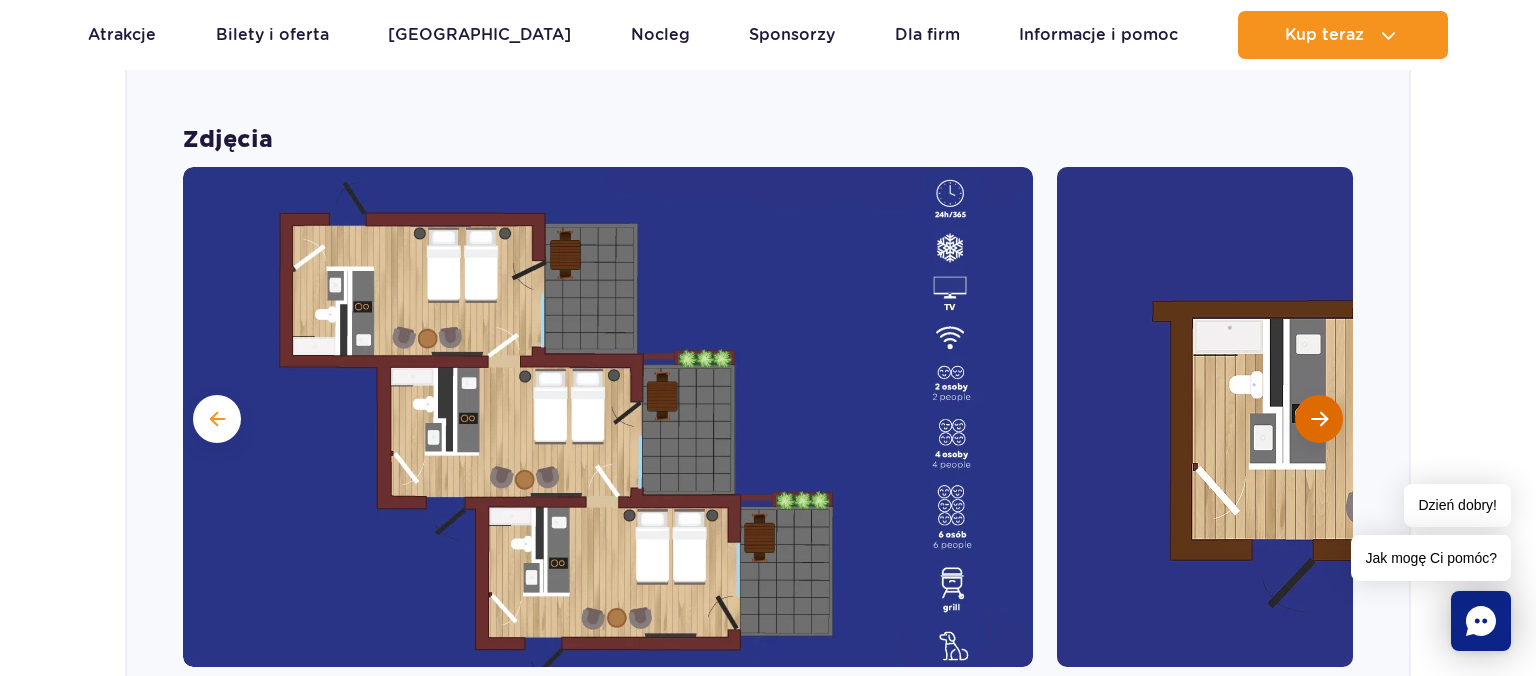 click at bounding box center [1319, 419] 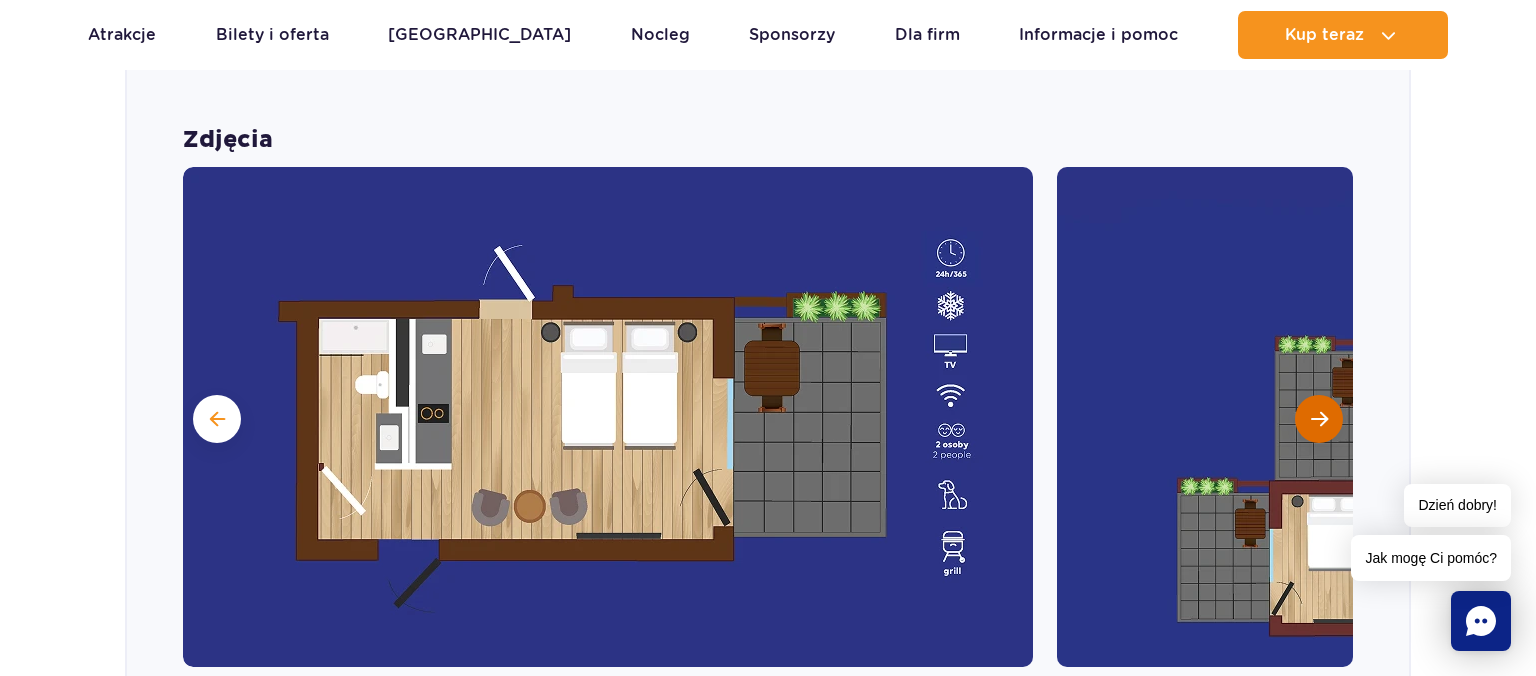 click at bounding box center [1319, 419] 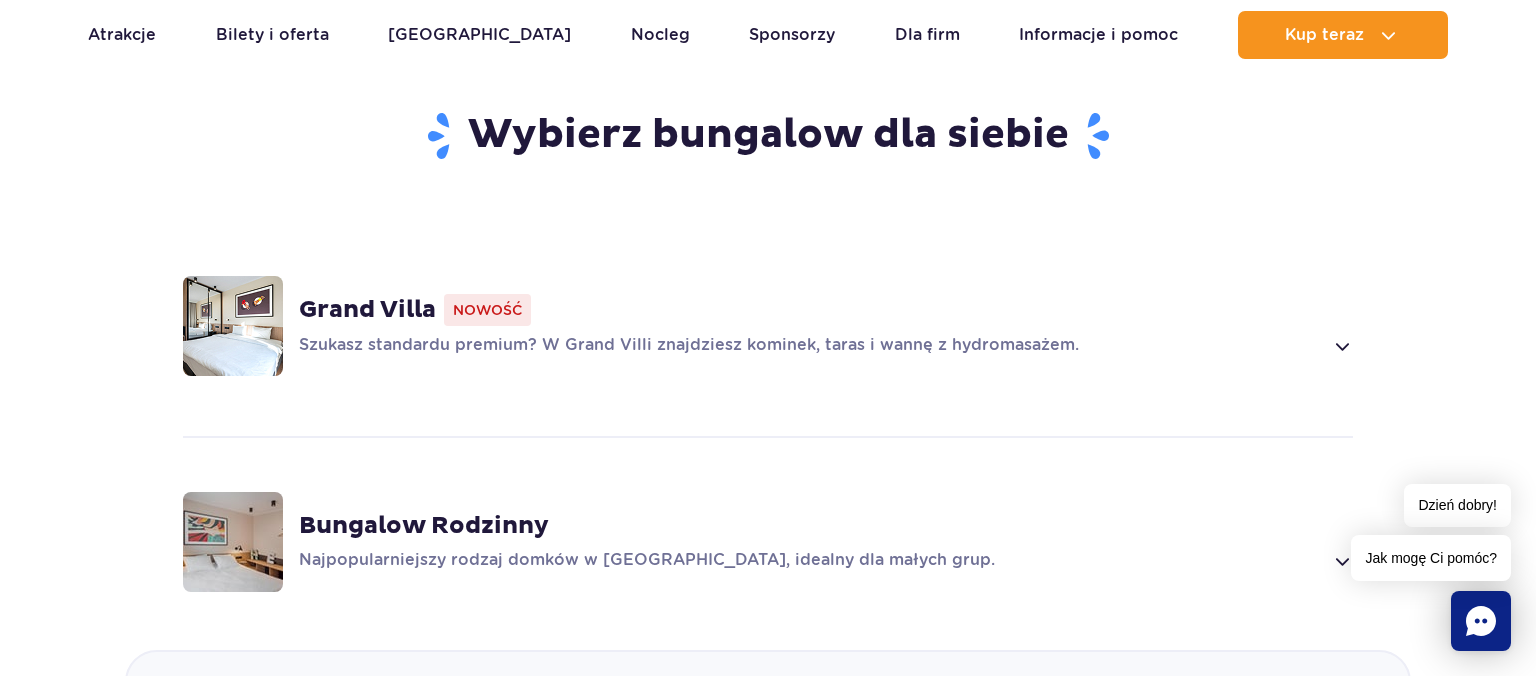 scroll, scrollTop: 1514, scrollLeft: 0, axis: vertical 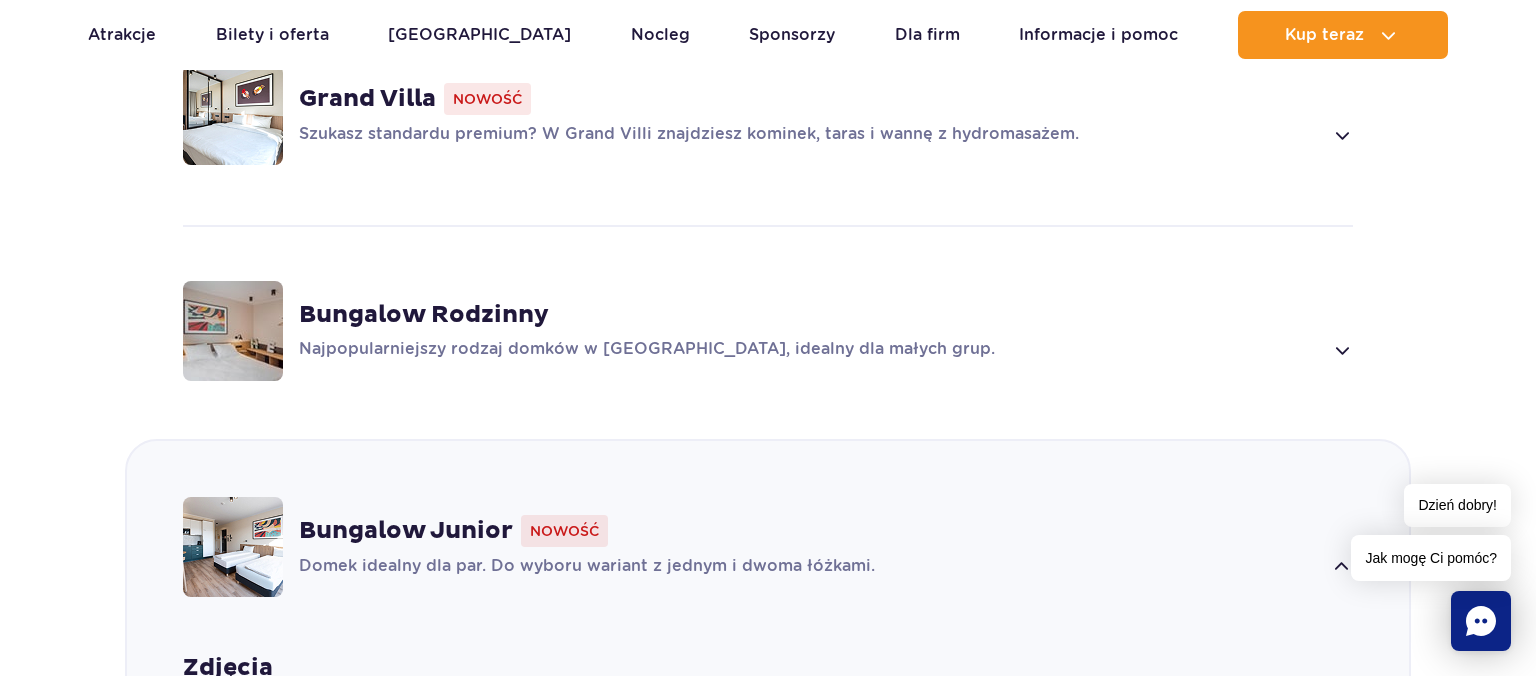 click on "Bungalow Rodzinny
Najpopularniejszy rodzaj domków w Suntago Village, idealny dla małych grup." at bounding box center (768, 331) 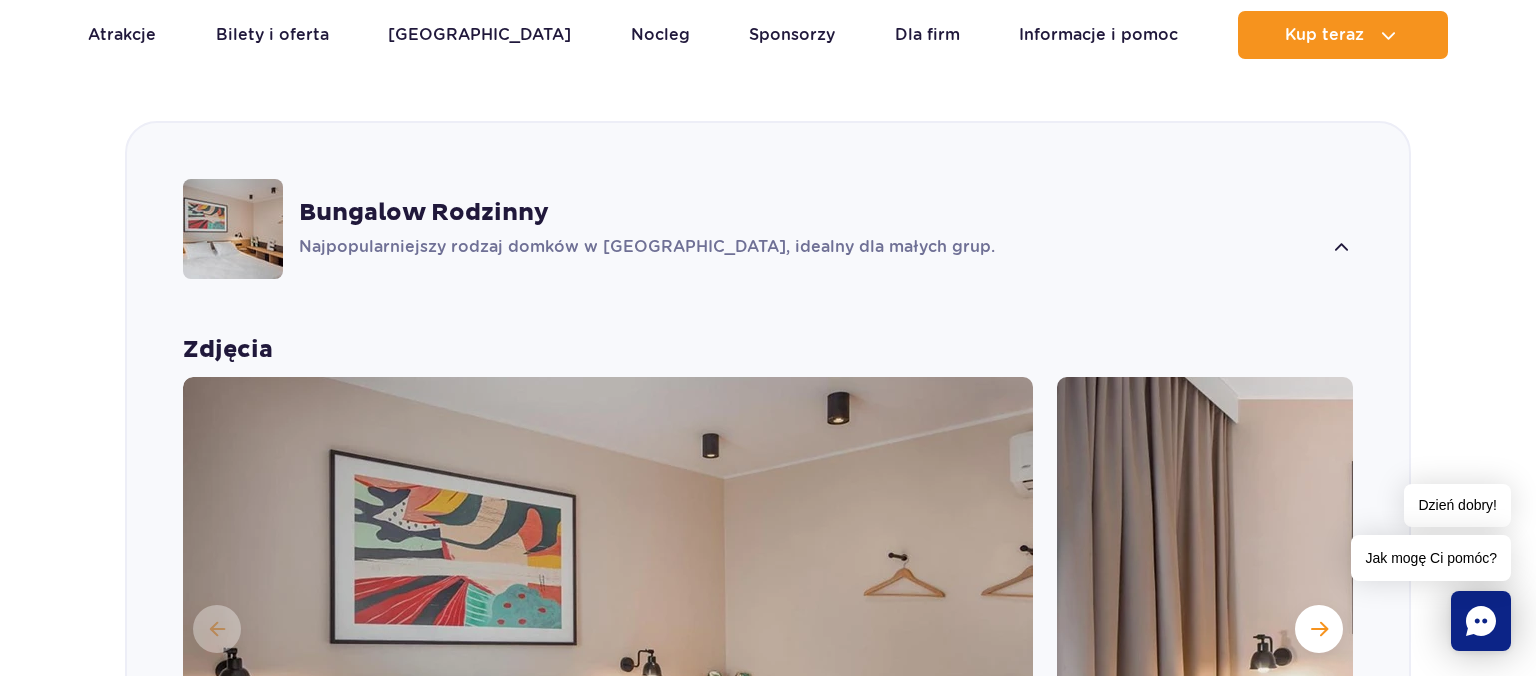 scroll, scrollTop: 1933, scrollLeft: 0, axis: vertical 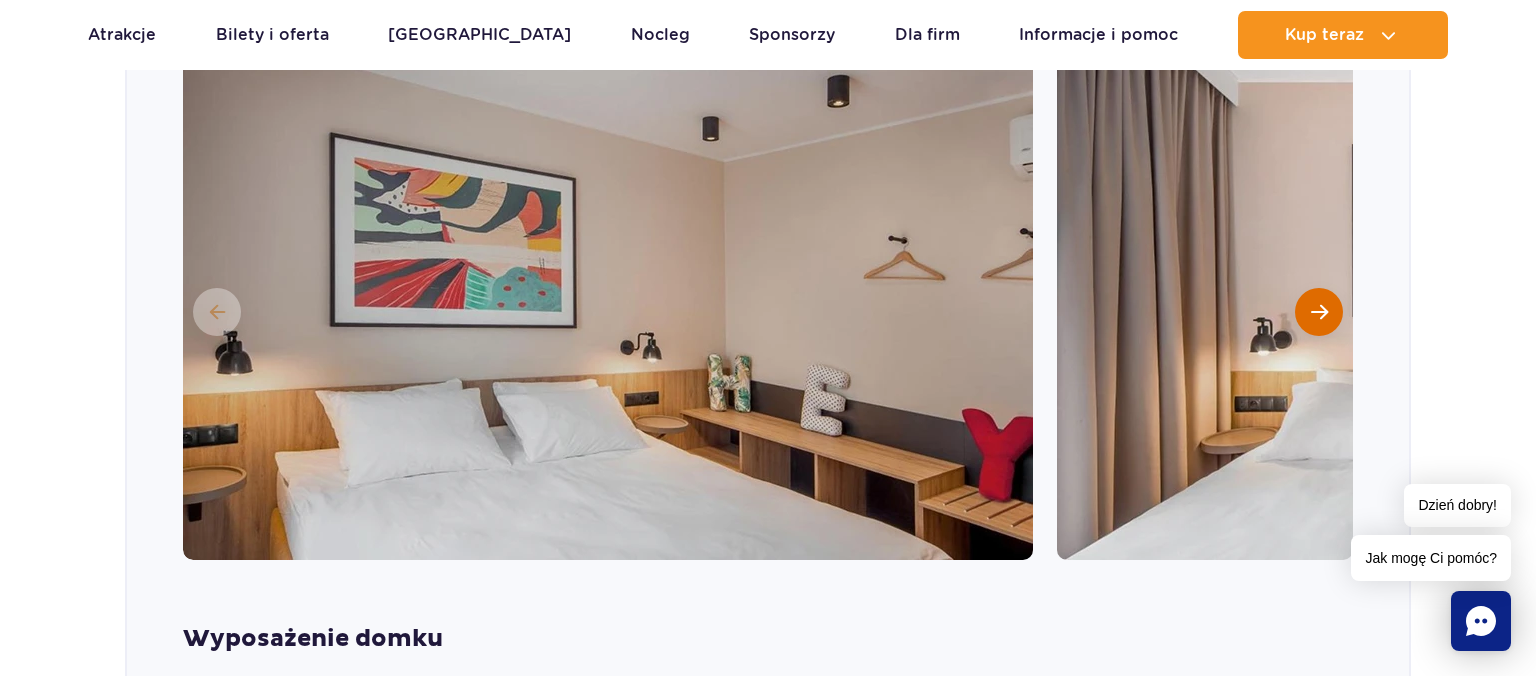 click at bounding box center [1319, 312] 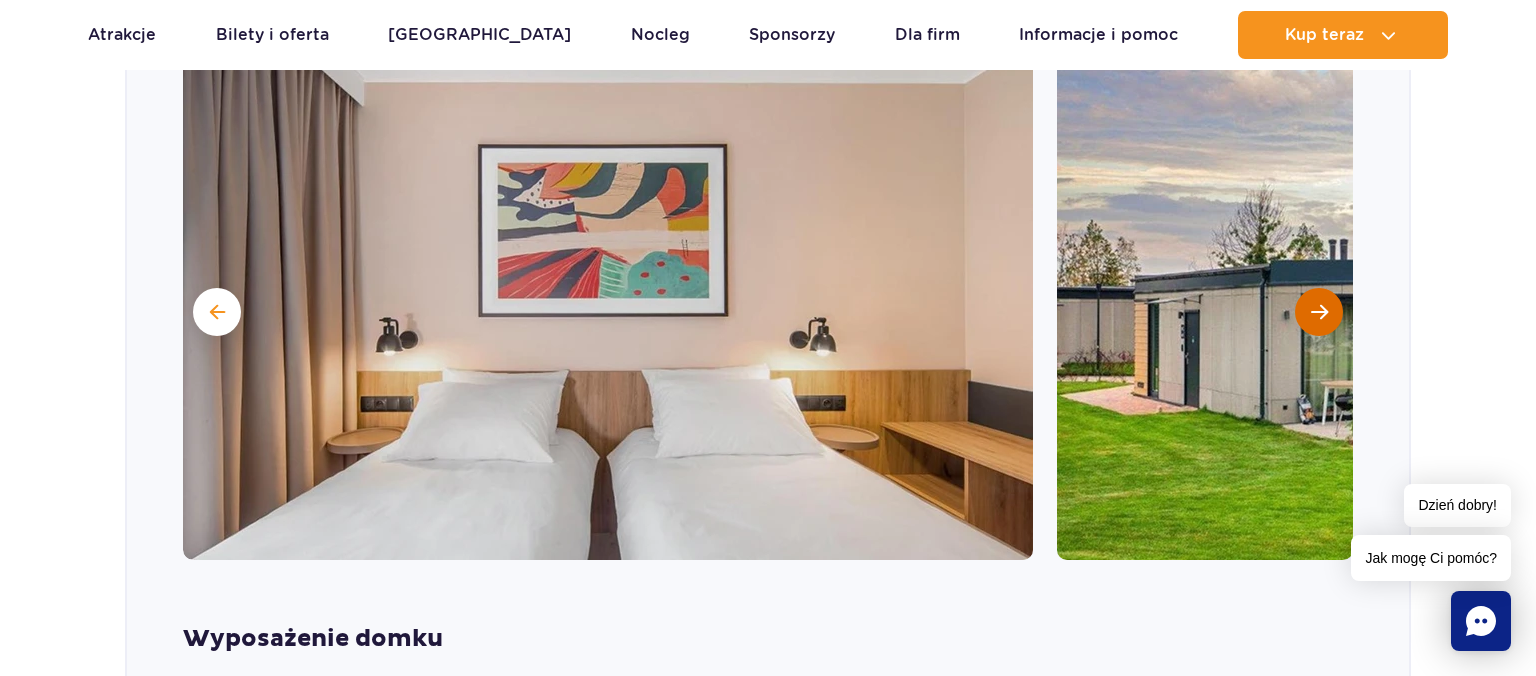click at bounding box center [1319, 312] 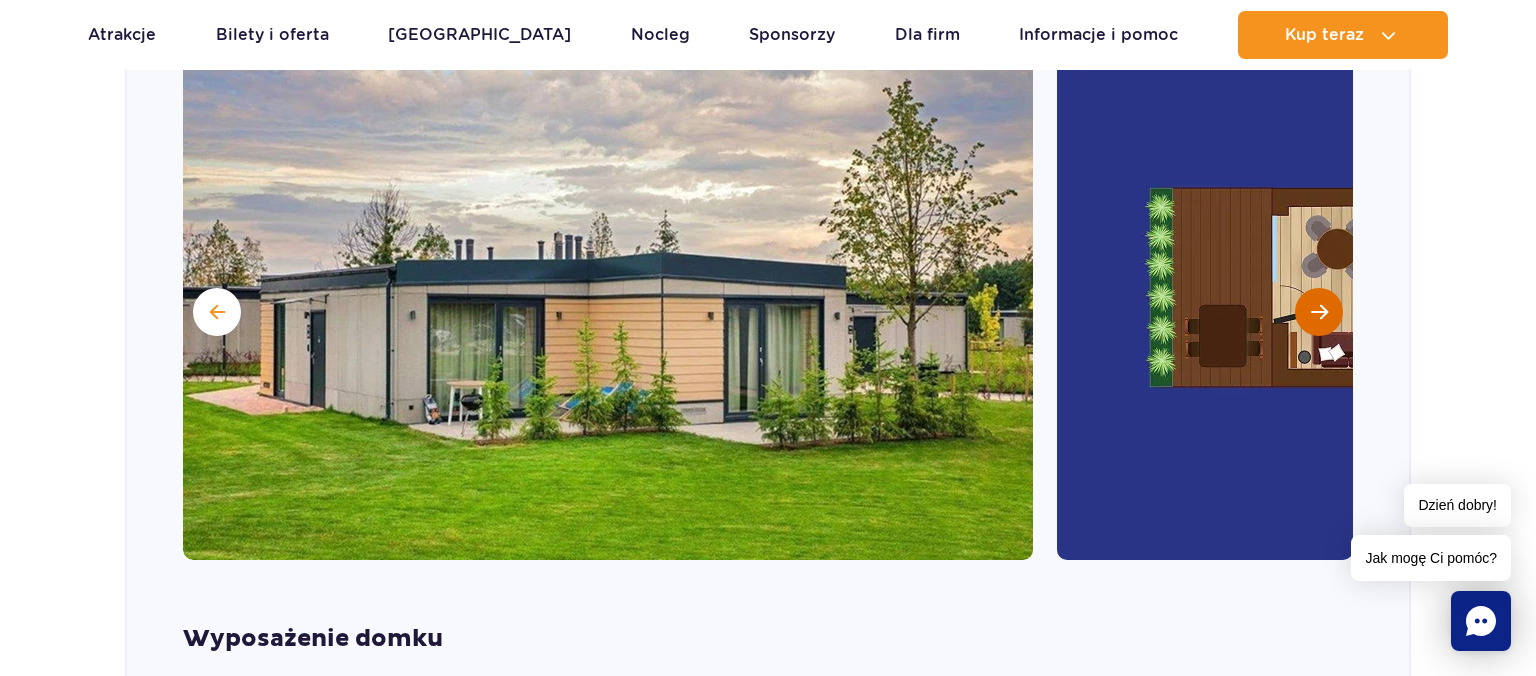 click at bounding box center [1319, 312] 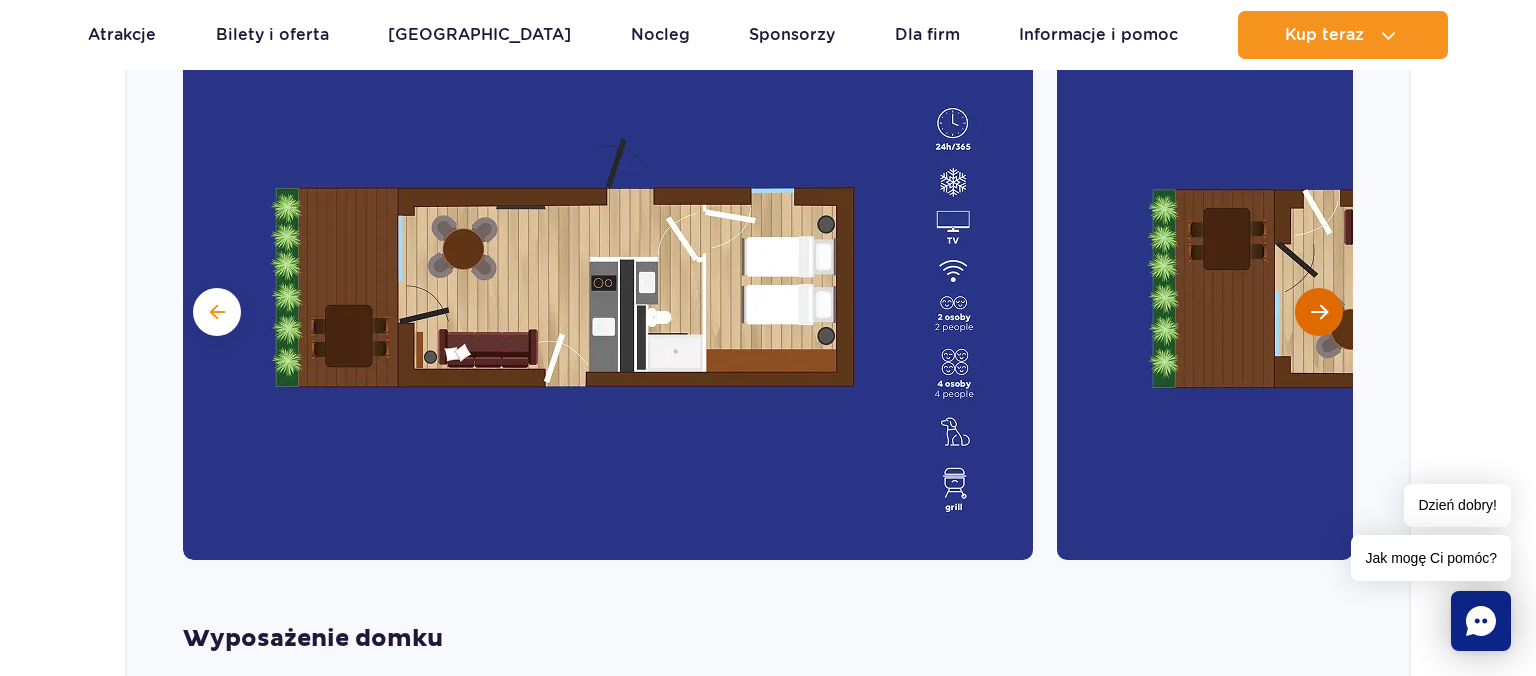 click at bounding box center [1319, 312] 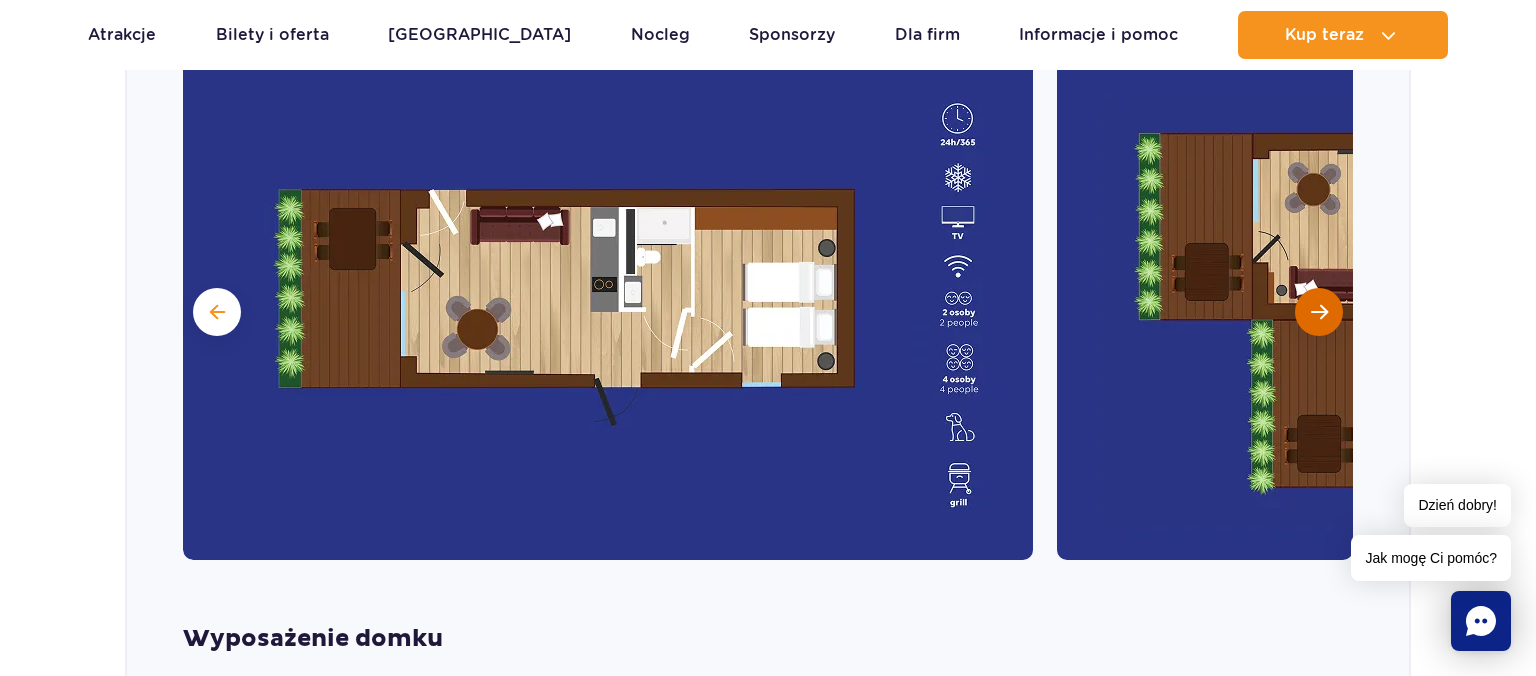 click at bounding box center [1319, 312] 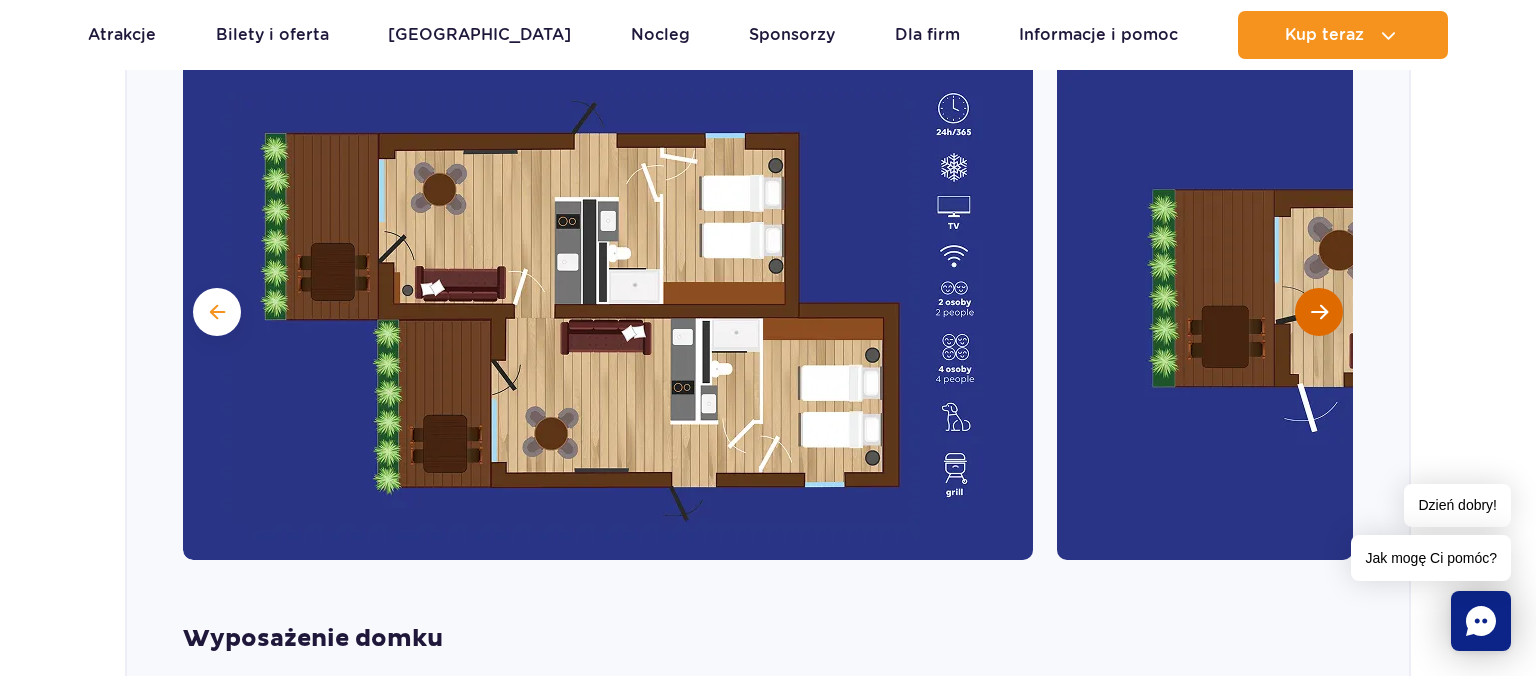 click at bounding box center (1319, 312) 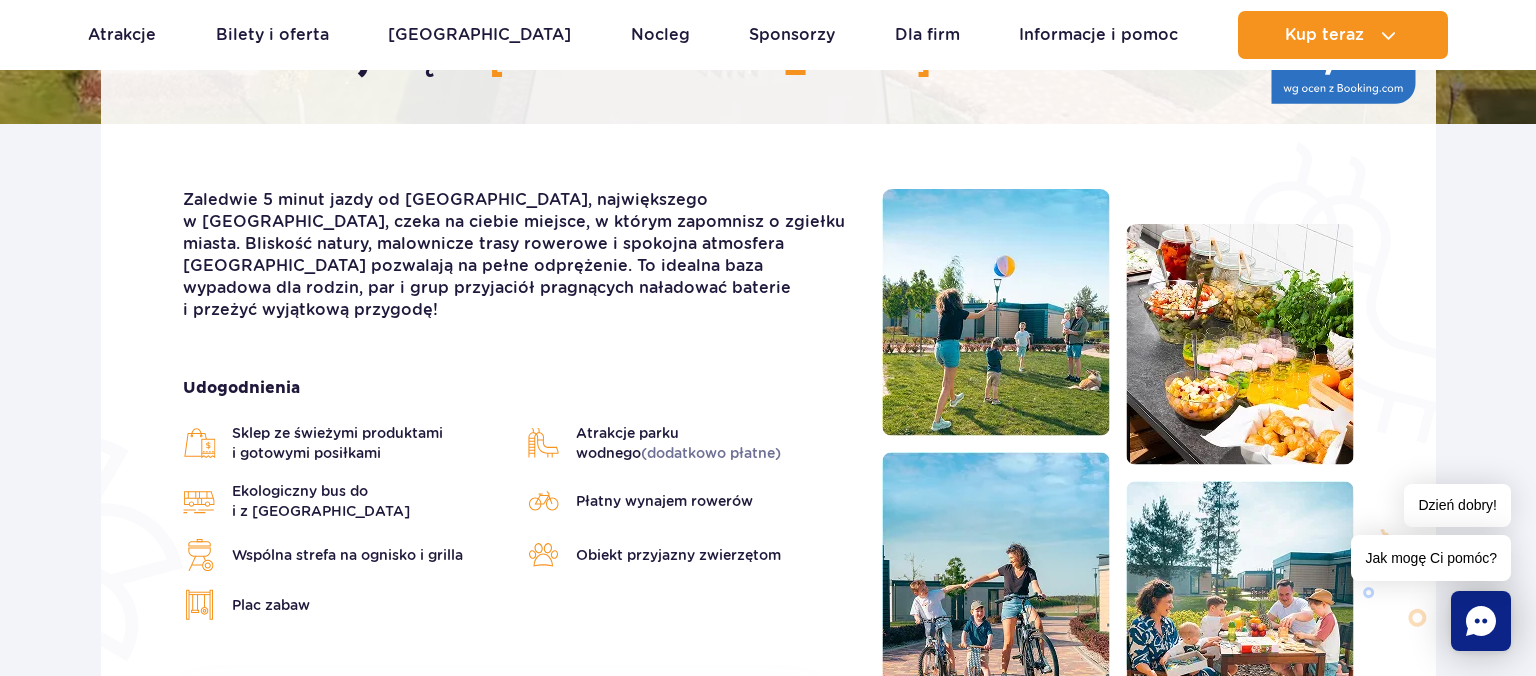 scroll, scrollTop: 0, scrollLeft: 0, axis: both 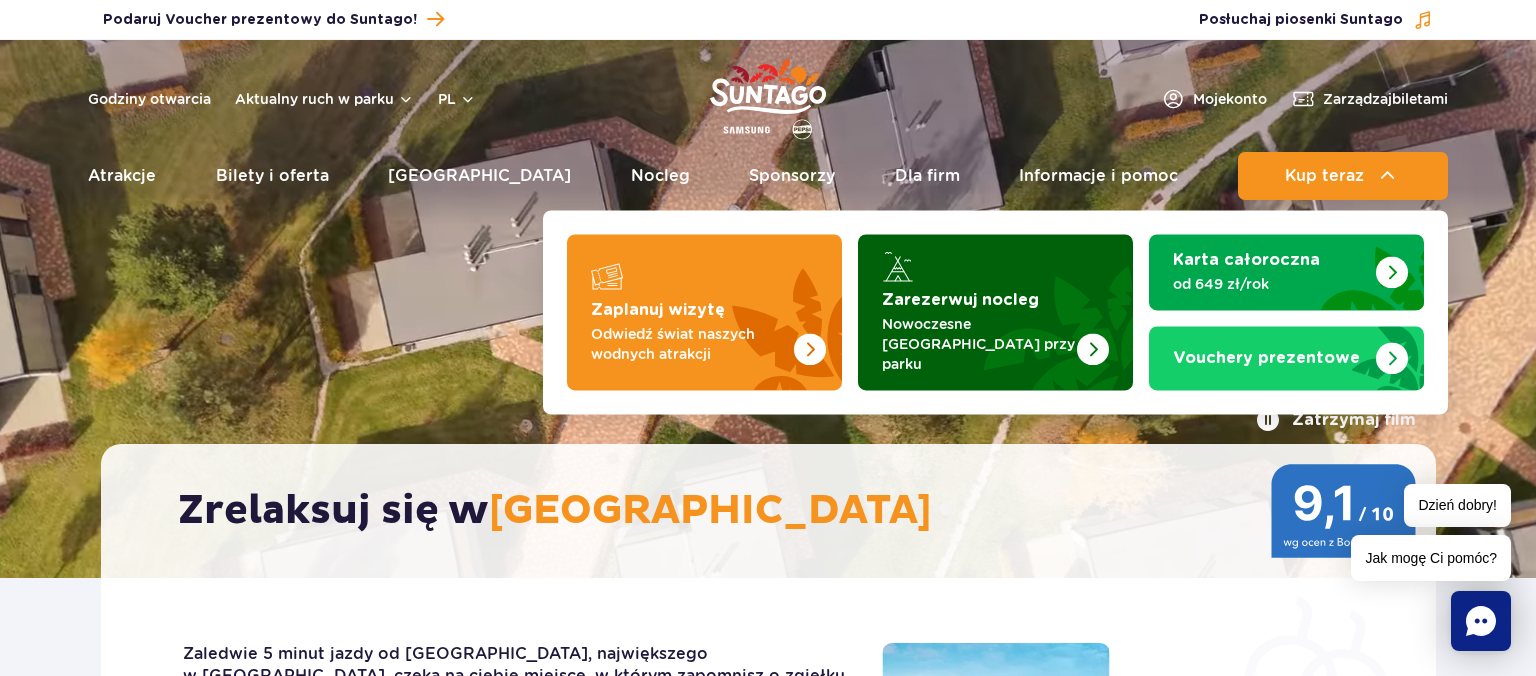 click at bounding box center [995, 312] 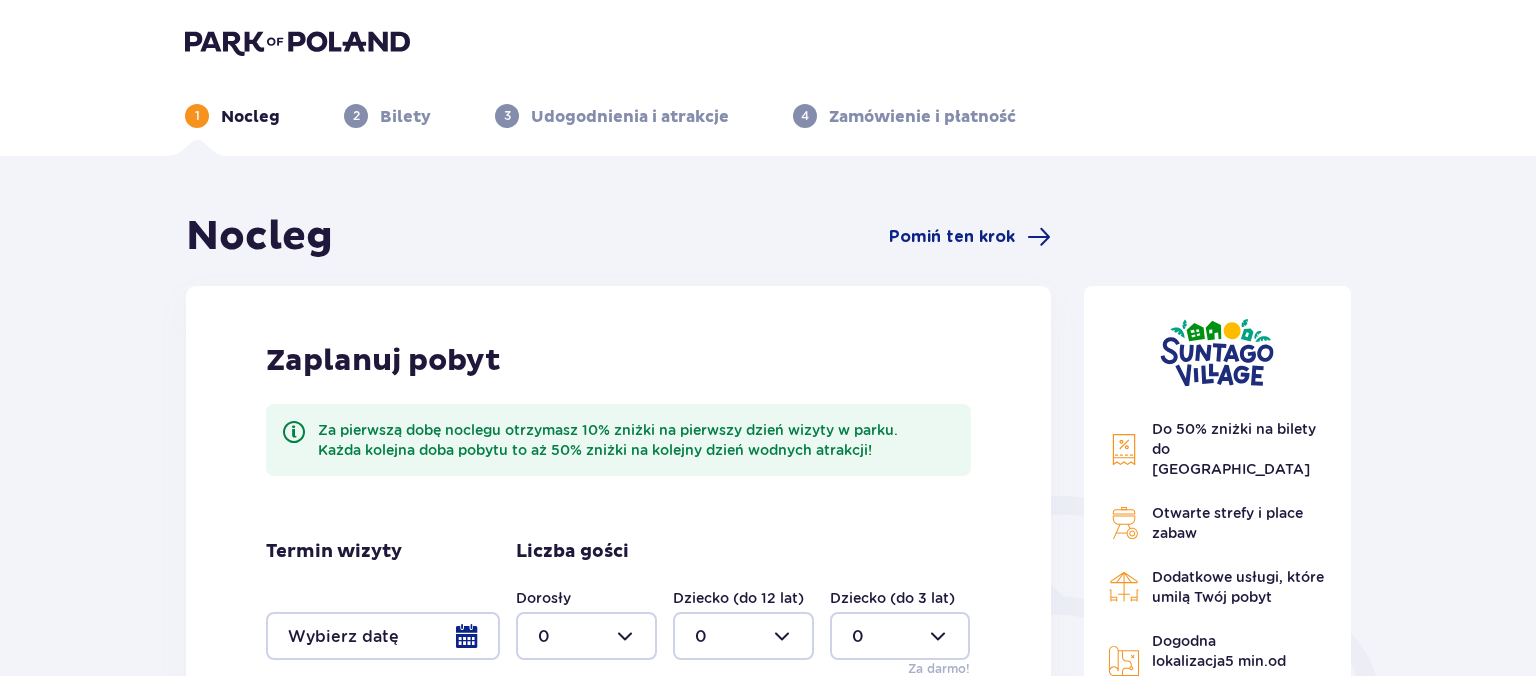 scroll, scrollTop: 316, scrollLeft: 0, axis: vertical 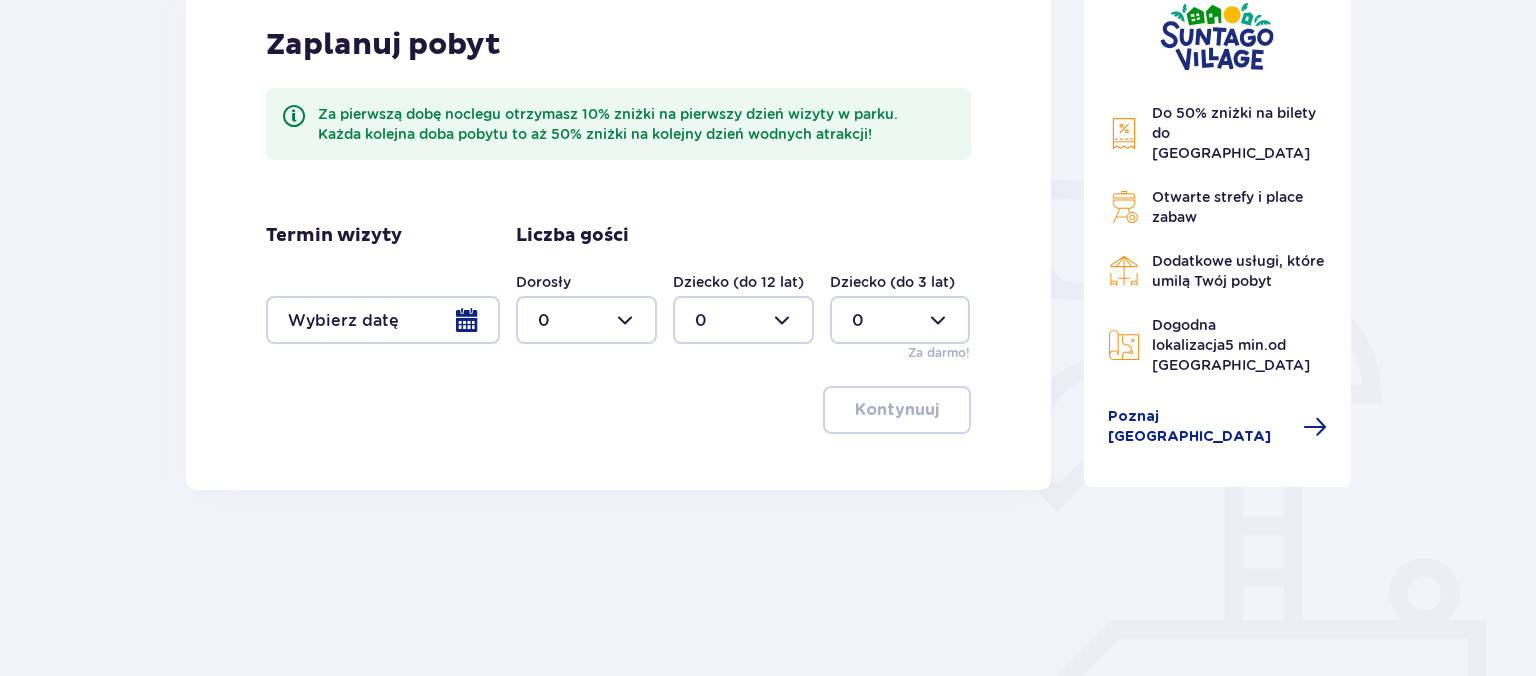 click at bounding box center [586, 320] 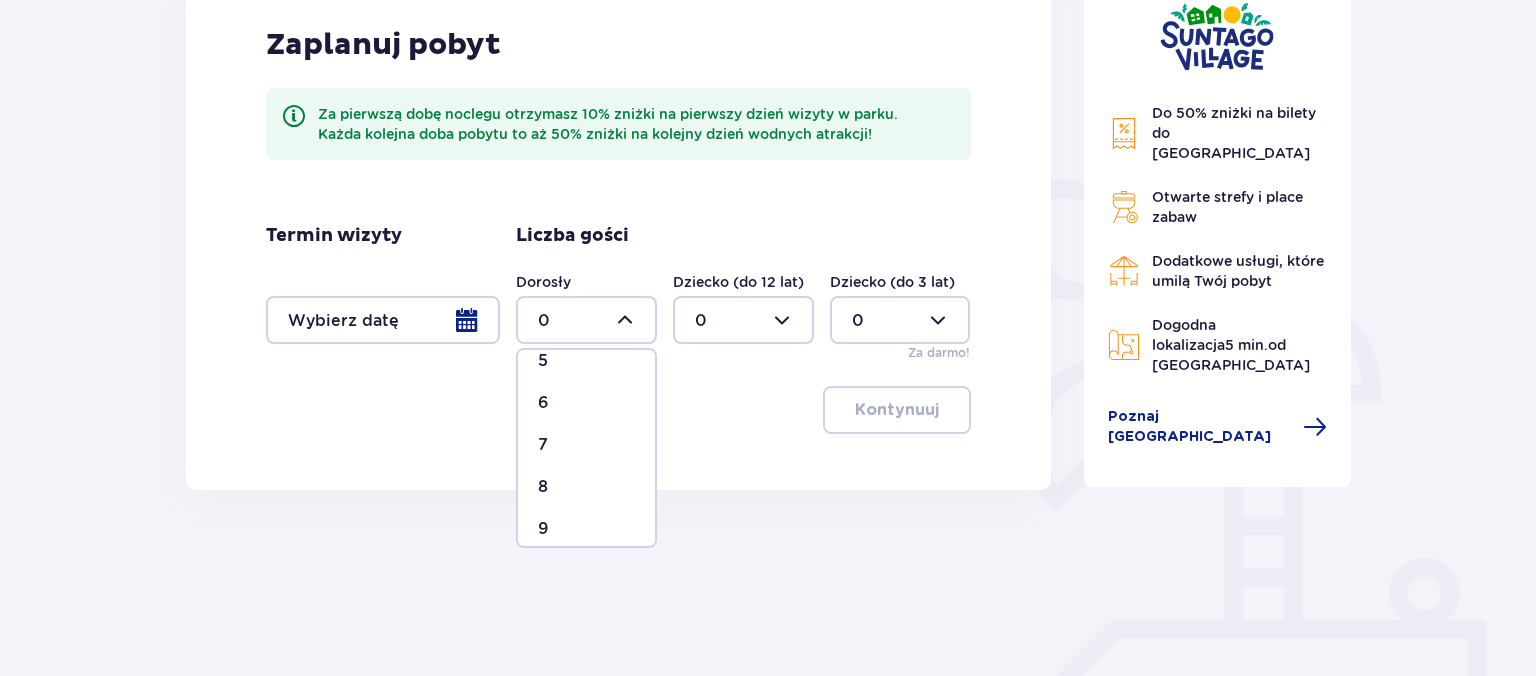 scroll, scrollTop: 115, scrollLeft: 0, axis: vertical 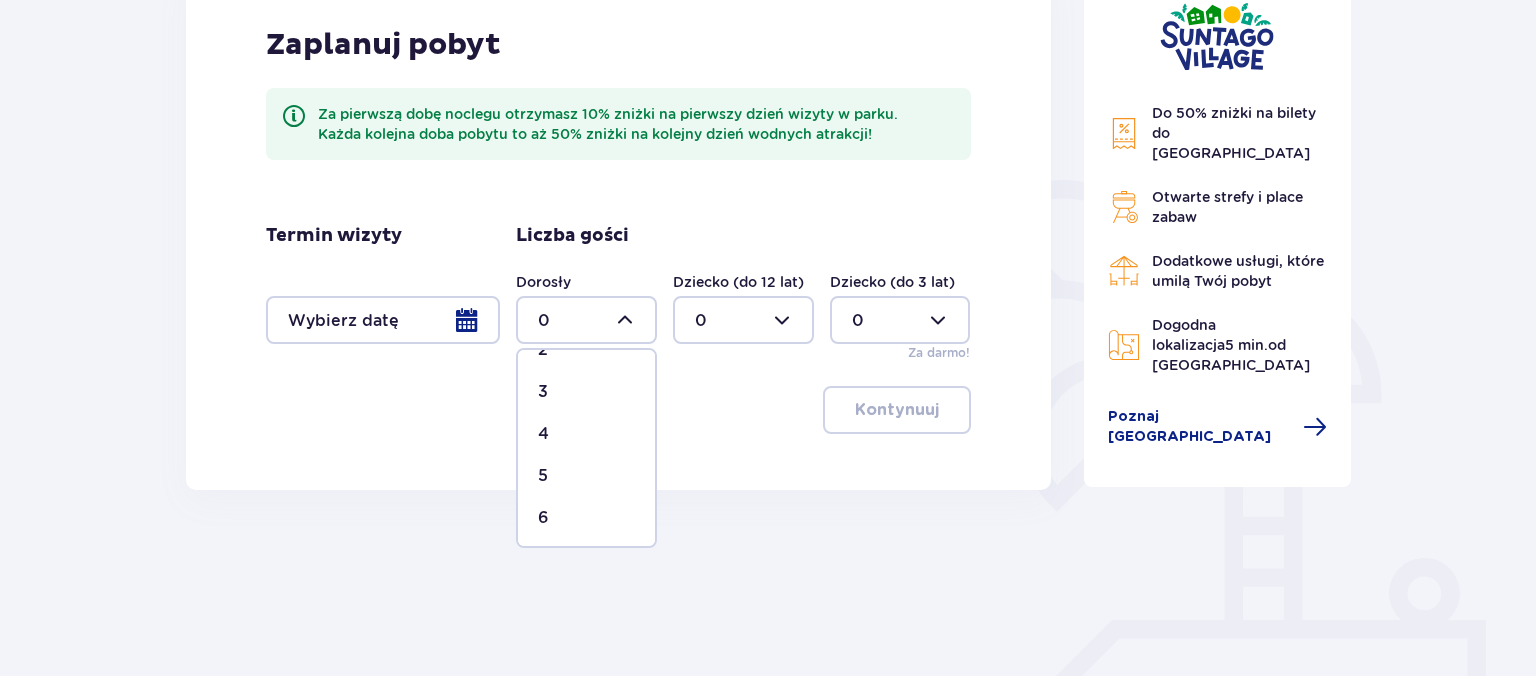 click on "4" at bounding box center (586, 434) 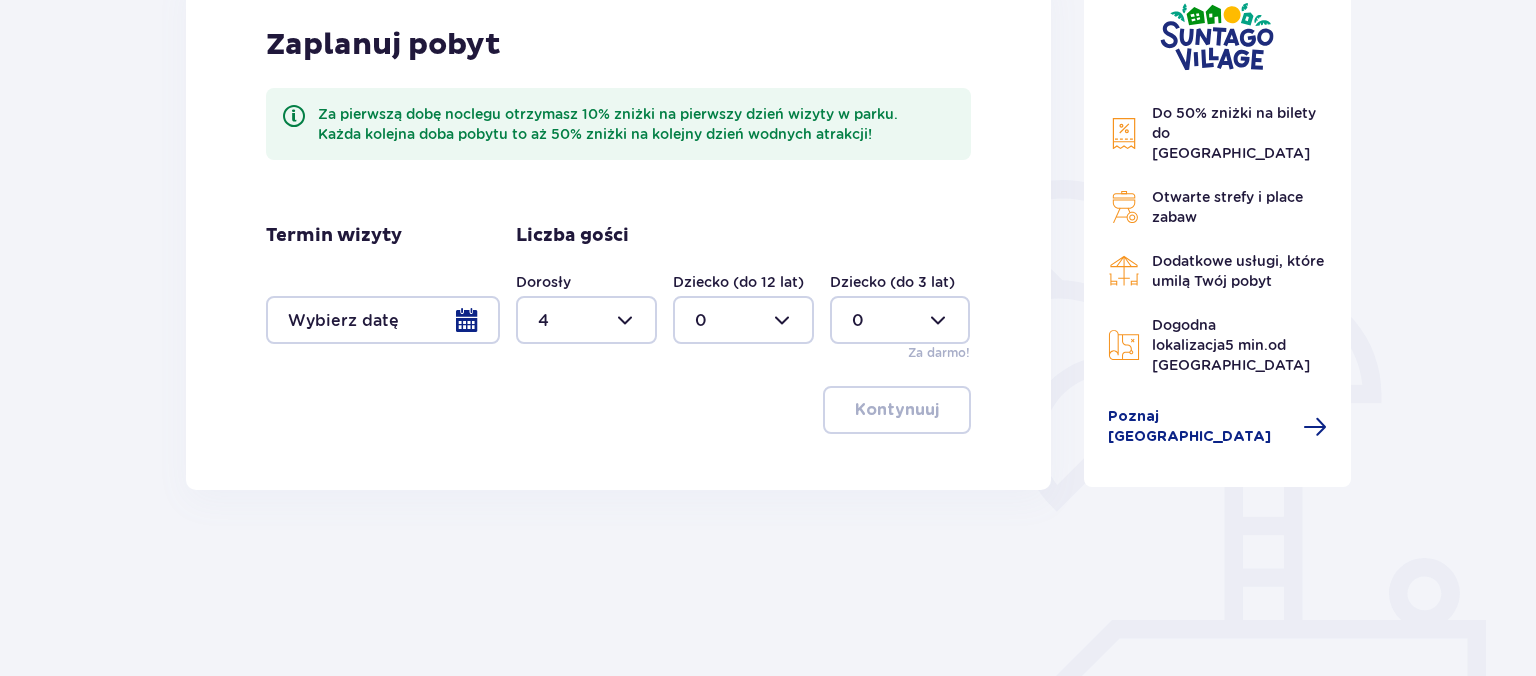 click at bounding box center [743, 320] 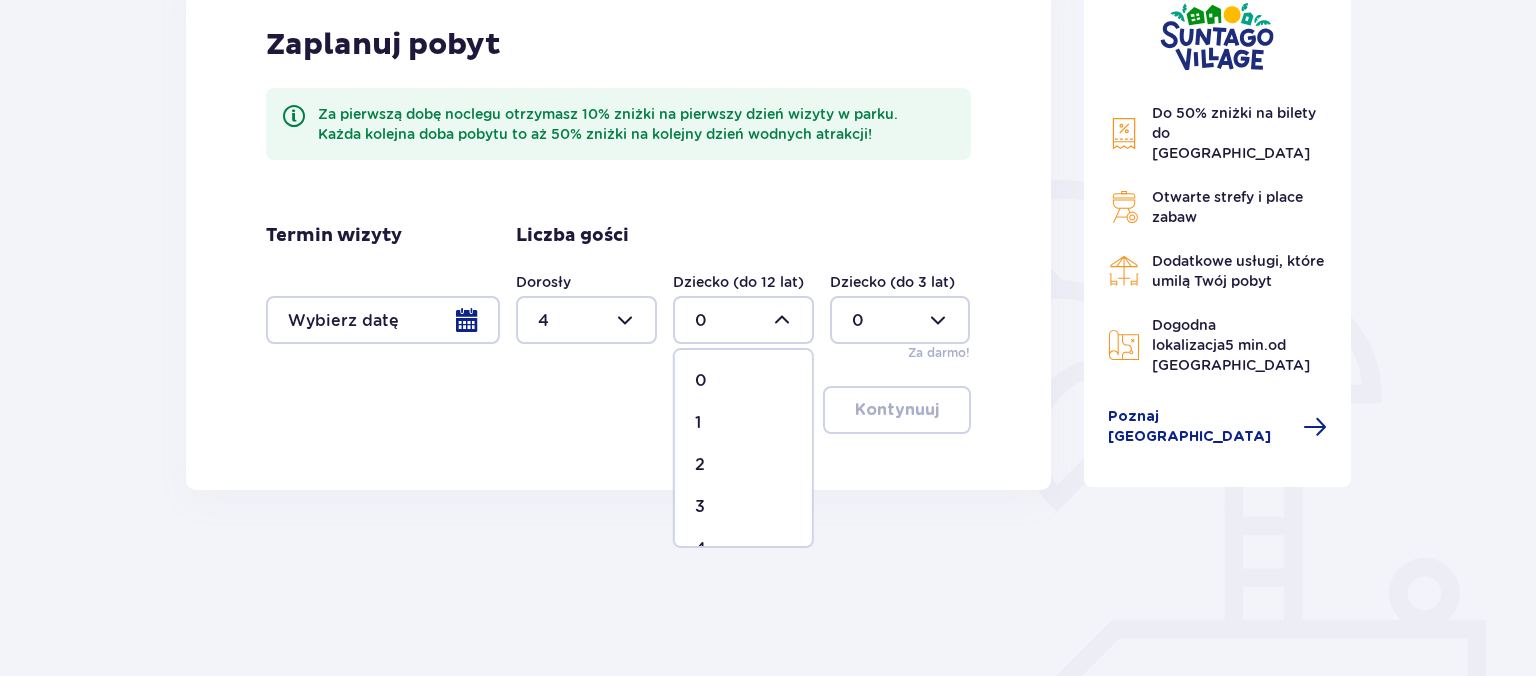 click on "2" at bounding box center [700, 465] 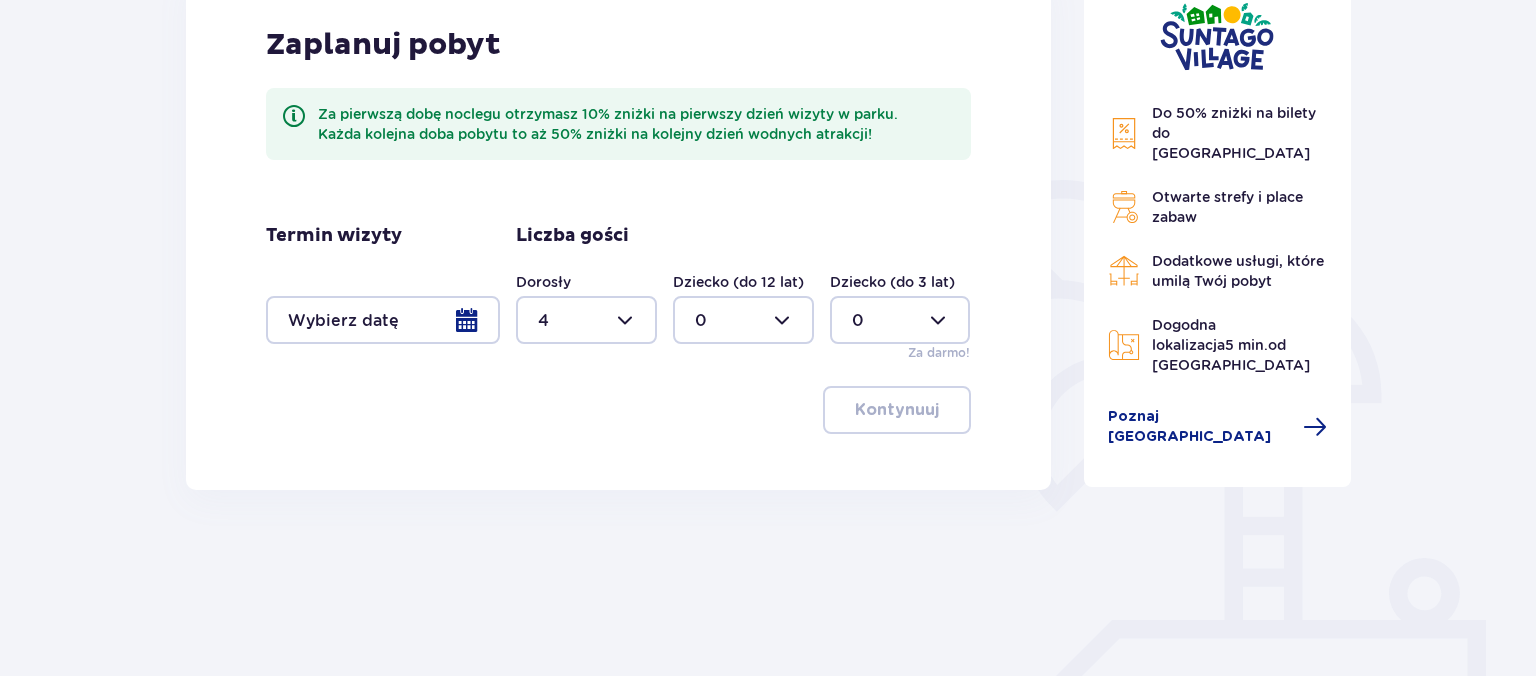 type on "2" 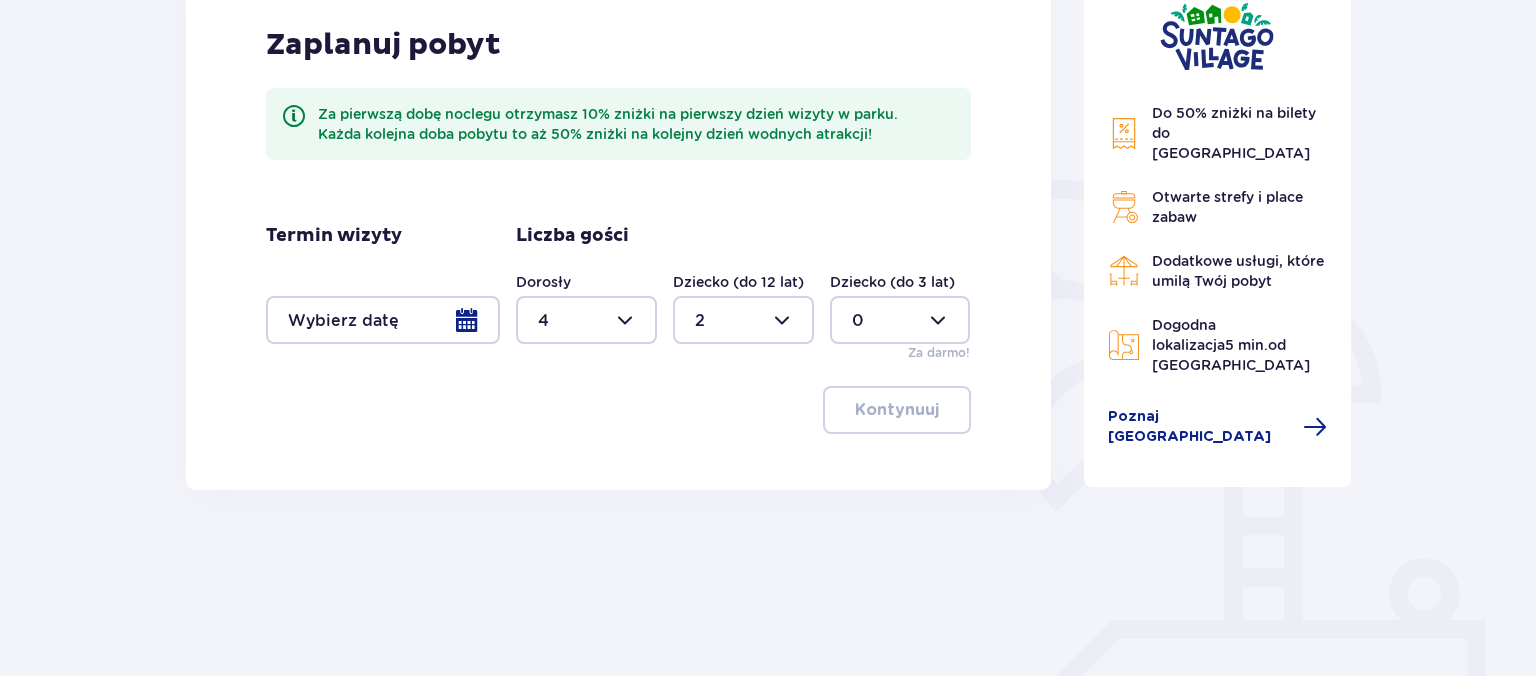 click at bounding box center [383, 320] 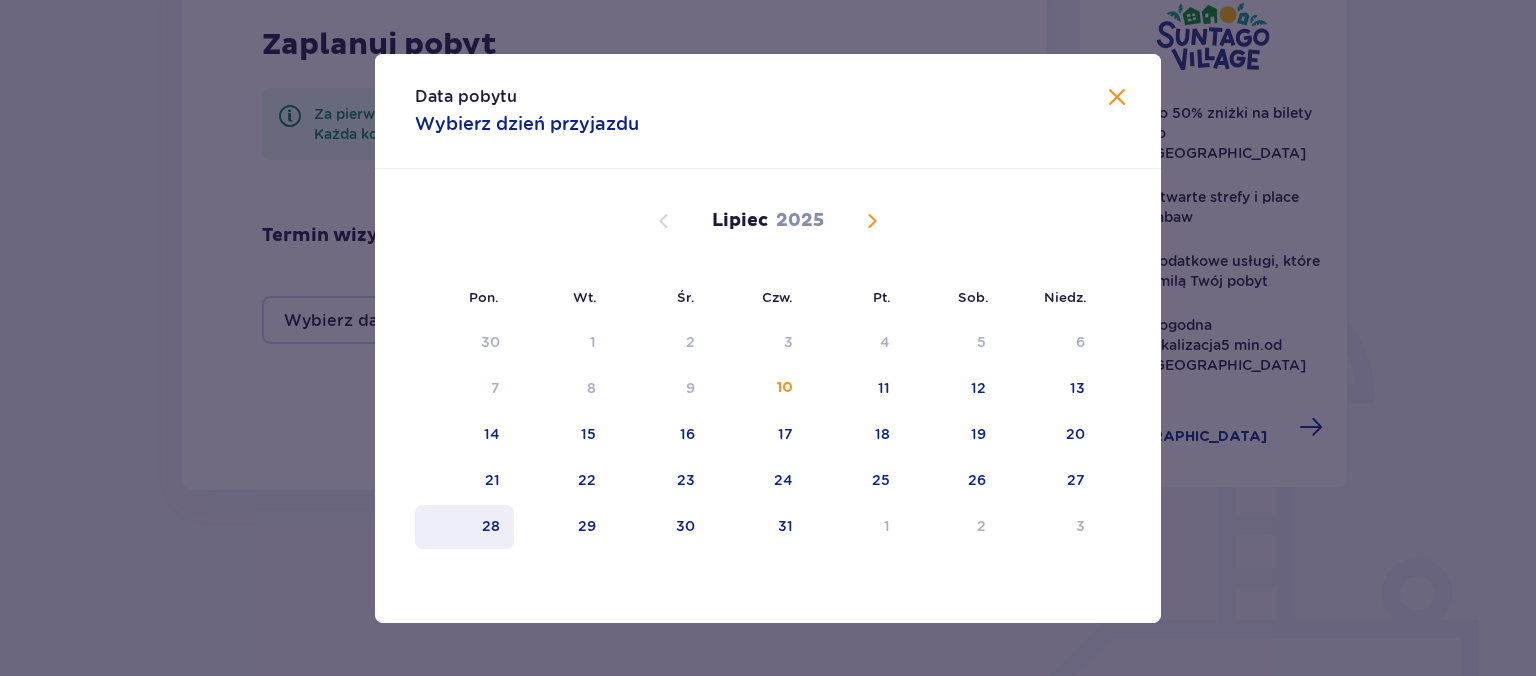 click on "28" at bounding box center (464, 527) 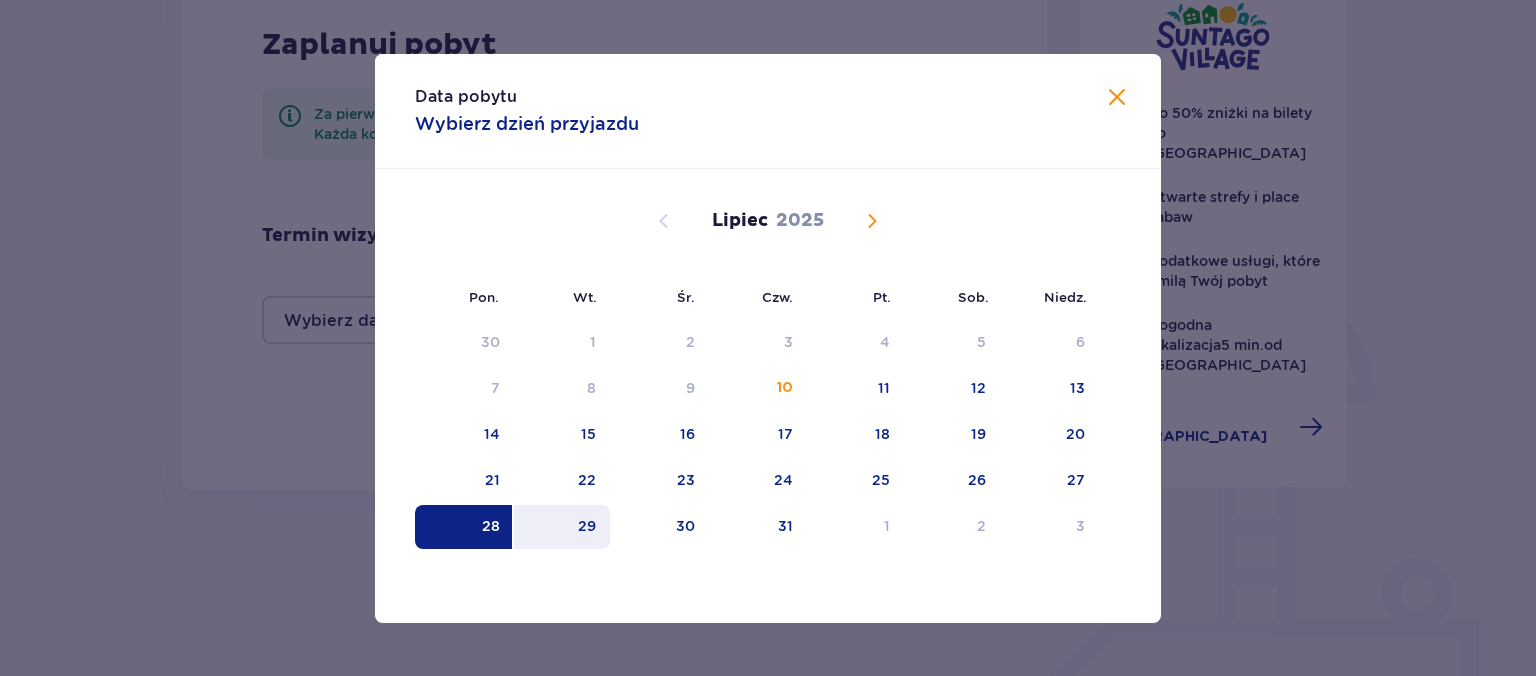 click on "29" at bounding box center [587, 526] 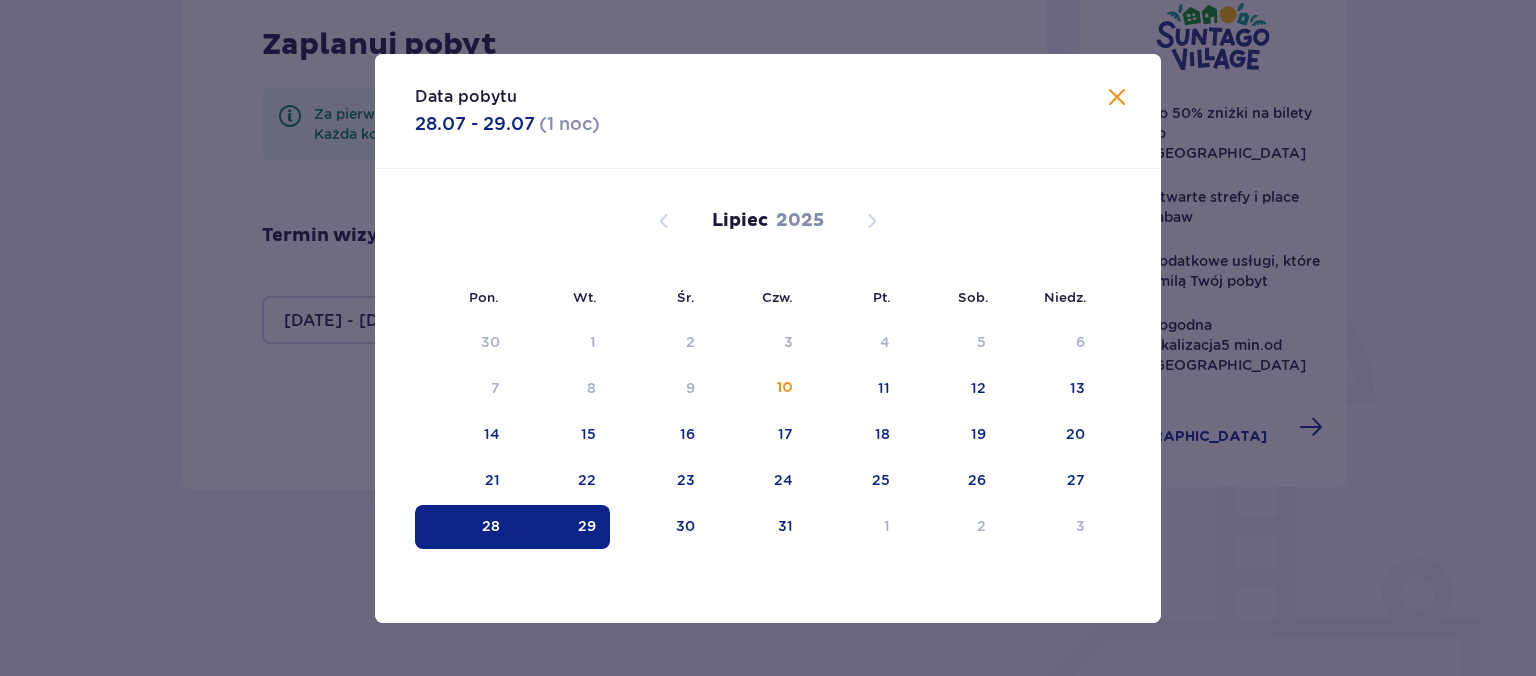 type on "[DATE] - [DATE]" 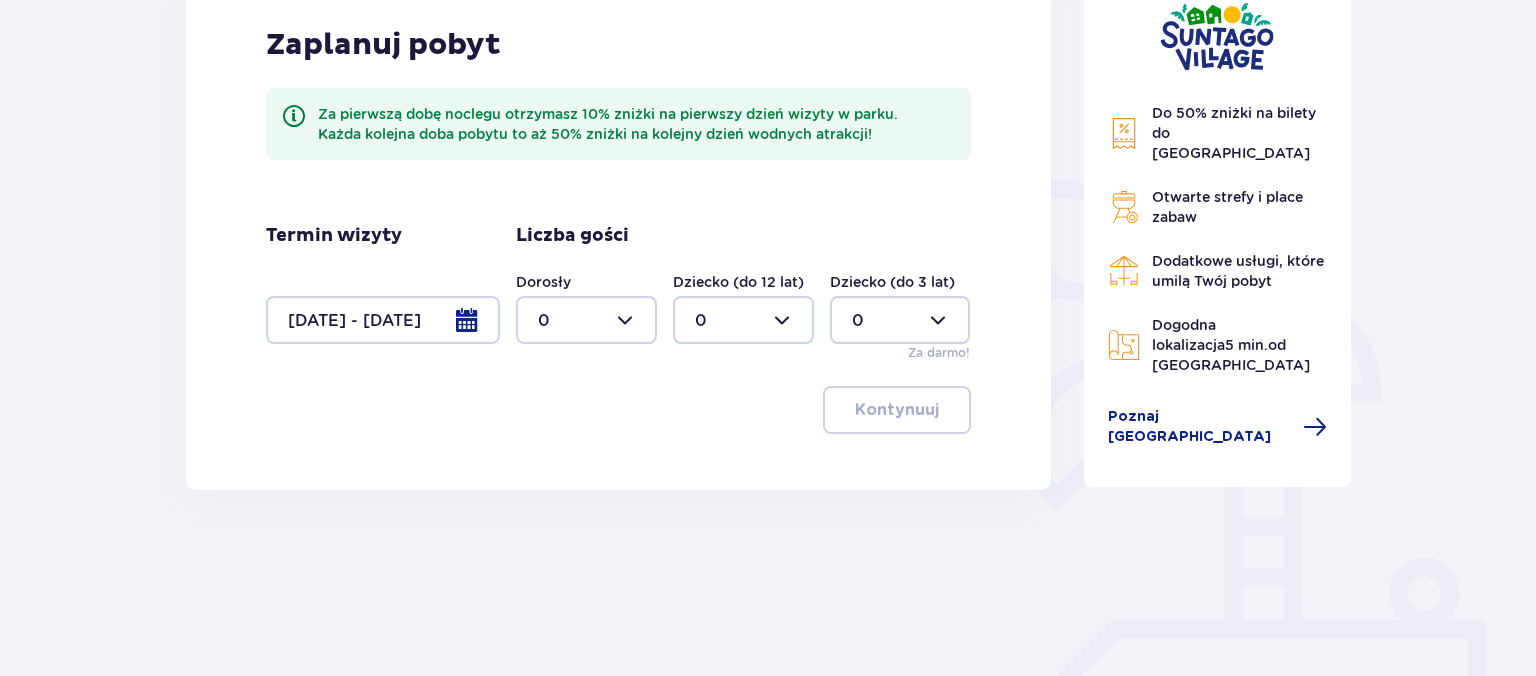 click at bounding box center [383, 320] 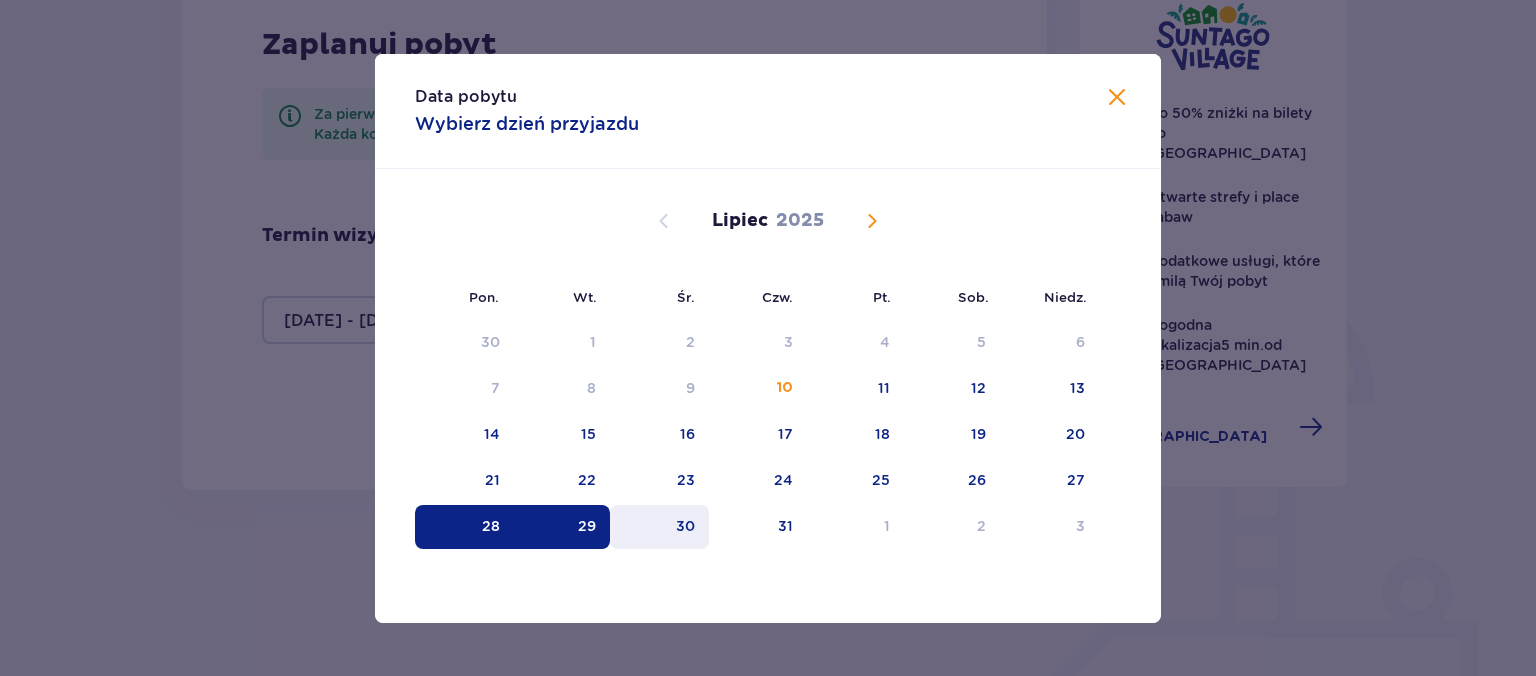 click on "30" at bounding box center (685, 526) 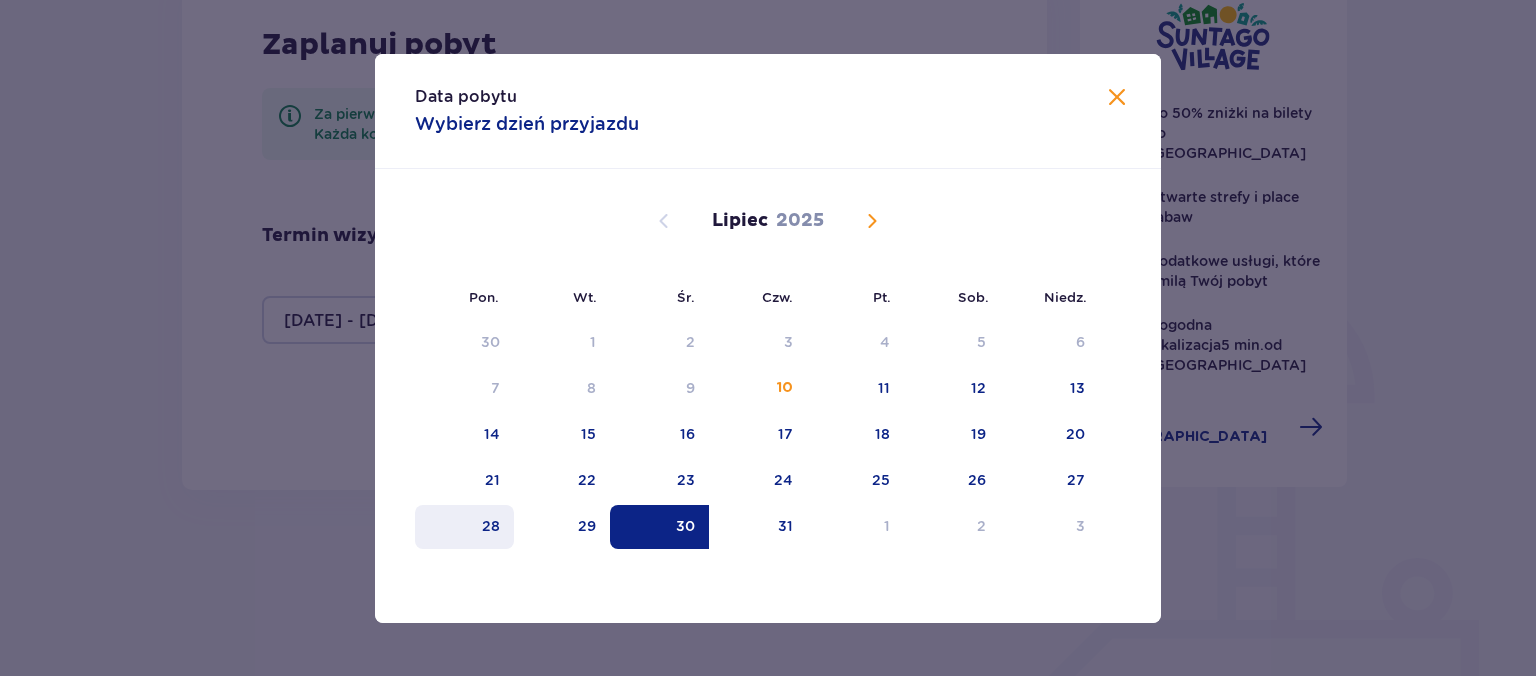 click on "28" at bounding box center (464, 527) 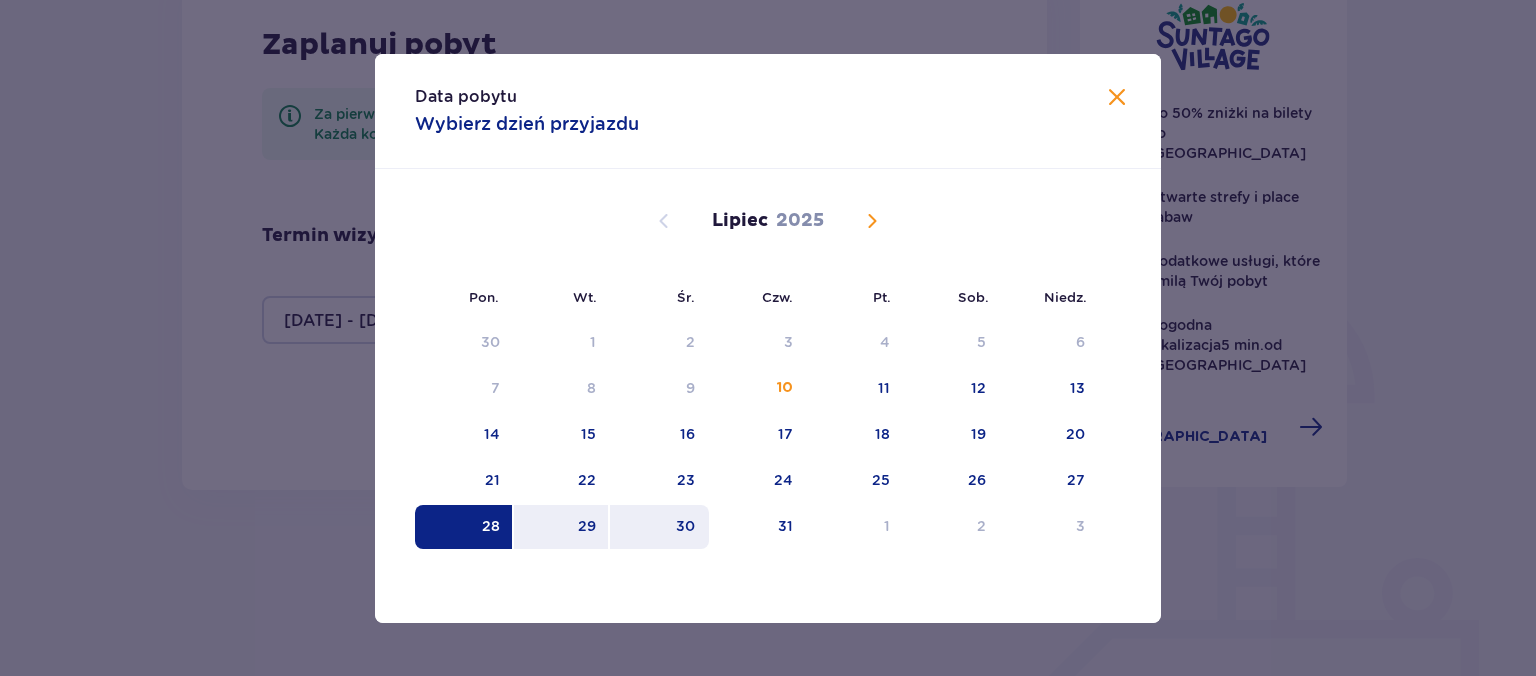 click on "30" at bounding box center (685, 526) 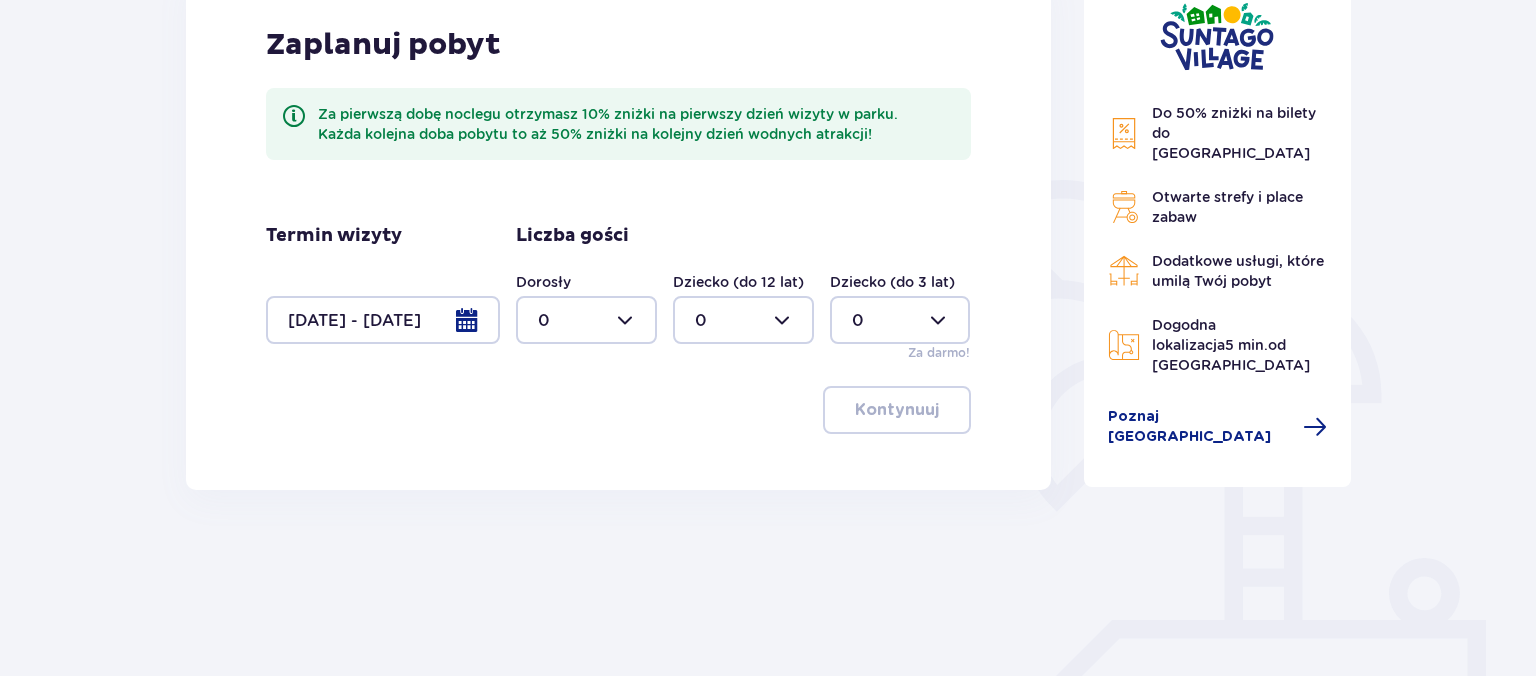click at bounding box center [586, 320] 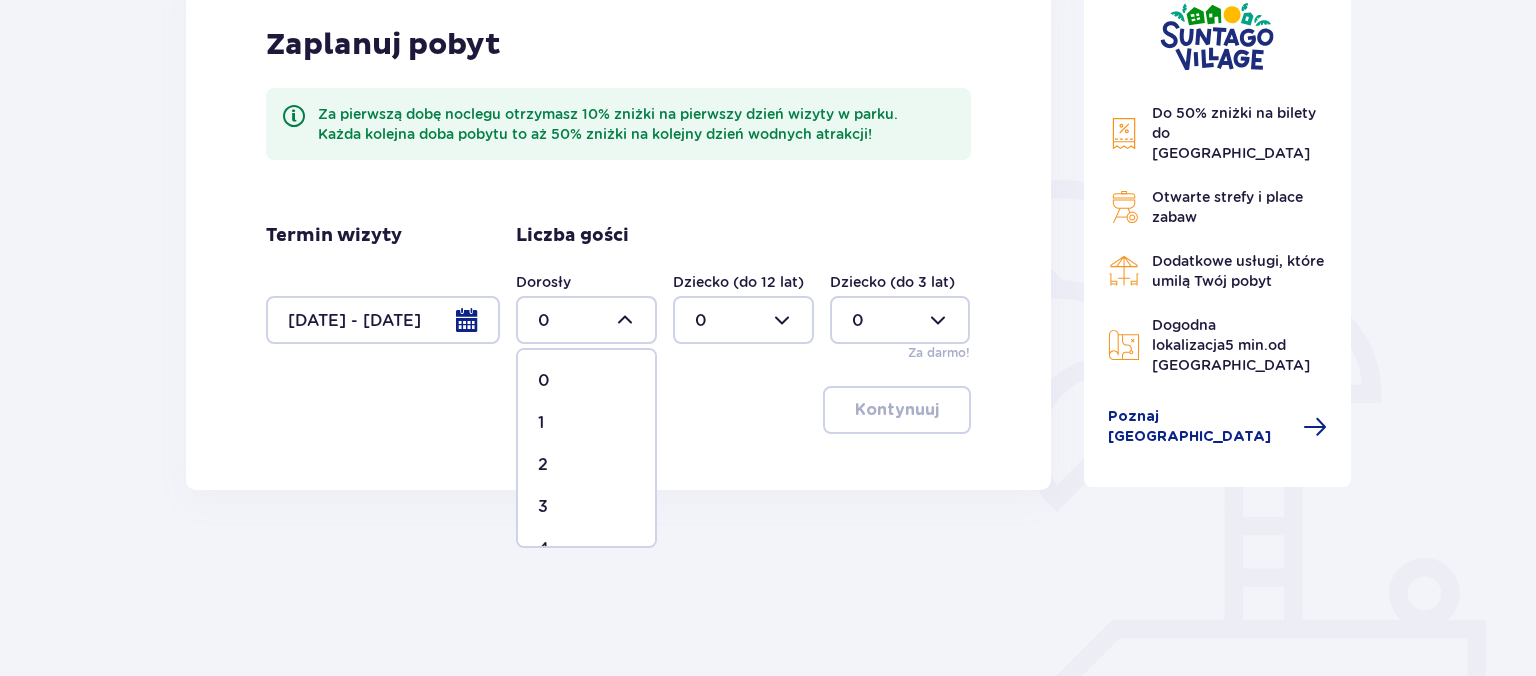 scroll, scrollTop: 115, scrollLeft: 0, axis: vertical 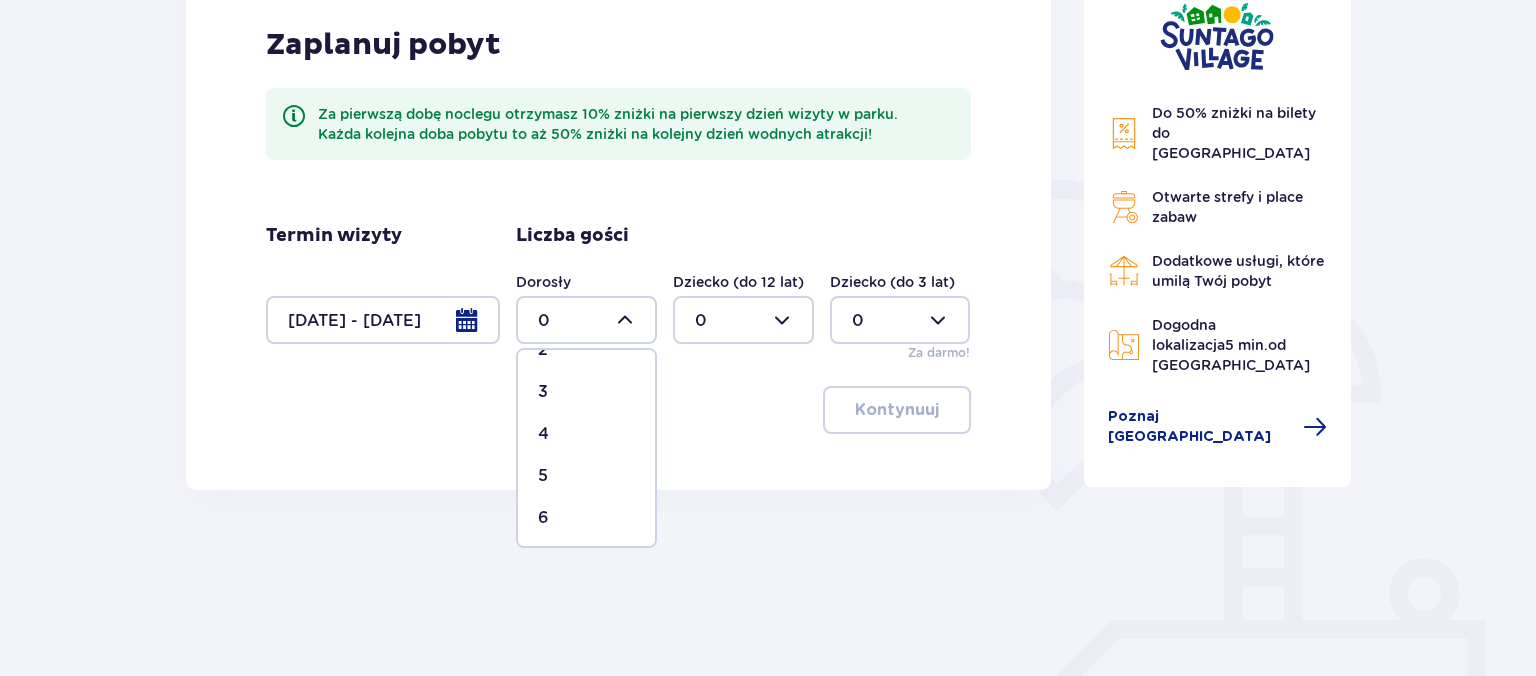 click on "4" at bounding box center [586, 434] 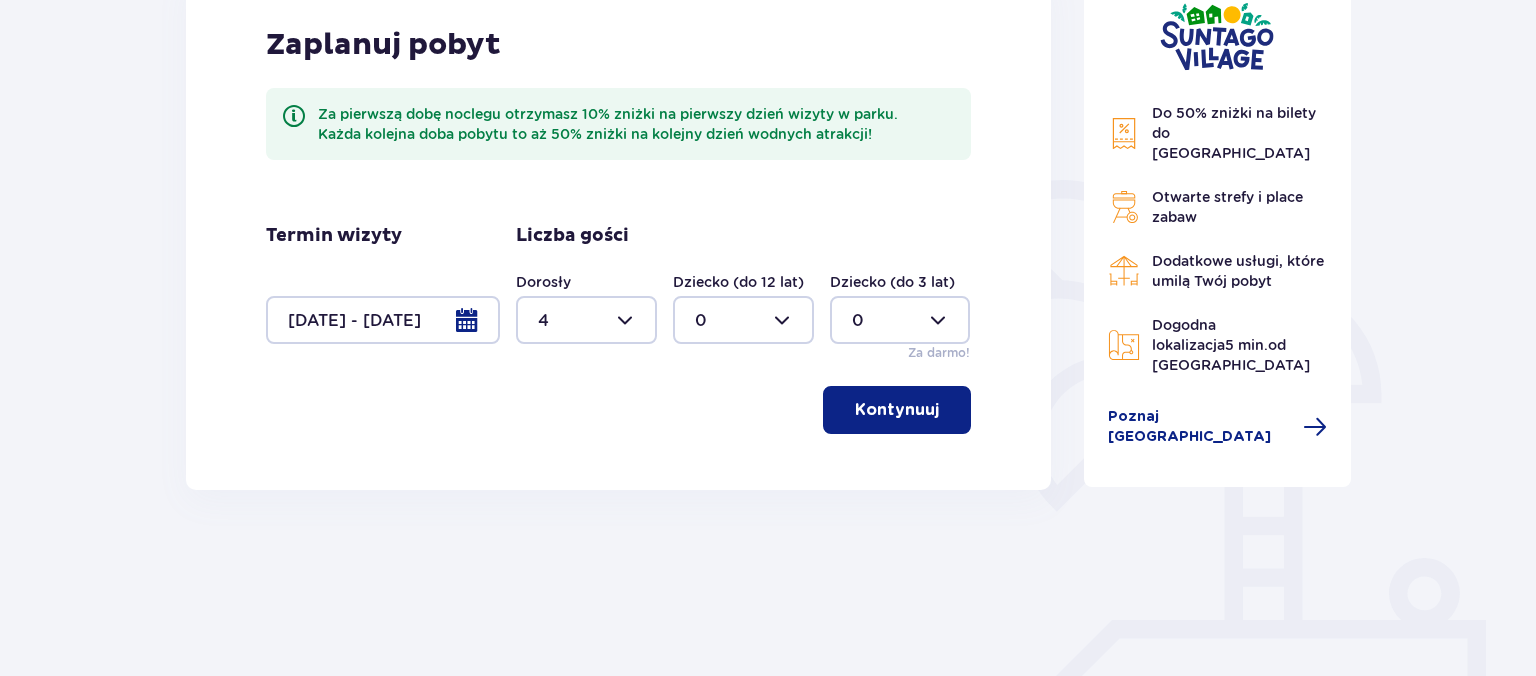 click at bounding box center (743, 320) 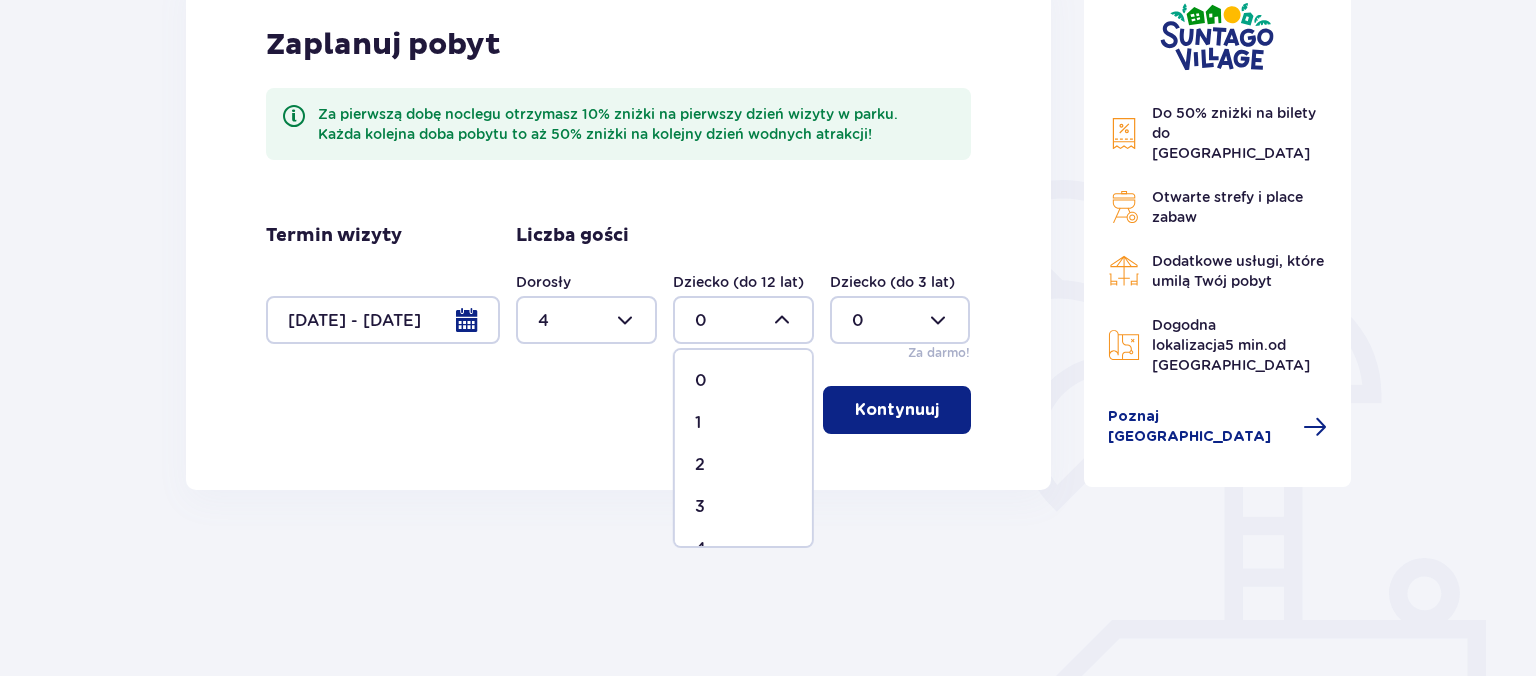 click on "2" at bounding box center [743, 465] 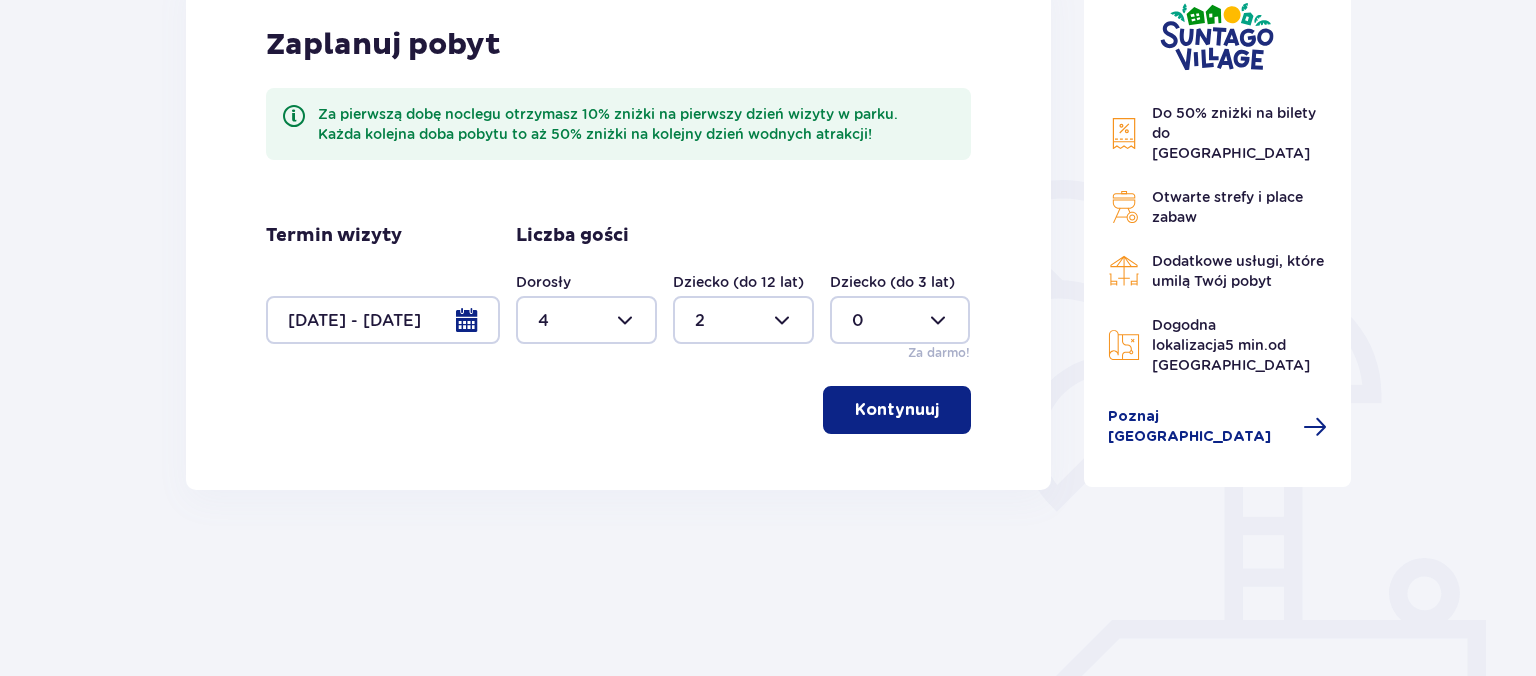 click on "Kontynuuj" at bounding box center [897, 410] 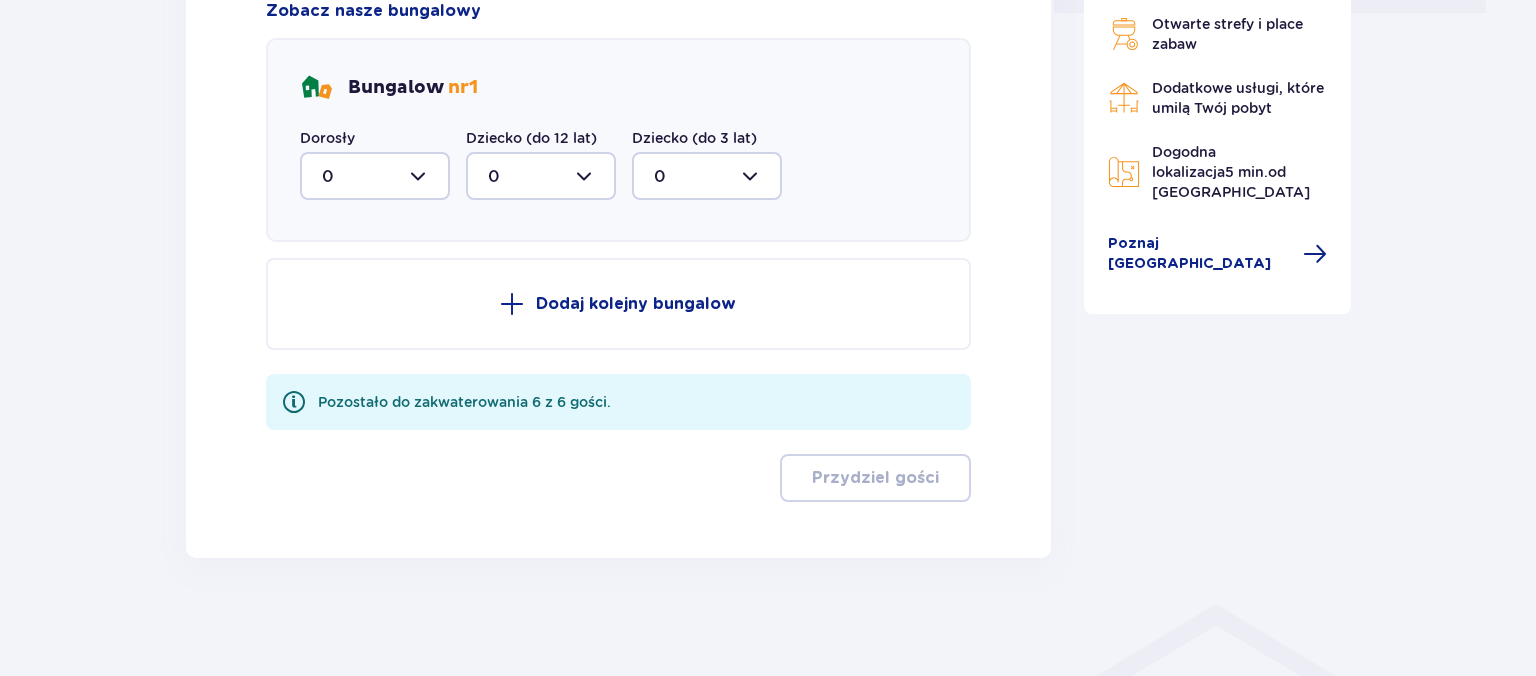 scroll, scrollTop: 809, scrollLeft: 0, axis: vertical 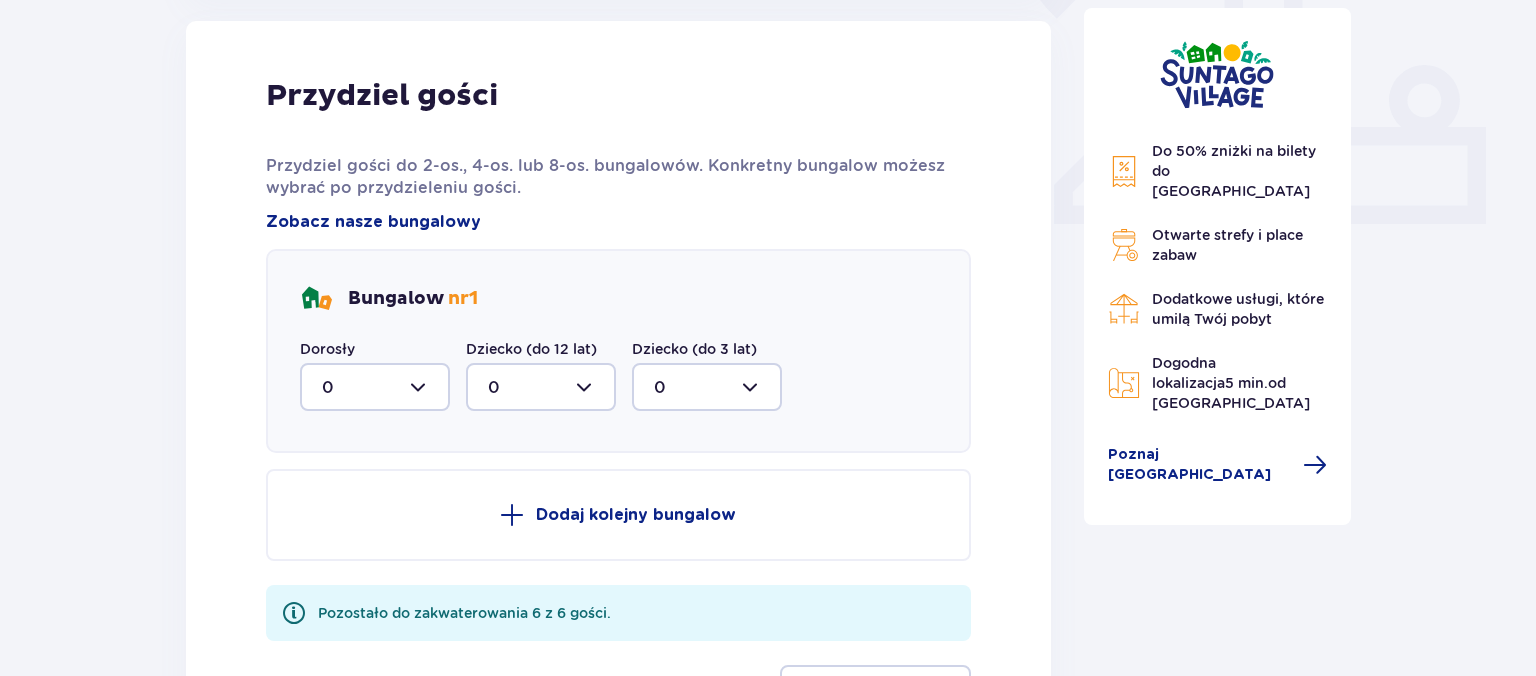 click at bounding box center (375, 387) 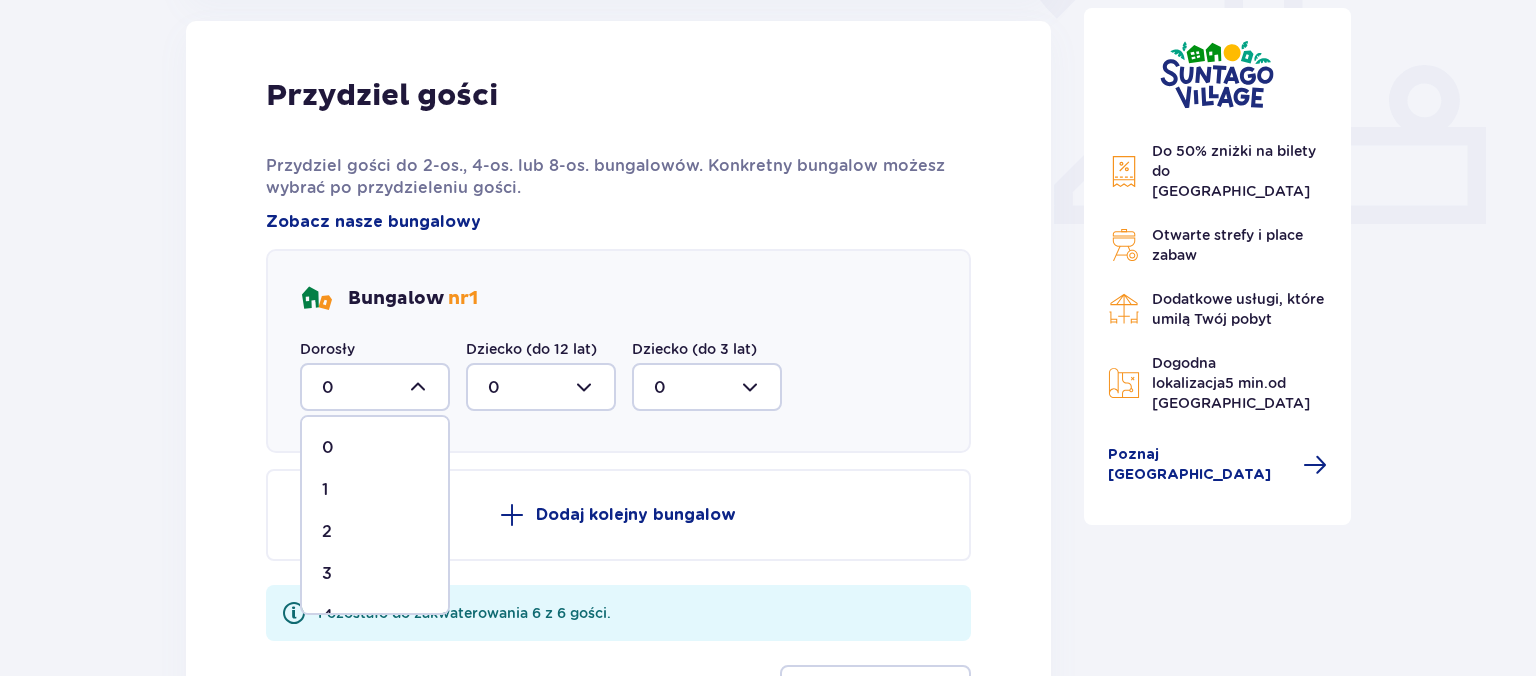 click on "2" at bounding box center [375, 532] 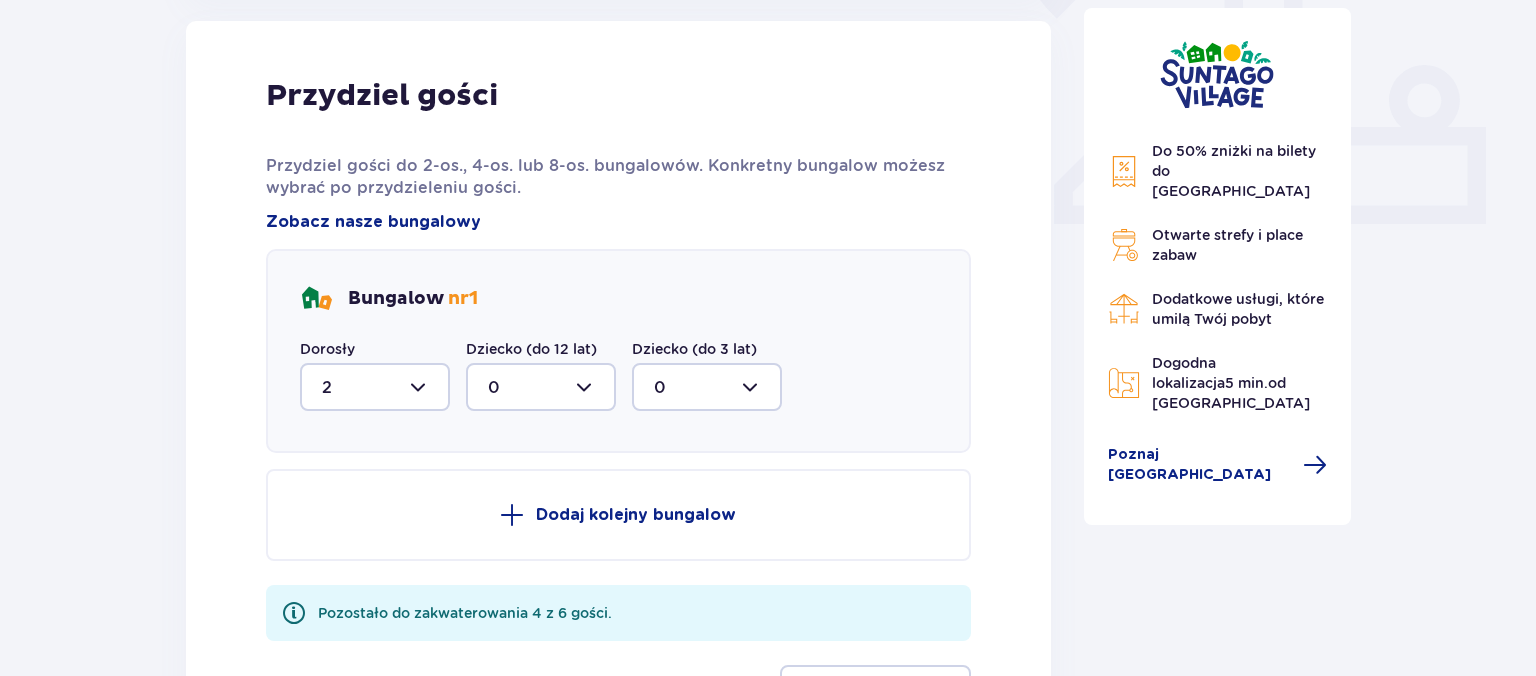 click at bounding box center (541, 387) 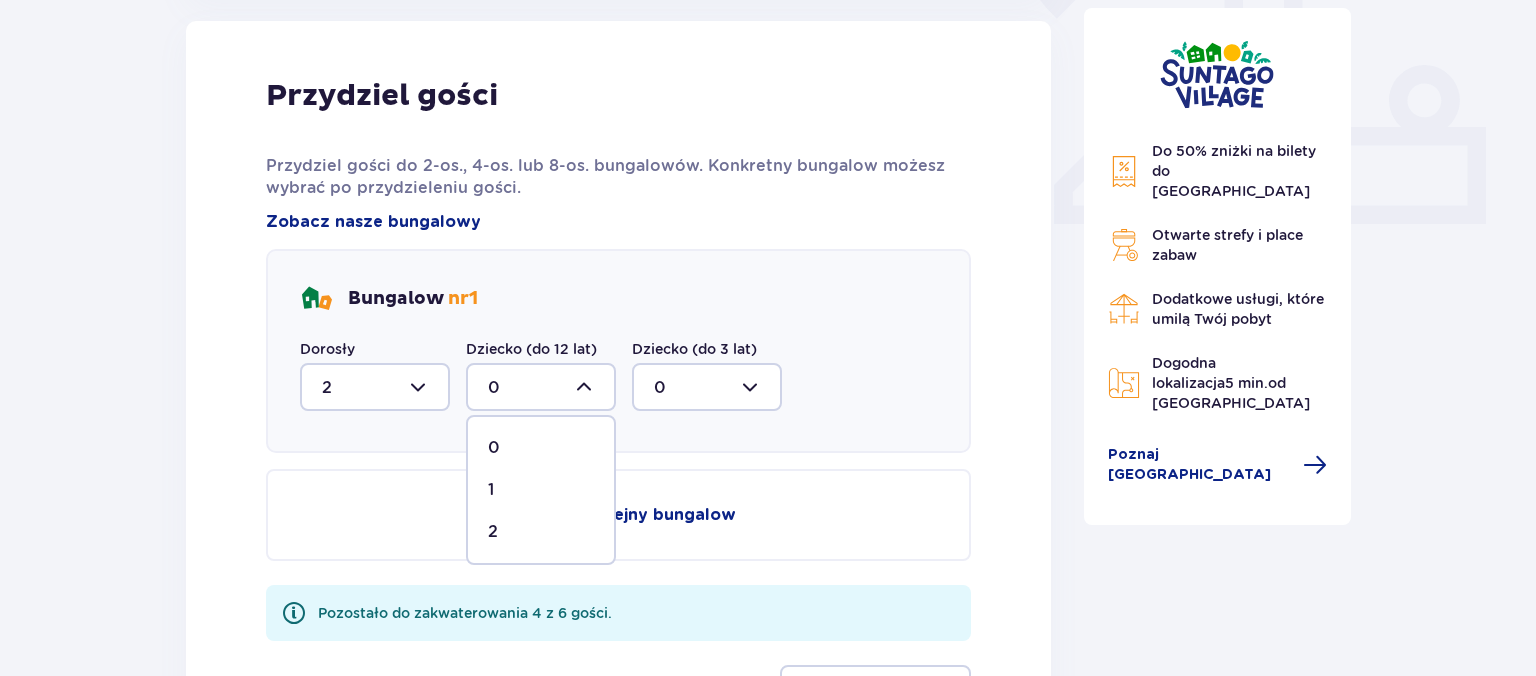 click on "2" at bounding box center (541, 532) 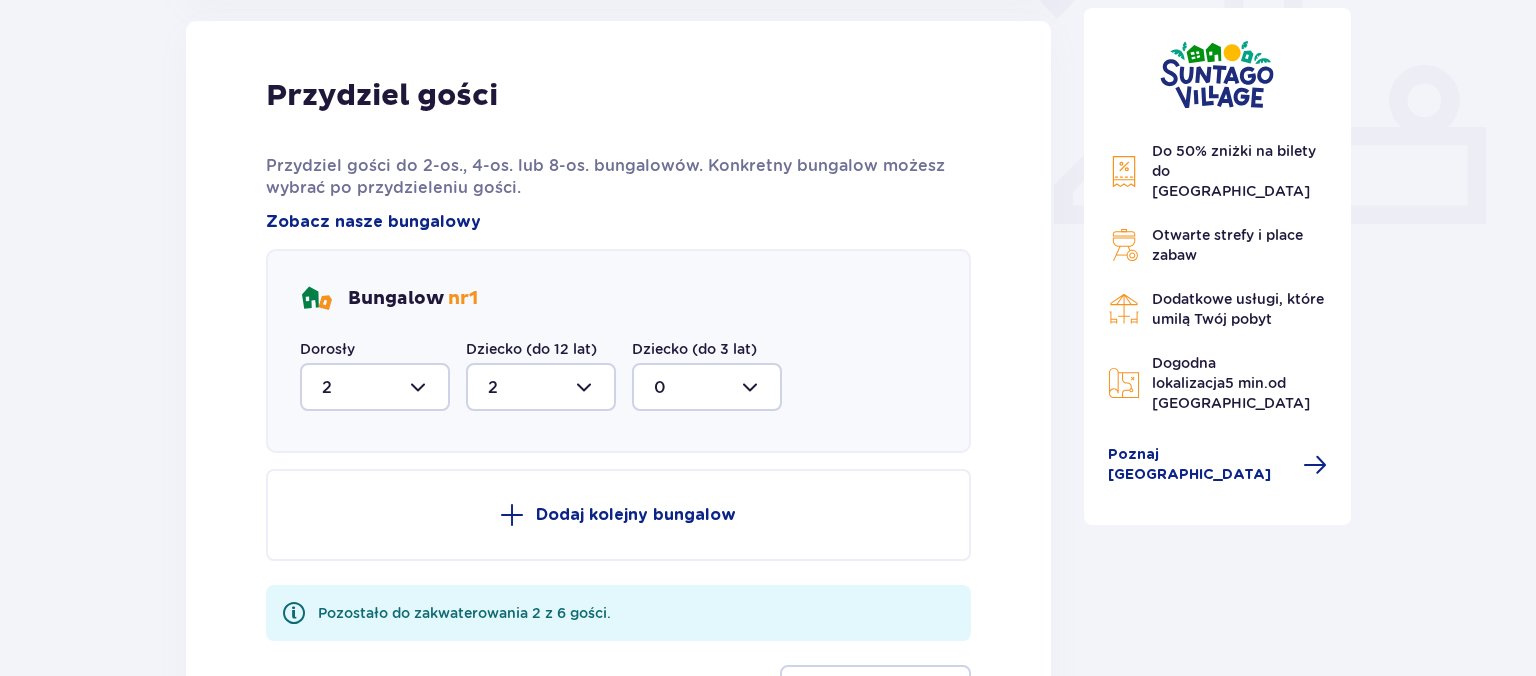 click on "Przydziel gości Przydziel gości do 2-os., 4-os. lub 8-os. bungalowów. Konkretny bungalow możesz wybrać po przydzieleniu gości. Zobacz nasze bungalowy Bungalow   nr  1 Dorosły   2 Dziecko (do 12 lat)   2 Dziecko (do 3 lat)   0 Dodaj kolejny bungalow Pozostało do zakwaterowania 2 z 6 gości. Przydziel gości" at bounding box center [618, 395] 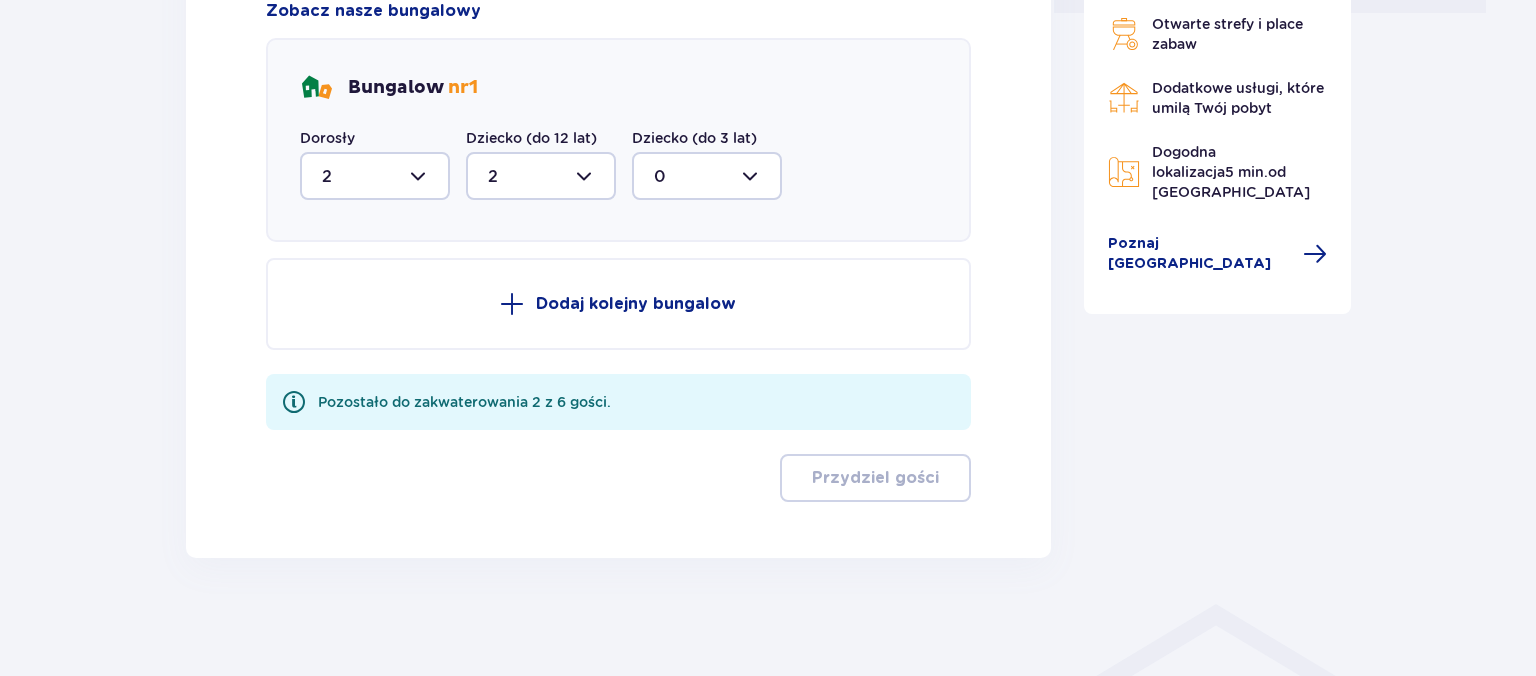 scroll, scrollTop: 809, scrollLeft: 0, axis: vertical 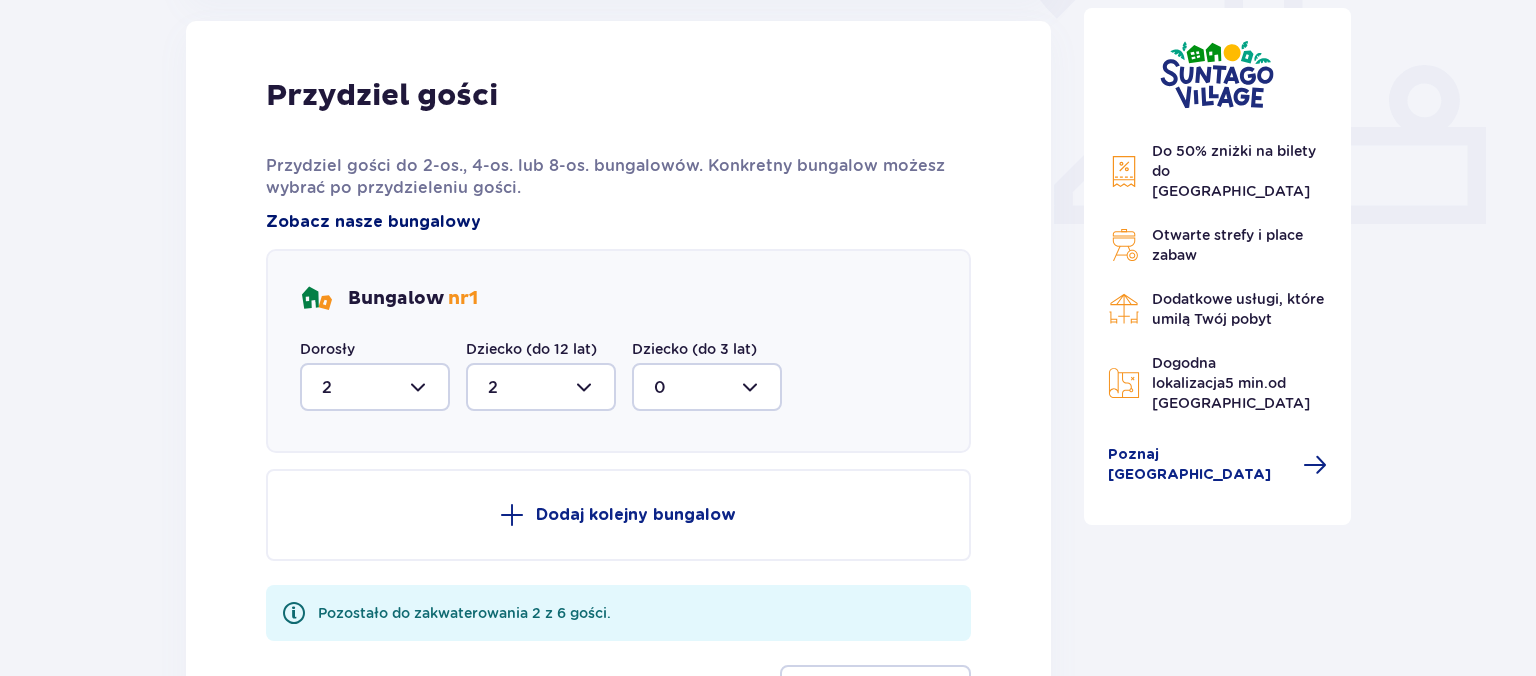 click on "Zobacz nasze bungalowy" at bounding box center (373, 222) 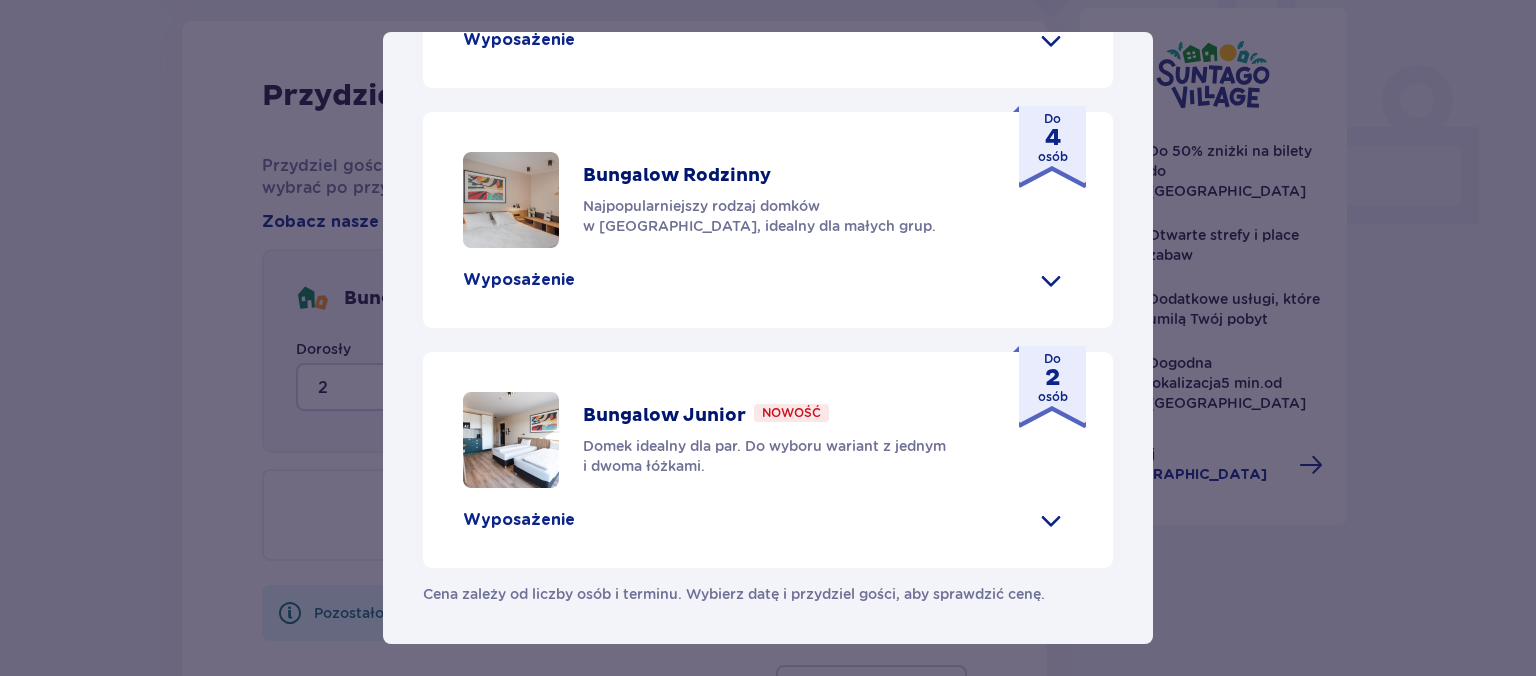 scroll, scrollTop: 1074, scrollLeft: 0, axis: vertical 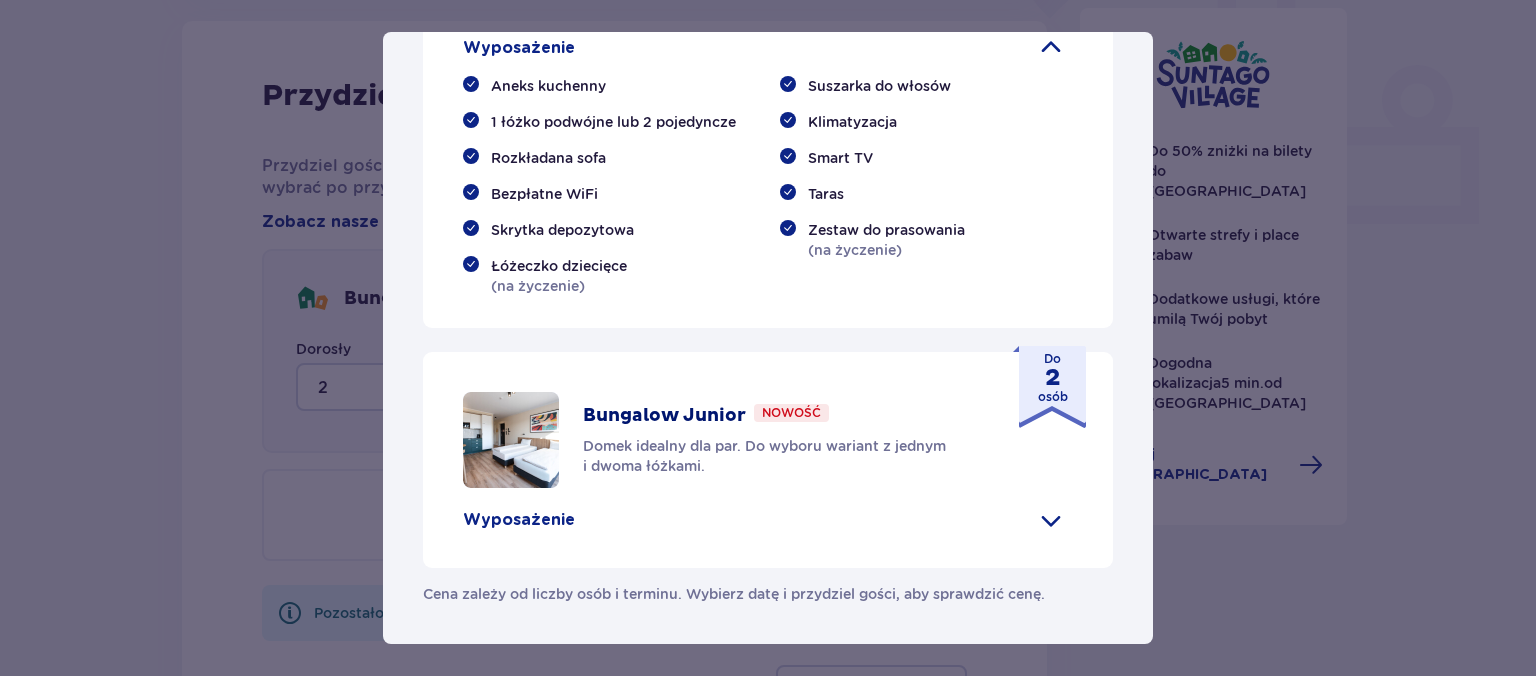 click on "Do  4  osób" at bounding box center [1049, -85] 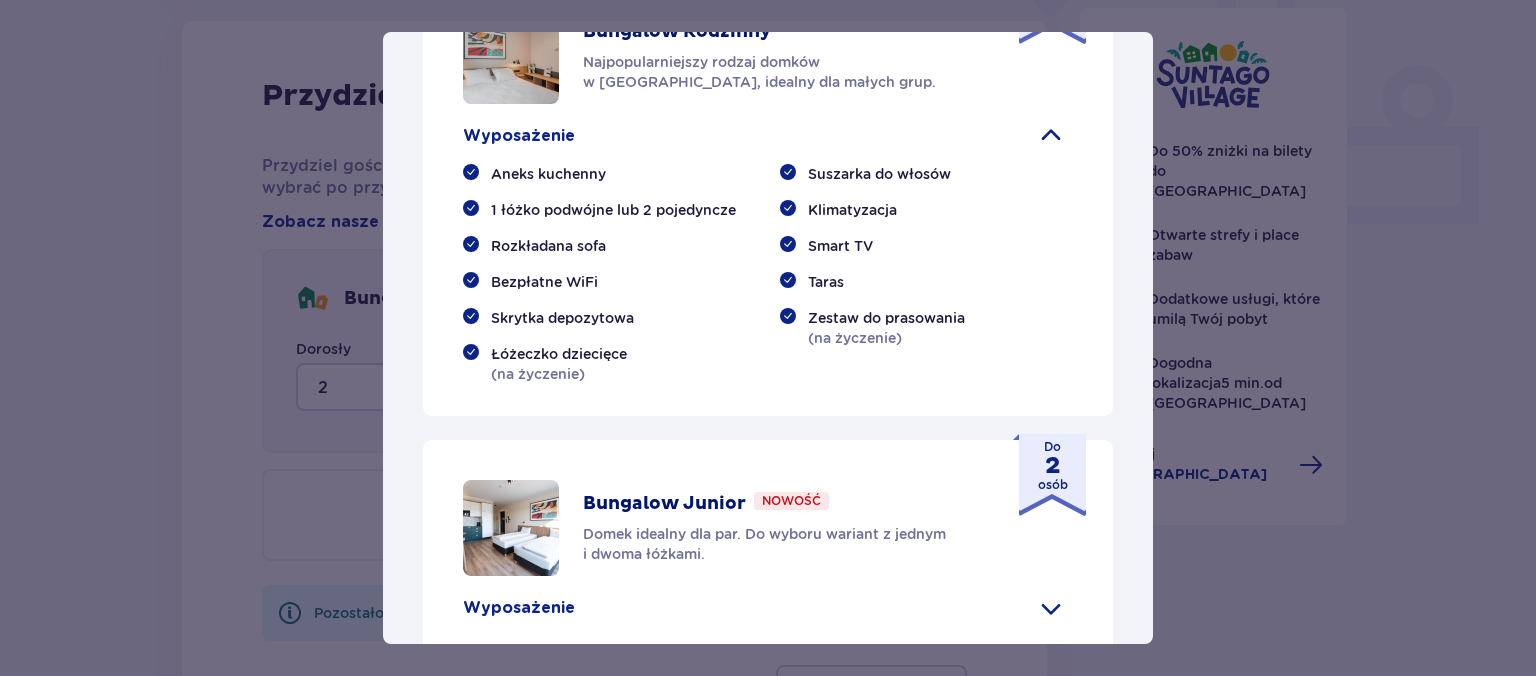 click on "Bungalow Rodzinny" at bounding box center (677, 32) 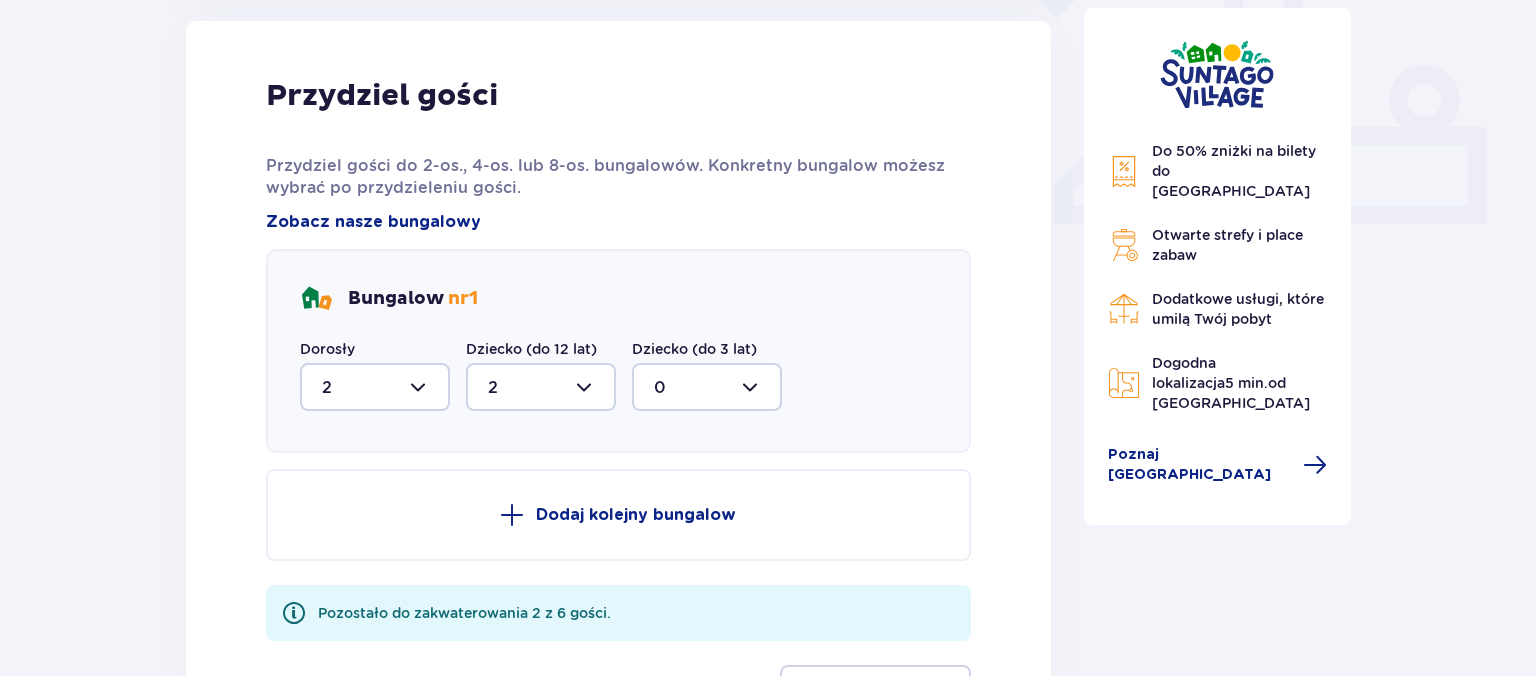 click on "Bungalow   nr  1" at bounding box center (413, 299) 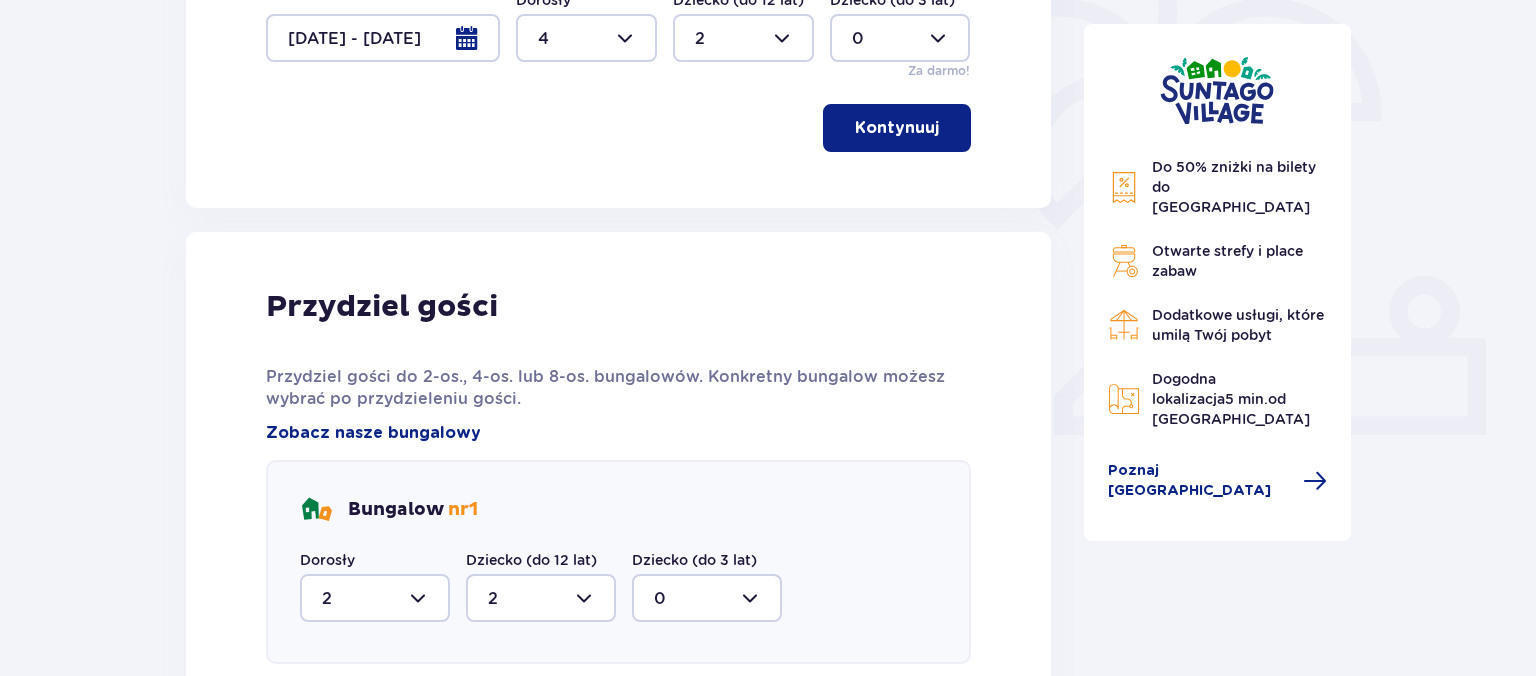 scroll, scrollTop: 387, scrollLeft: 0, axis: vertical 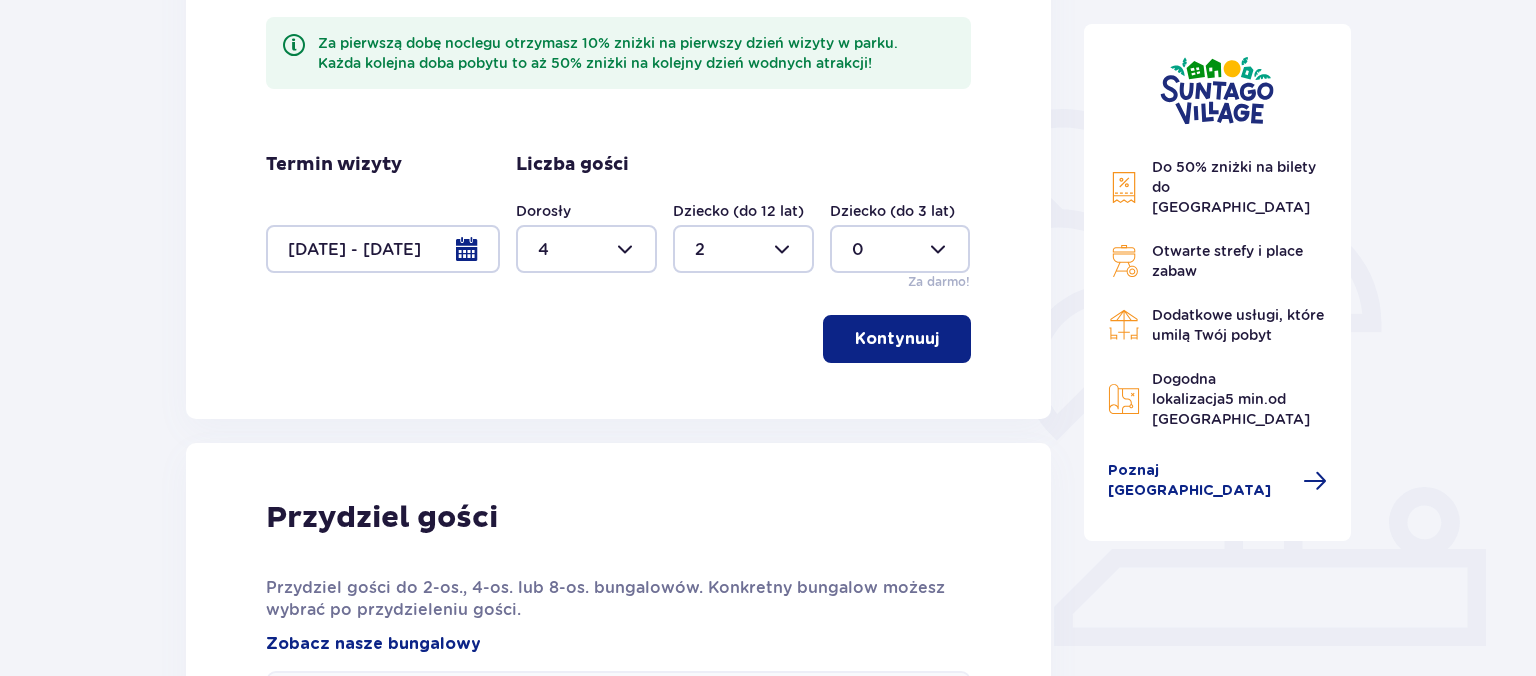 click at bounding box center (586, 249) 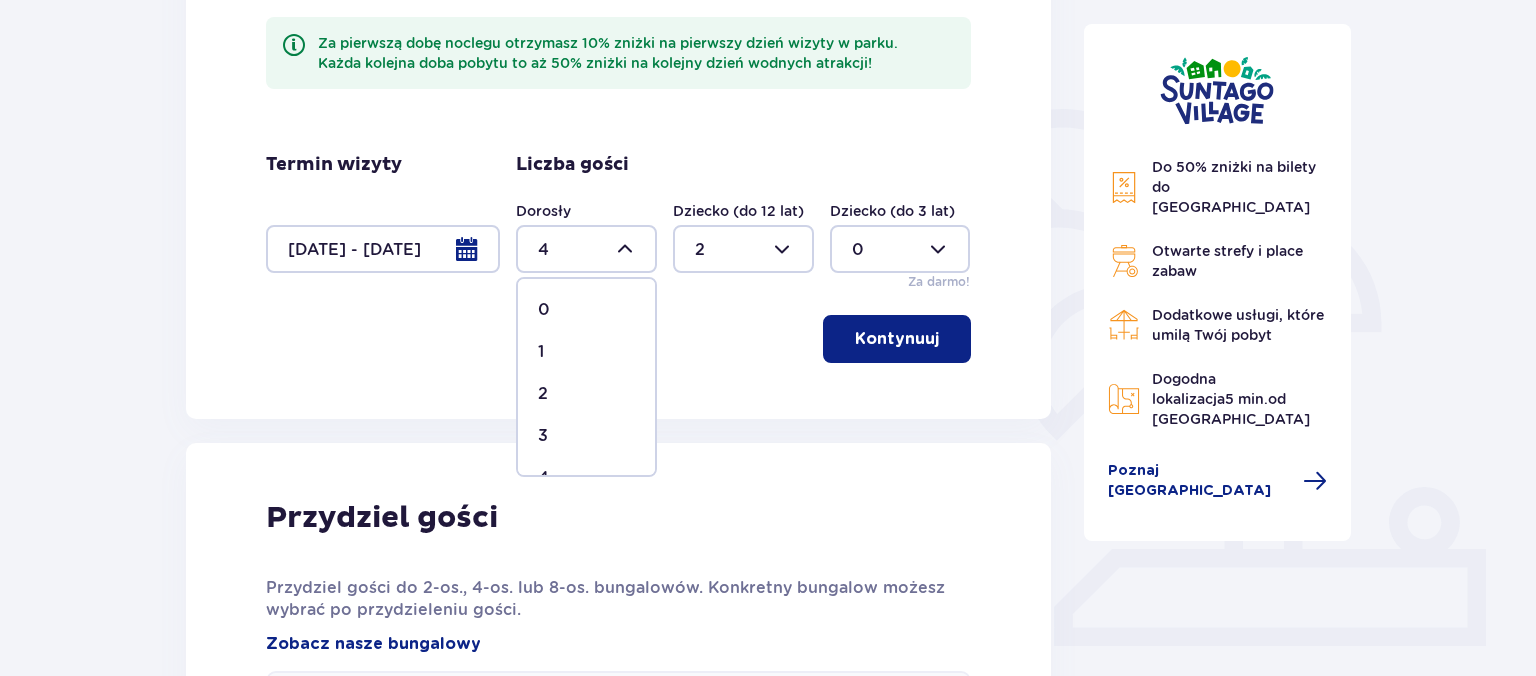 click on "2" at bounding box center (586, 394) 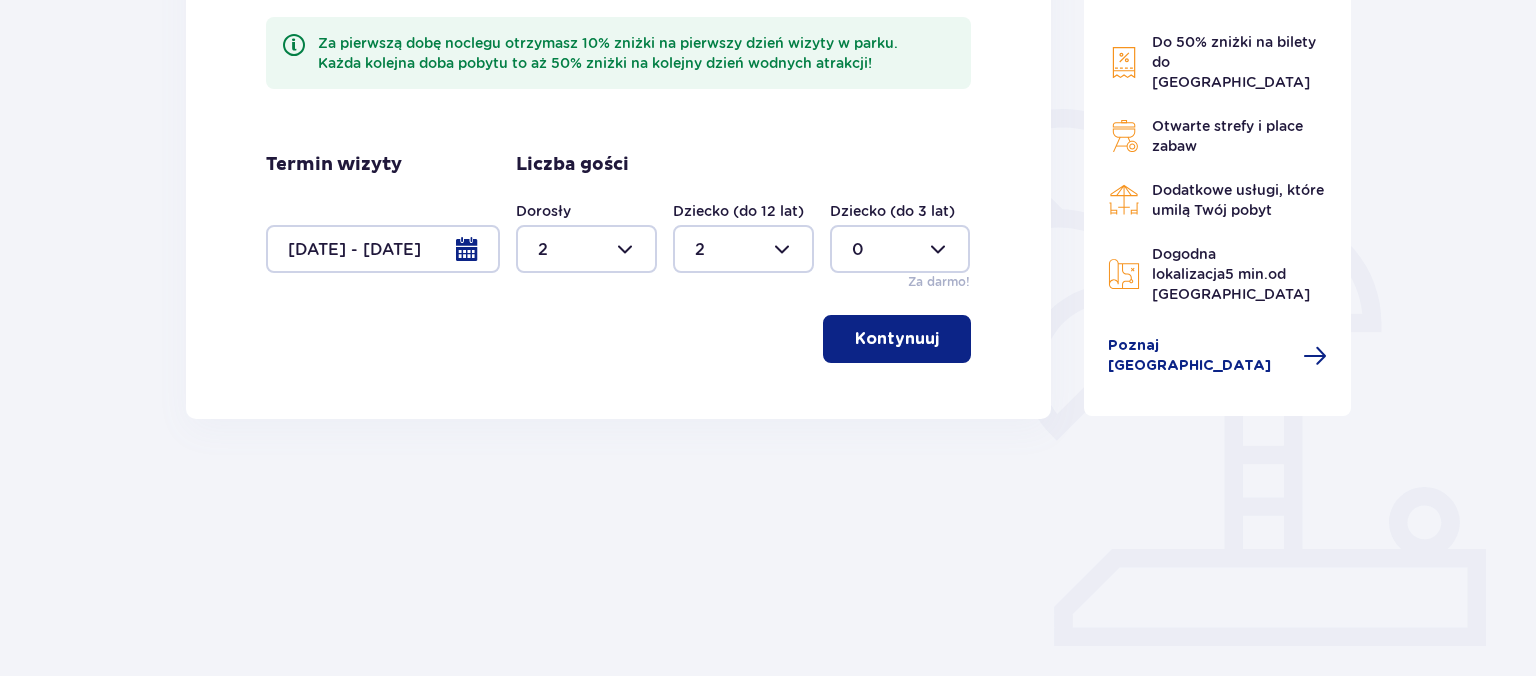 click on "Kontynuuj" at bounding box center (897, 339) 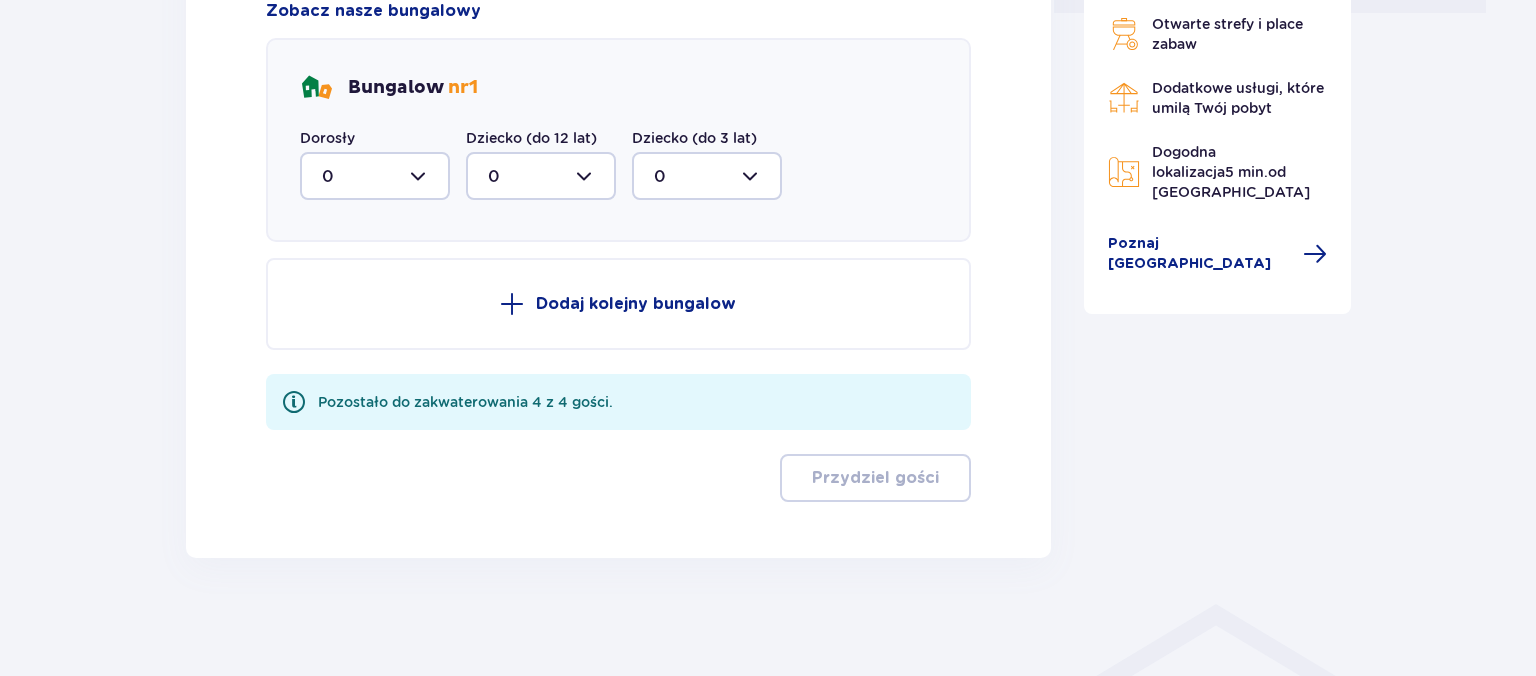 scroll, scrollTop: 915, scrollLeft: 0, axis: vertical 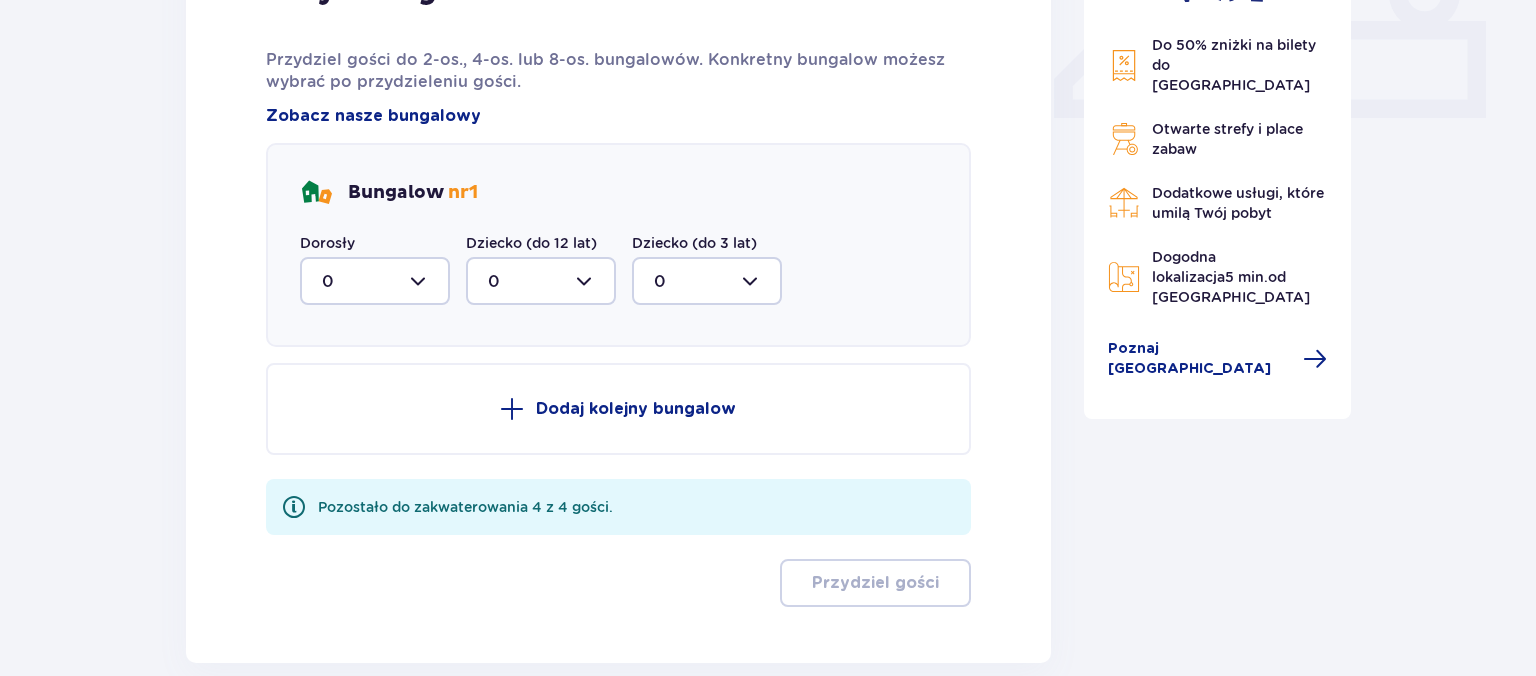 click at bounding box center (375, 281) 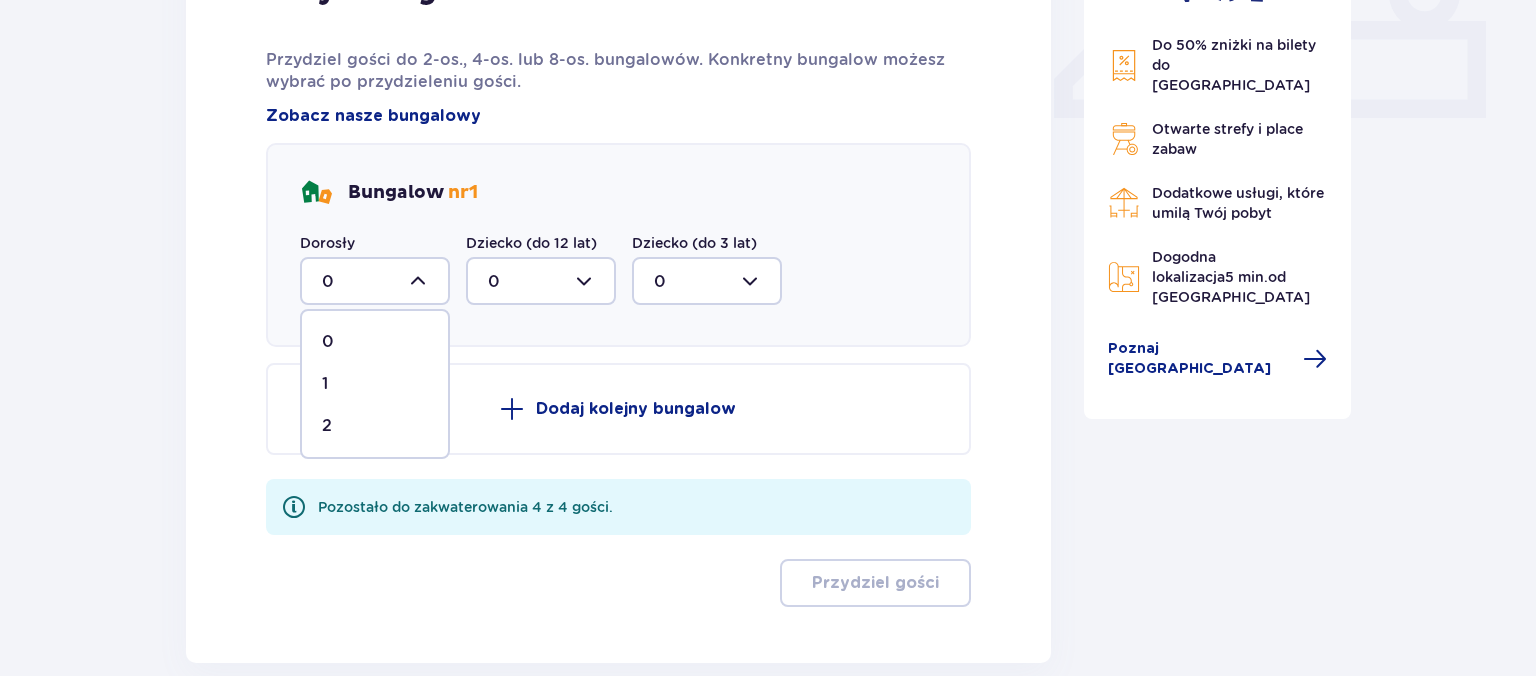 click on "2" at bounding box center [375, 426] 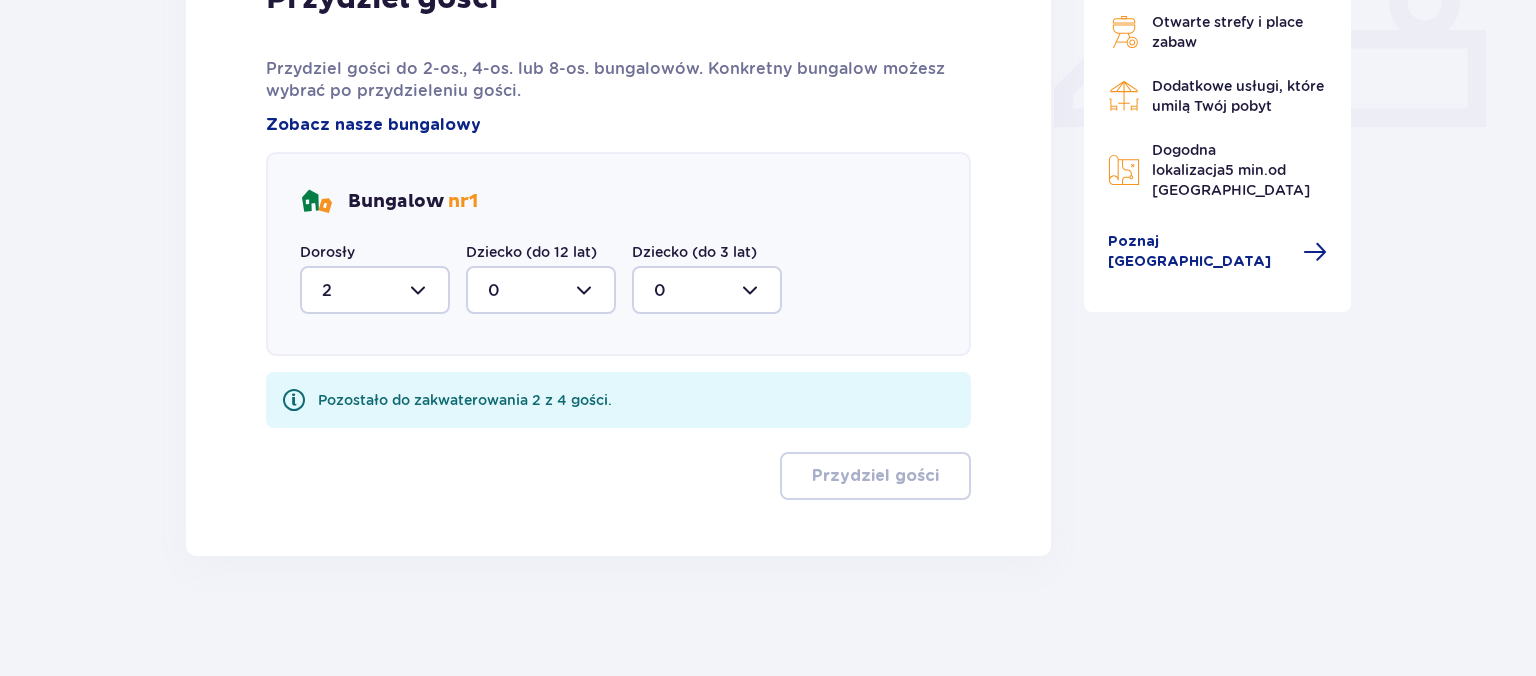 scroll, scrollTop: 905, scrollLeft: 0, axis: vertical 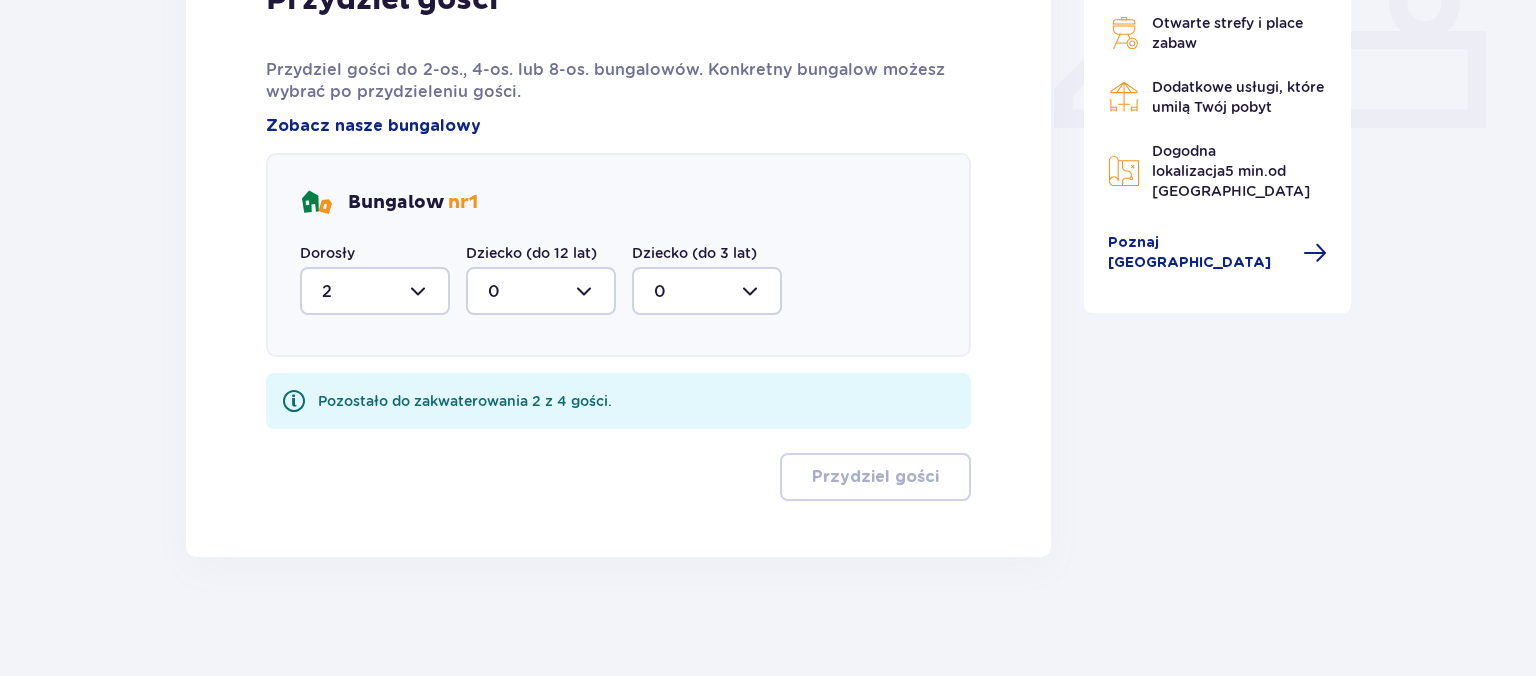 click at bounding box center (541, 291) 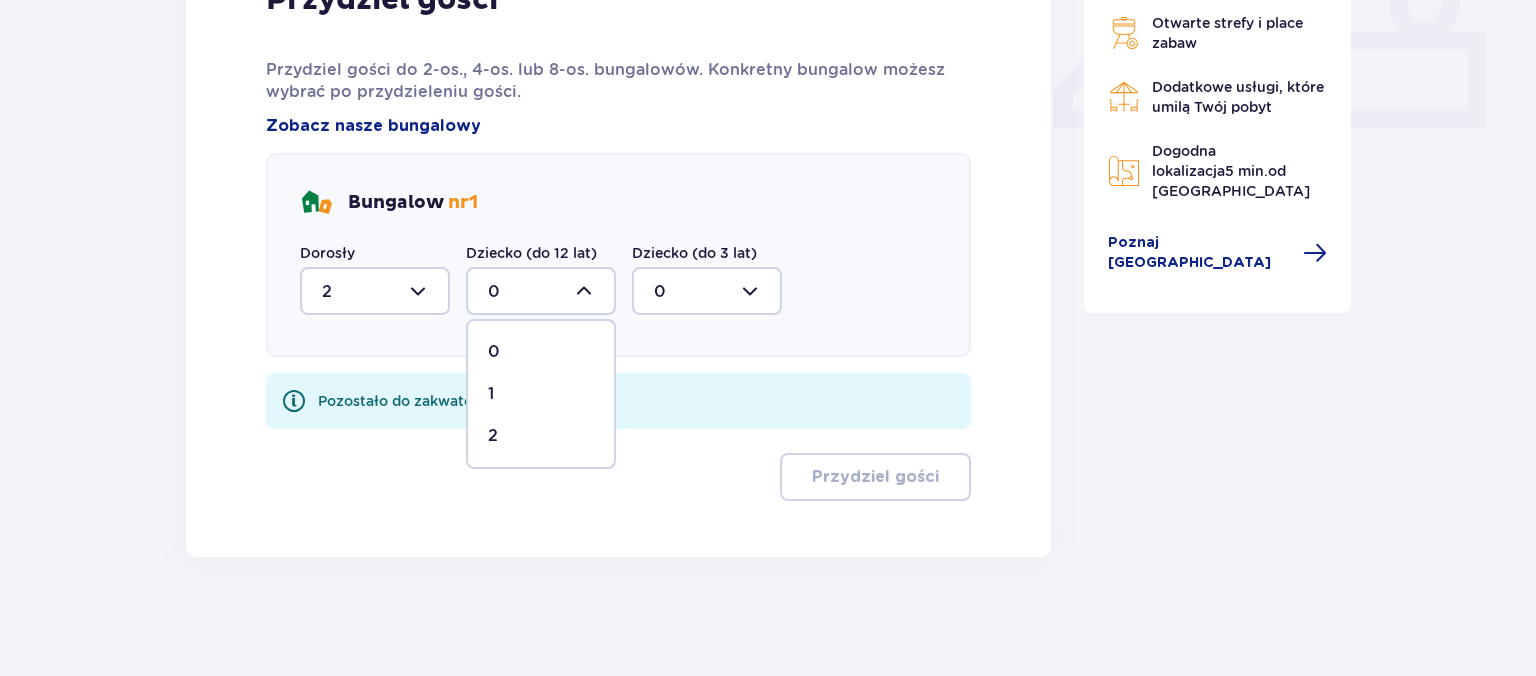 click on "2" at bounding box center (541, 436) 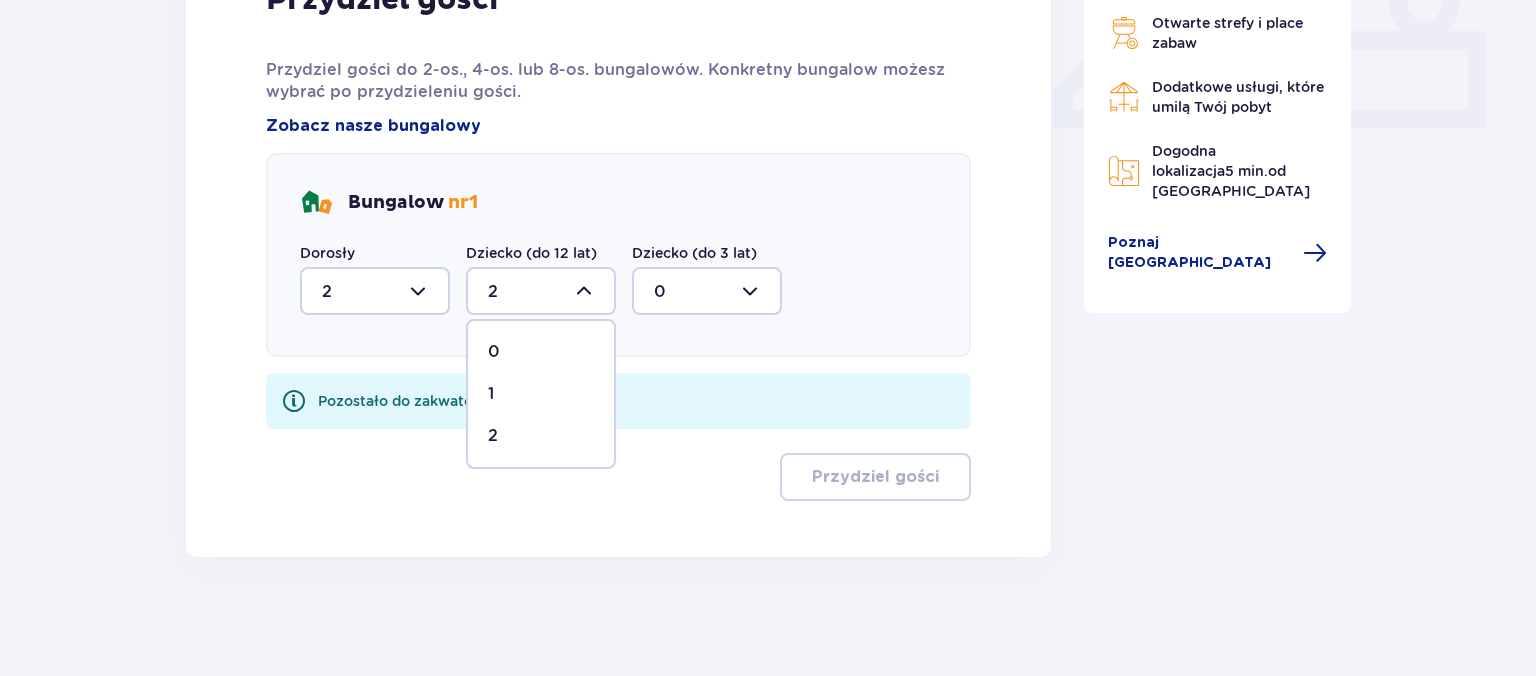 scroll, scrollTop: 825, scrollLeft: 0, axis: vertical 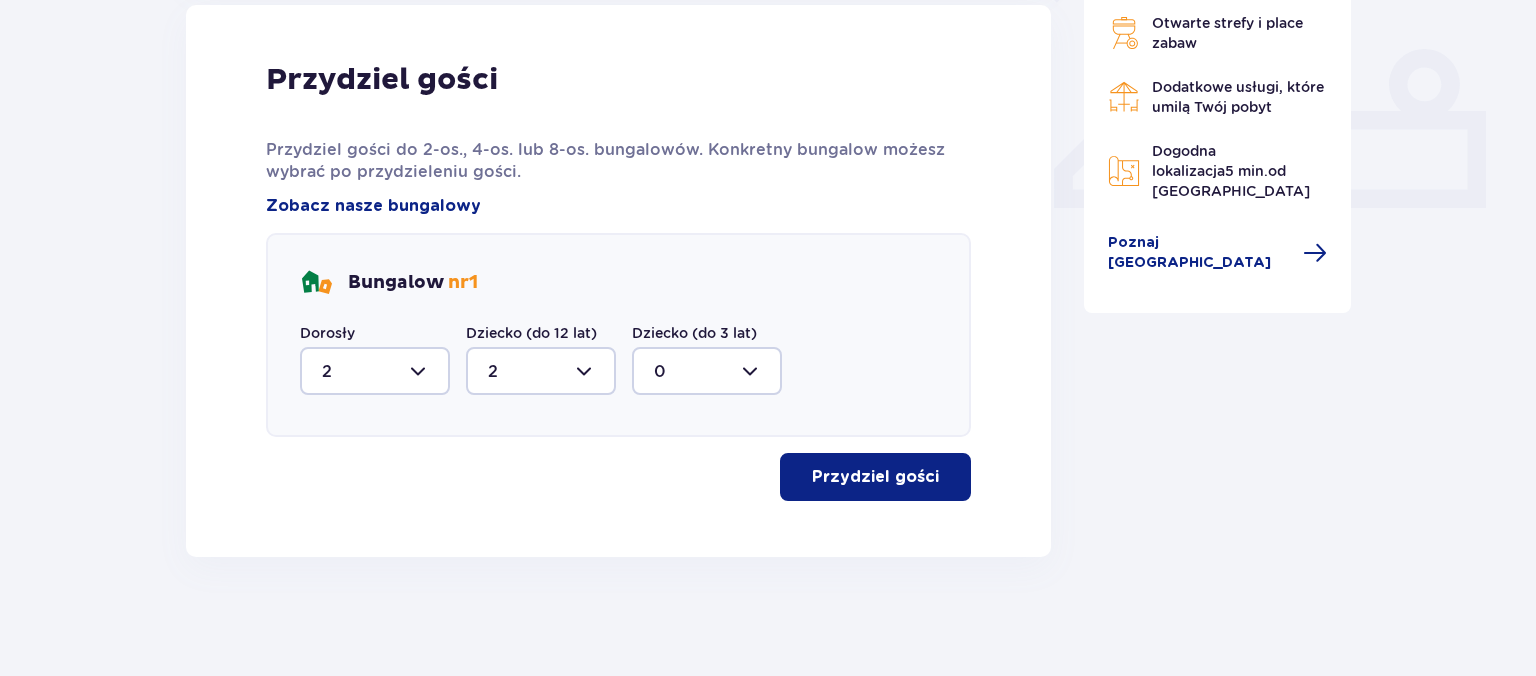 click on "Przydziel gości" at bounding box center (875, 477) 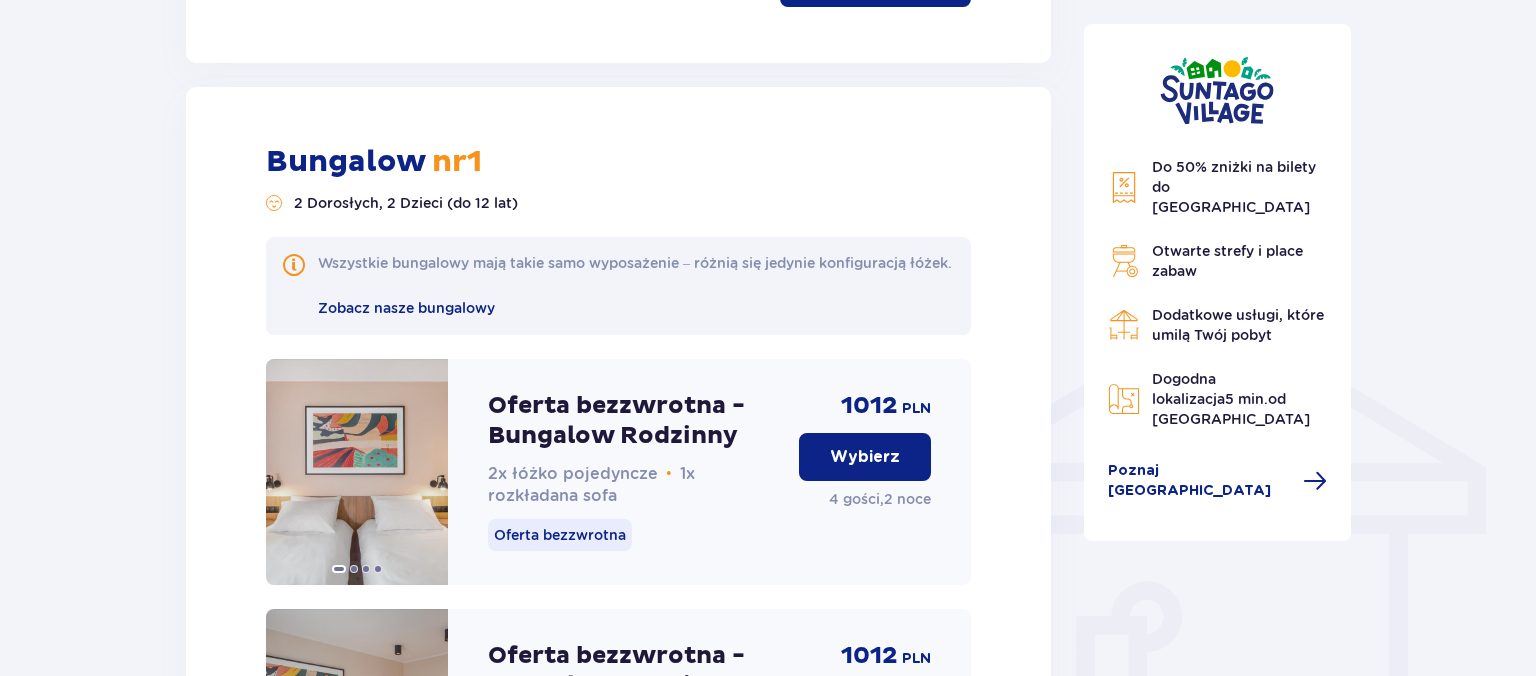 scroll, scrollTop: 1530, scrollLeft: 0, axis: vertical 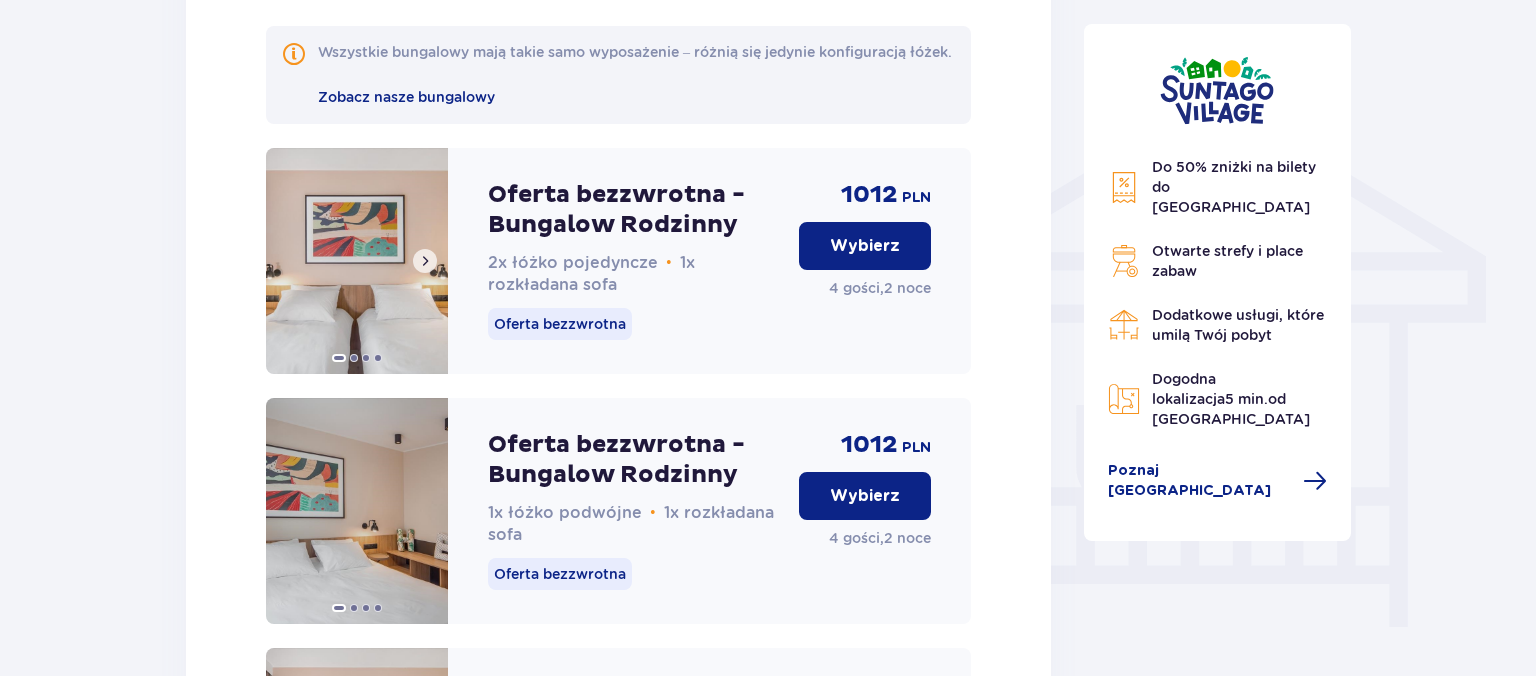 click at bounding box center (425, 261) 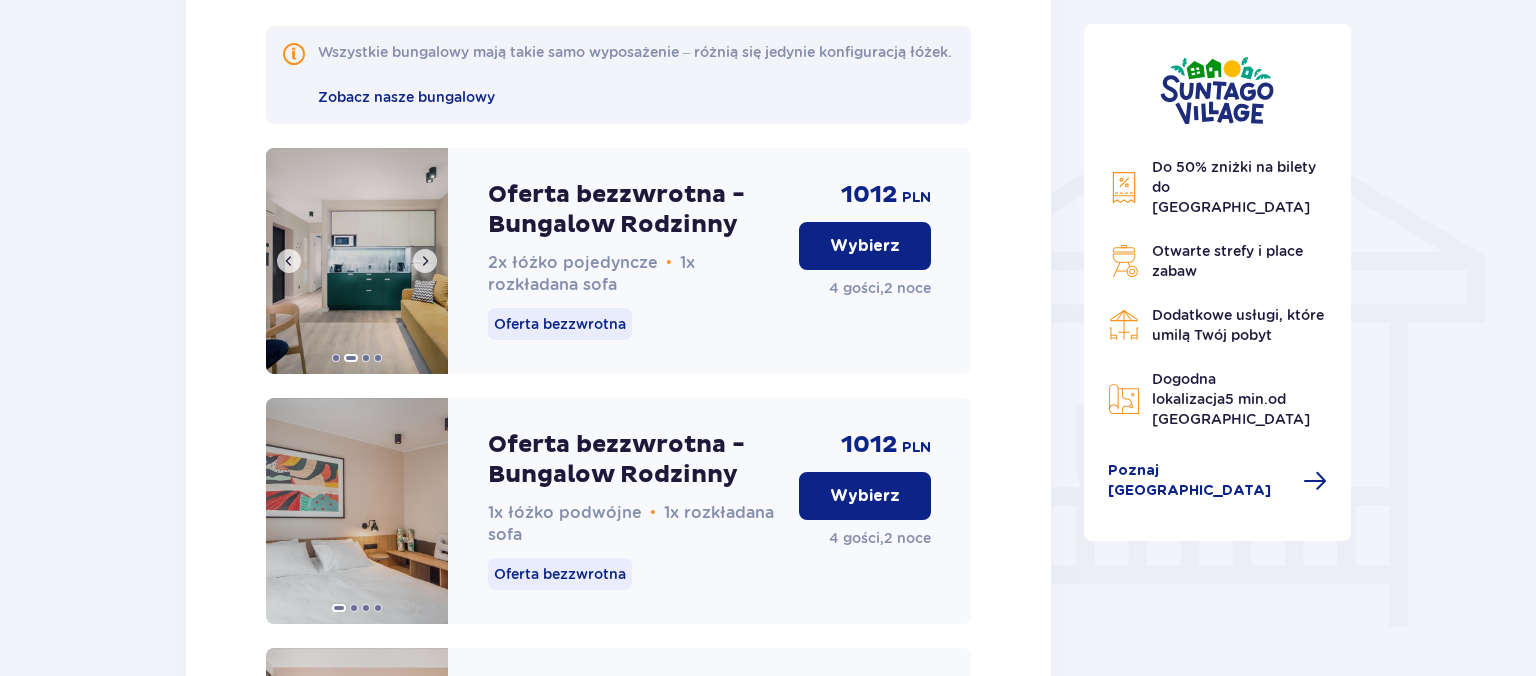 click at bounding box center (425, 261) 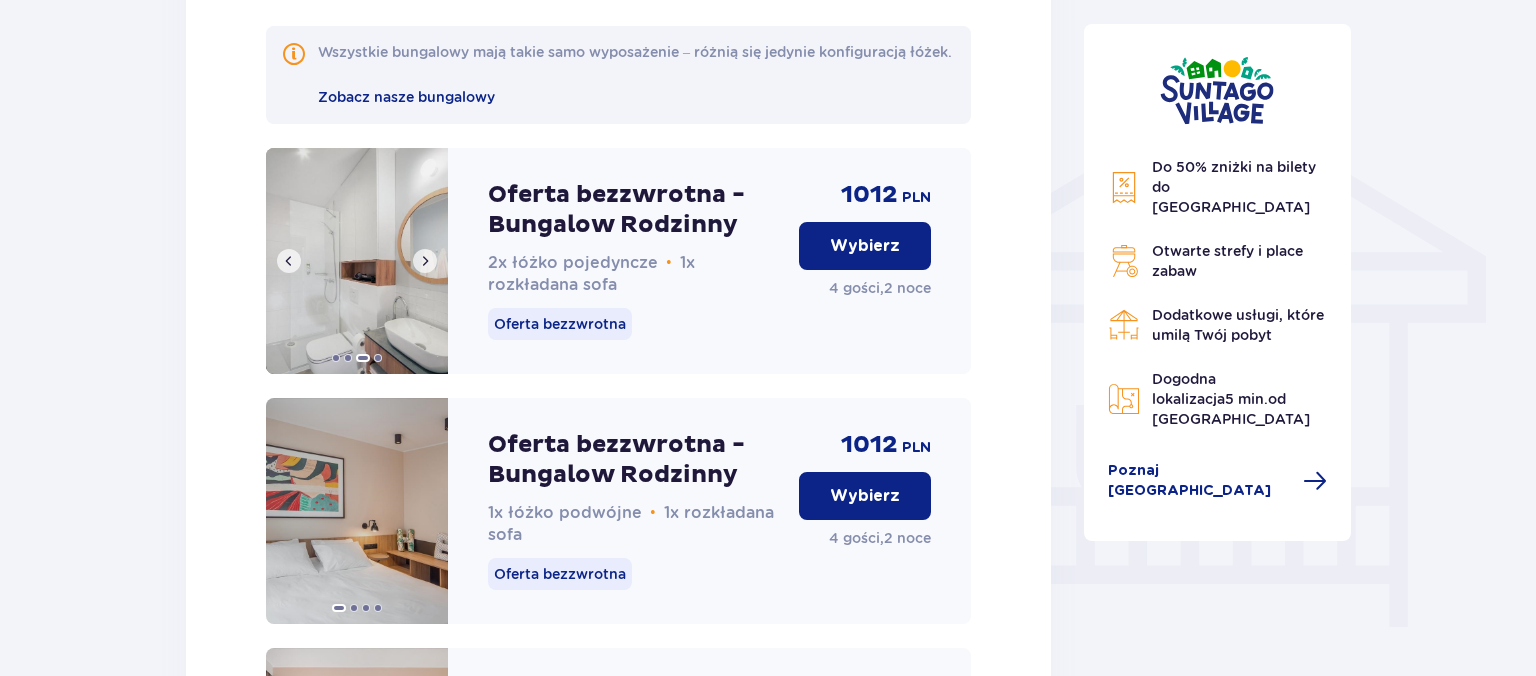 click at bounding box center [425, 261] 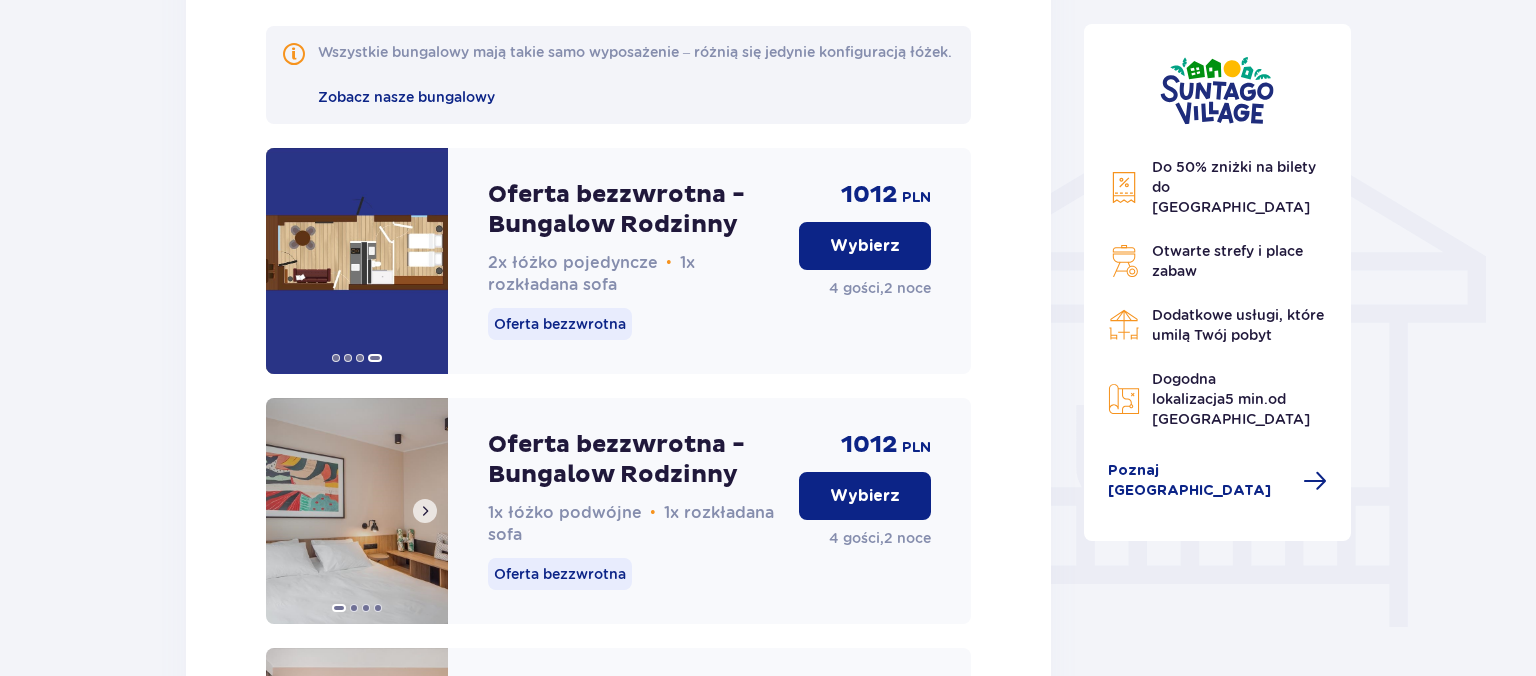 click at bounding box center (425, 511) 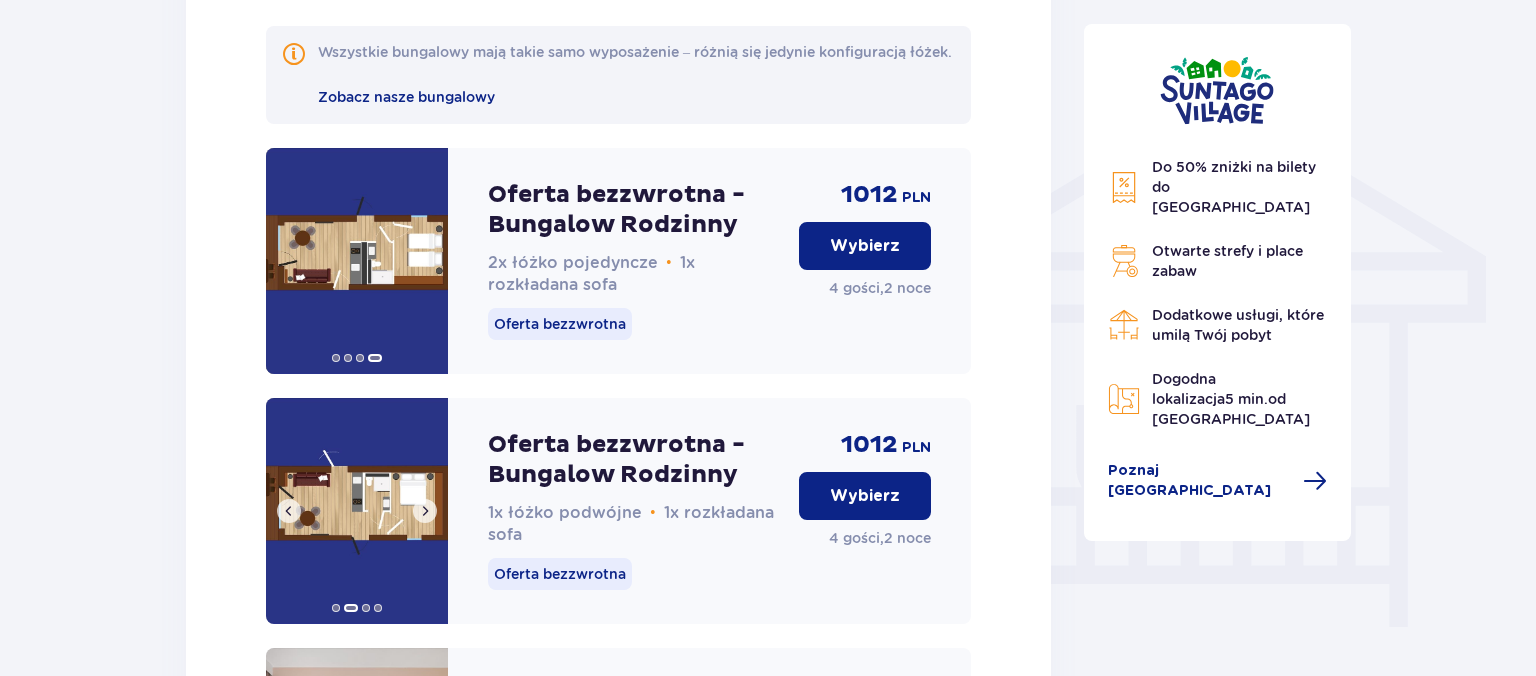 click at bounding box center (425, 511) 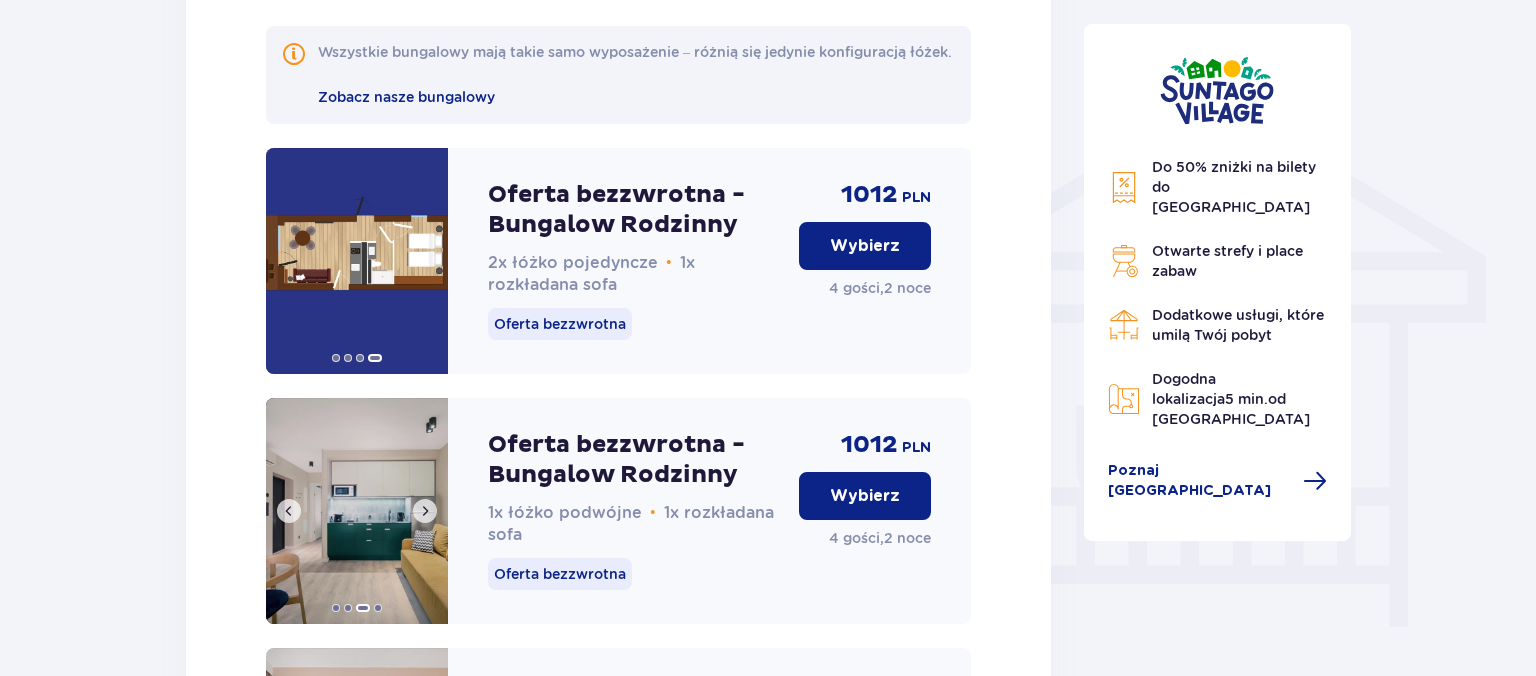 click at bounding box center (425, 511) 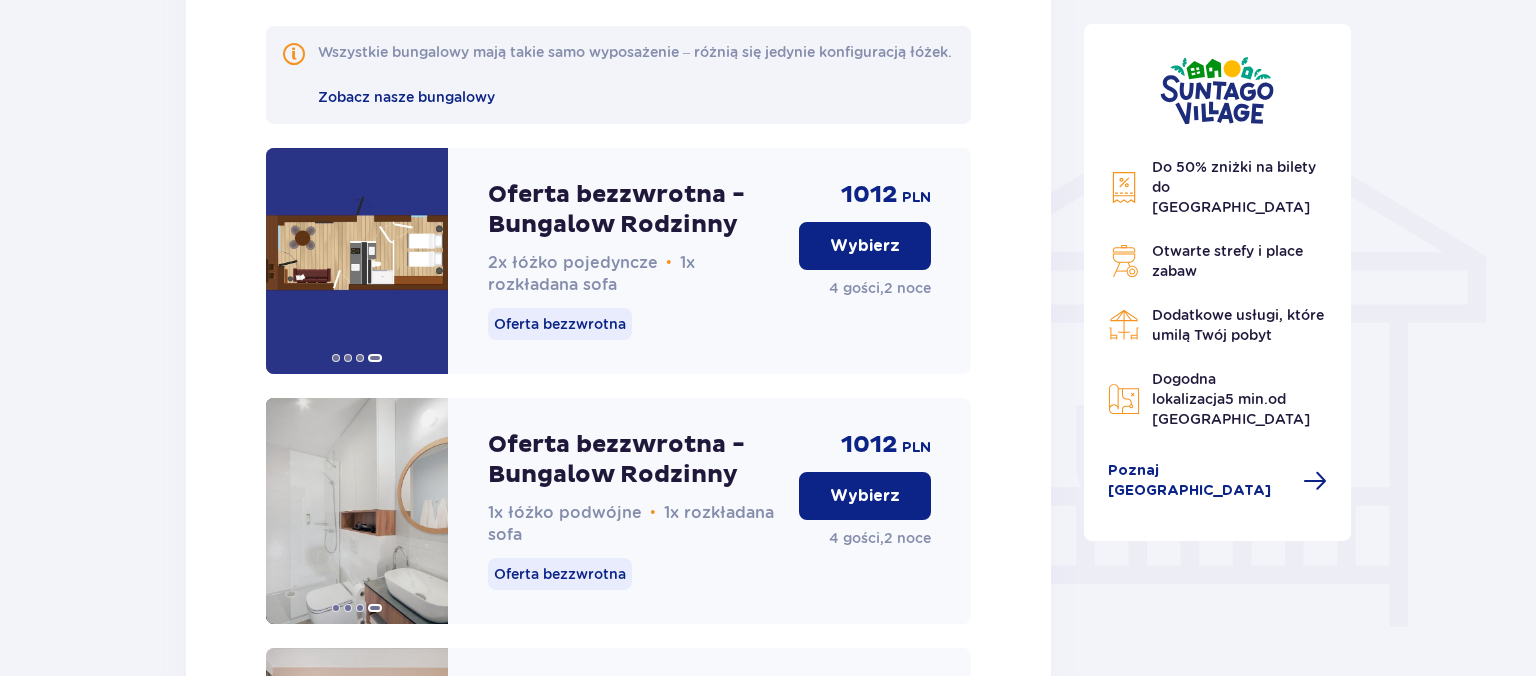 scroll, scrollTop: 1847, scrollLeft: 0, axis: vertical 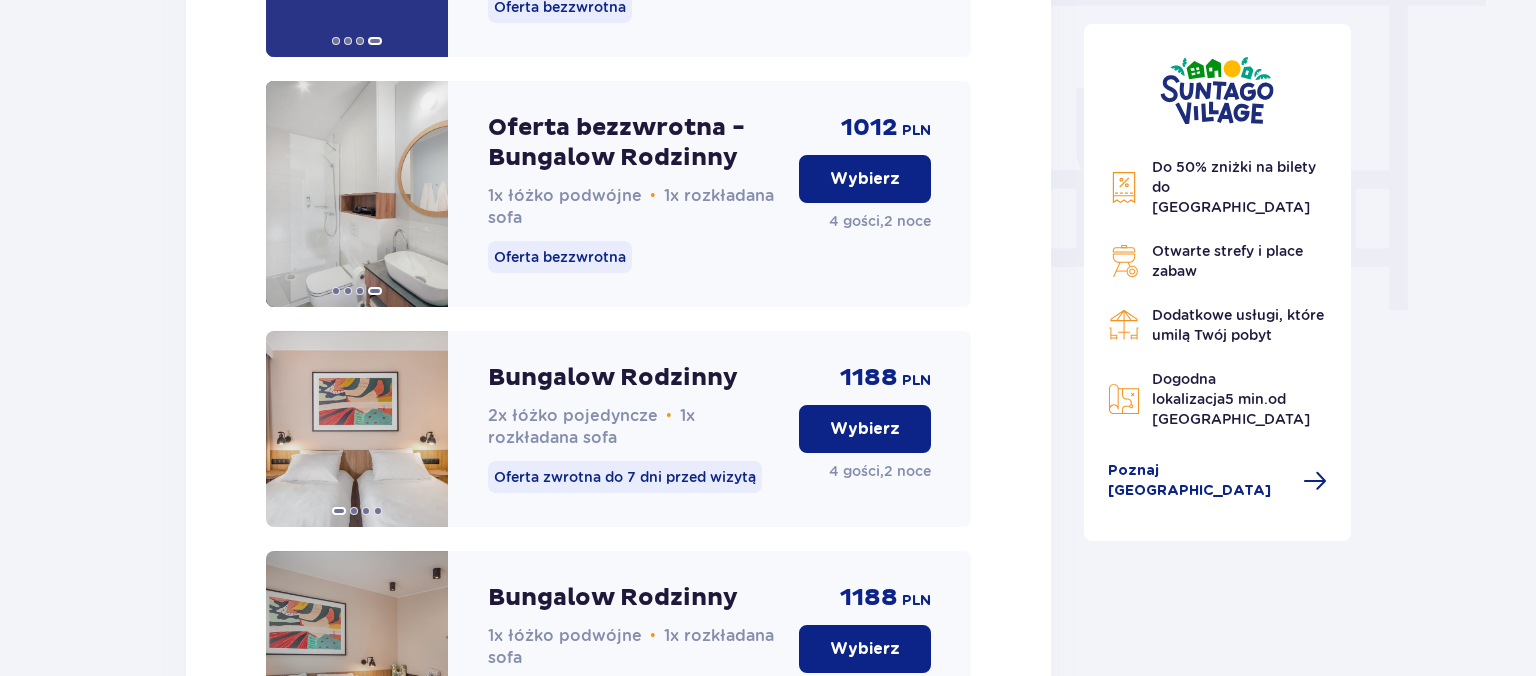 click on "Wybierz" at bounding box center (865, 179) 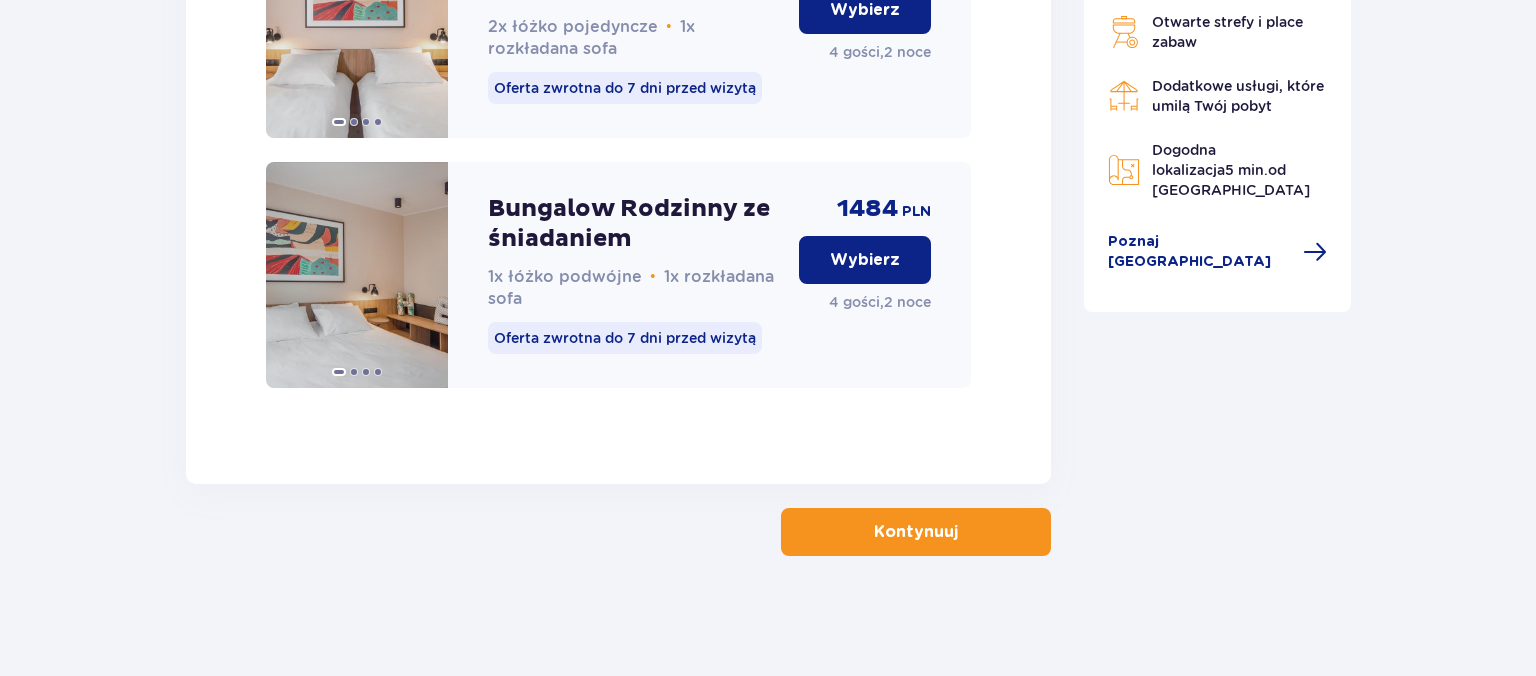 scroll, scrollTop: 3292, scrollLeft: 0, axis: vertical 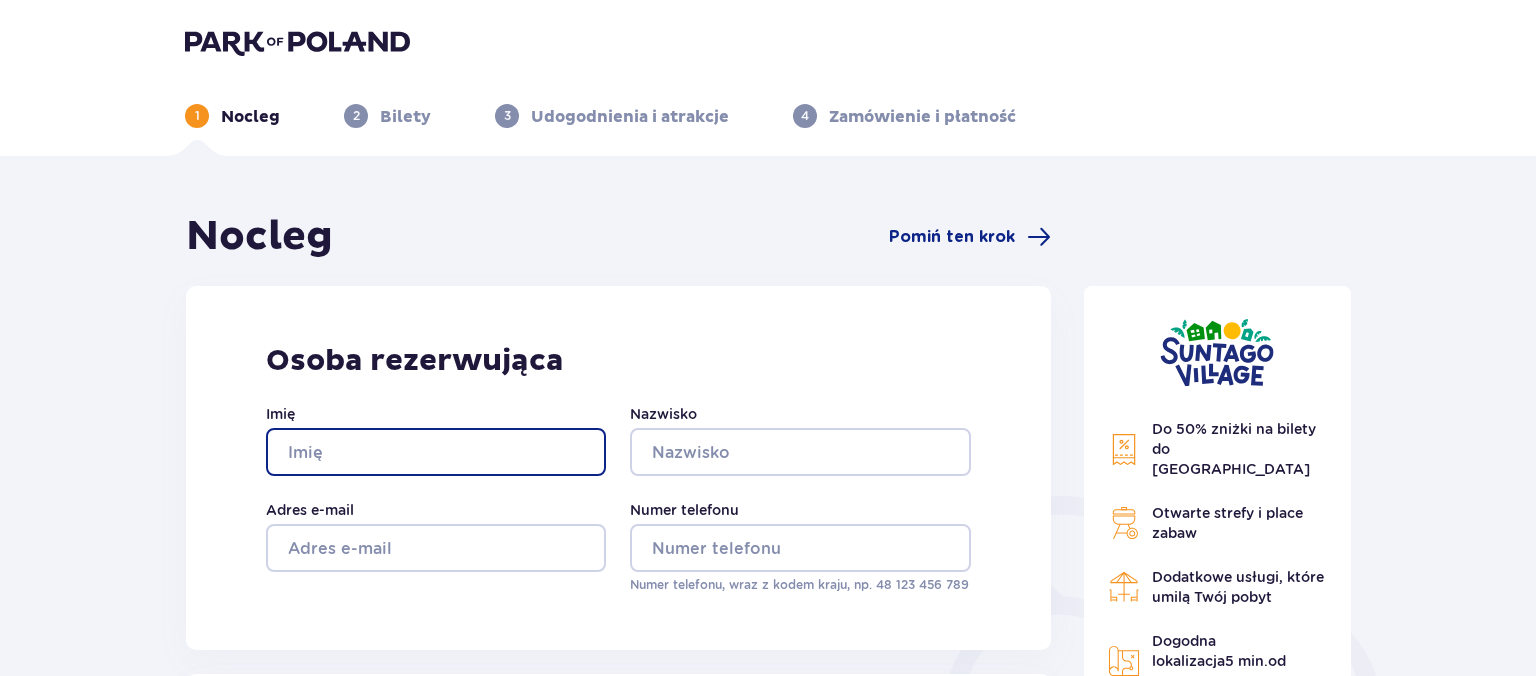 click on "Imię" at bounding box center (436, 452) 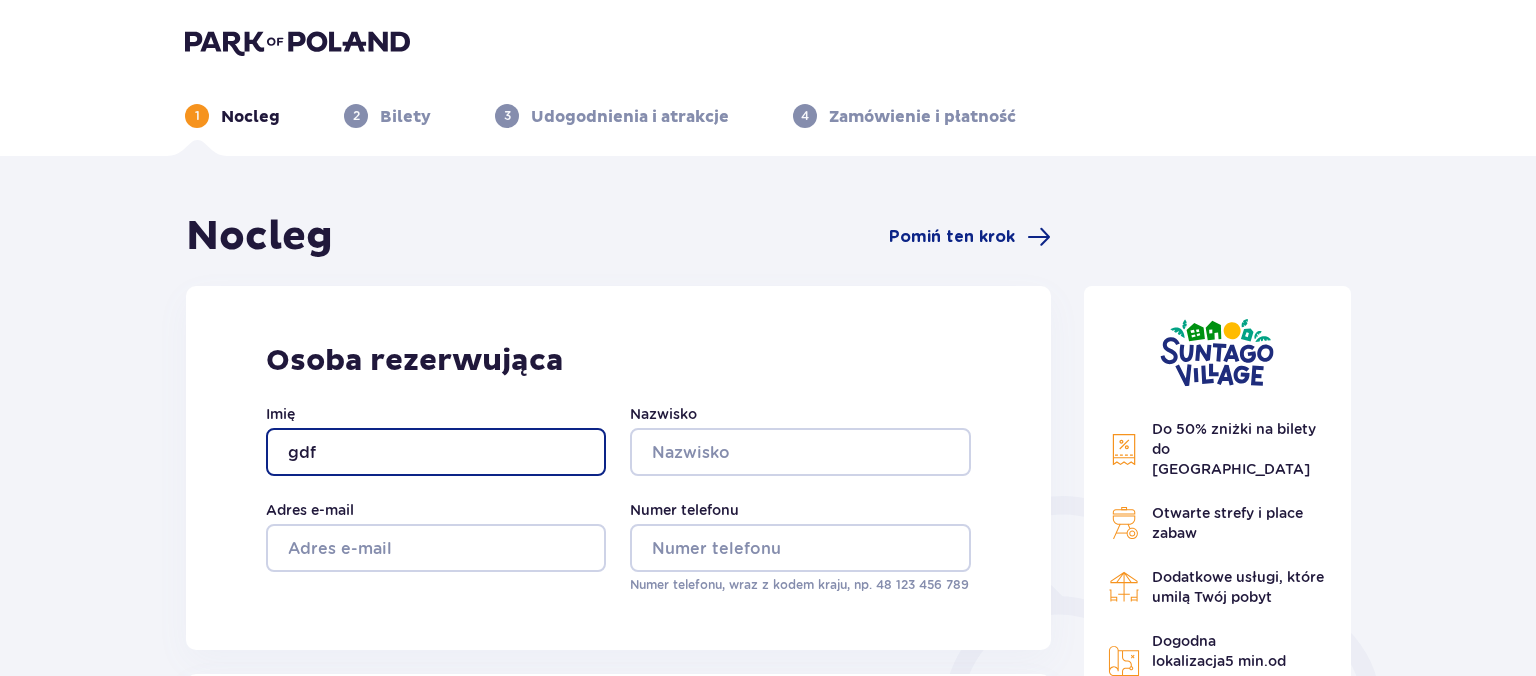 type on "gdfg" 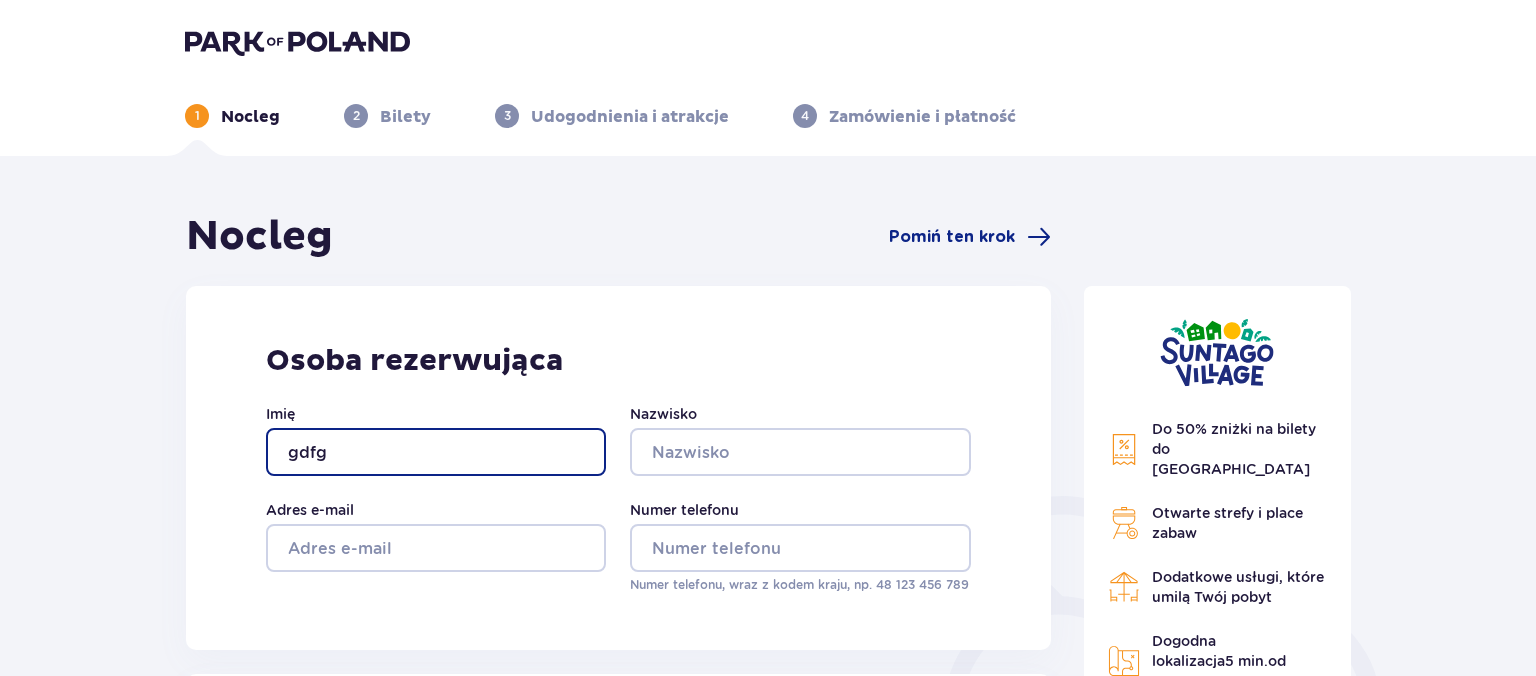 drag, startPoint x: 361, startPoint y: 447, endPoint x: 244, endPoint y: 435, distance: 117.61378 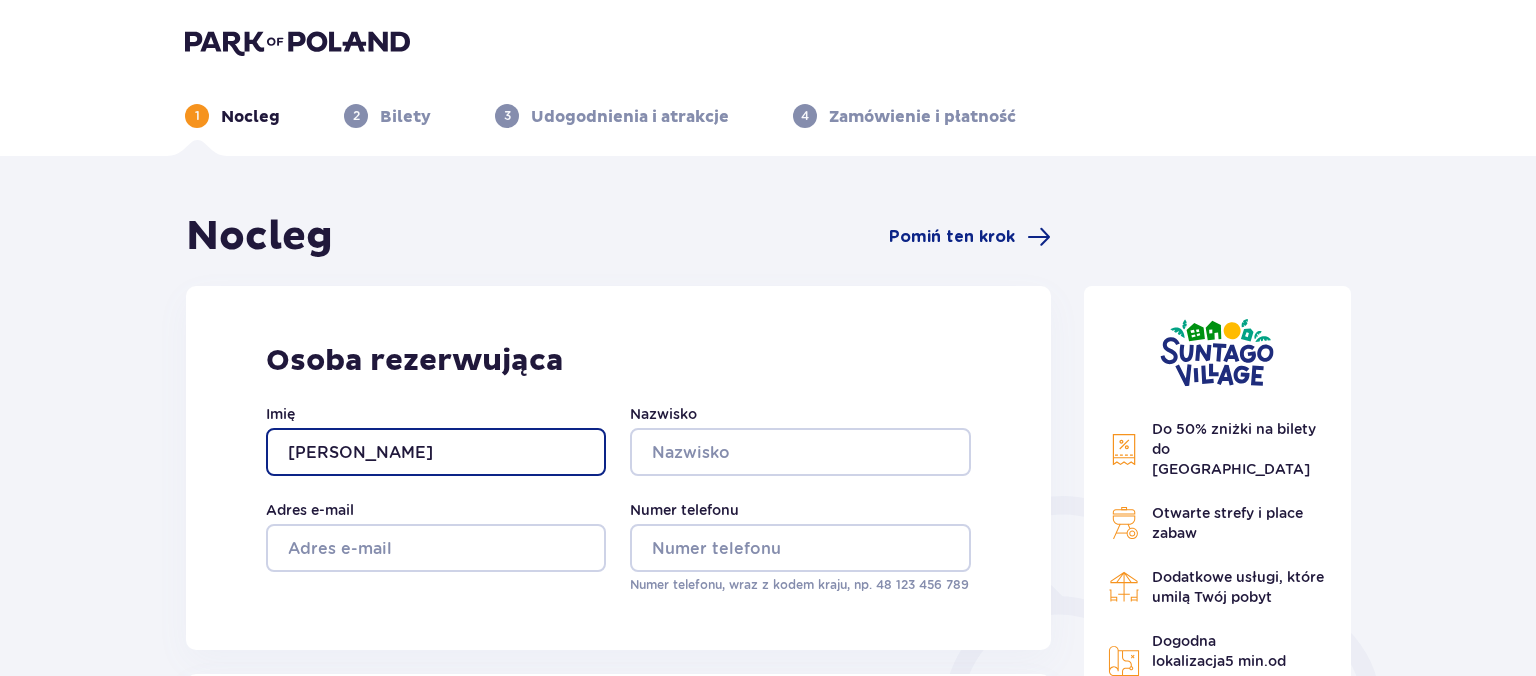 type on "[PERSON_NAME]" 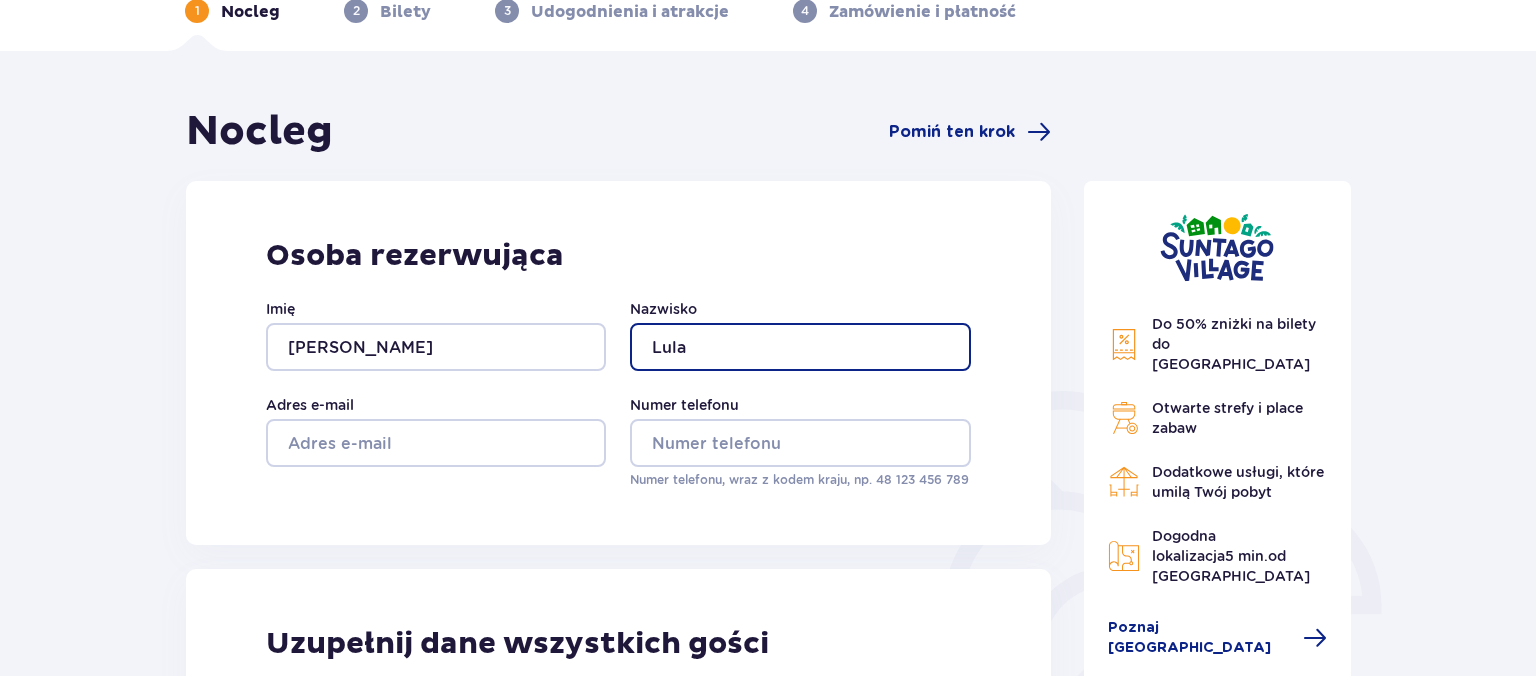 scroll, scrollTop: 316, scrollLeft: 0, axis: vertical 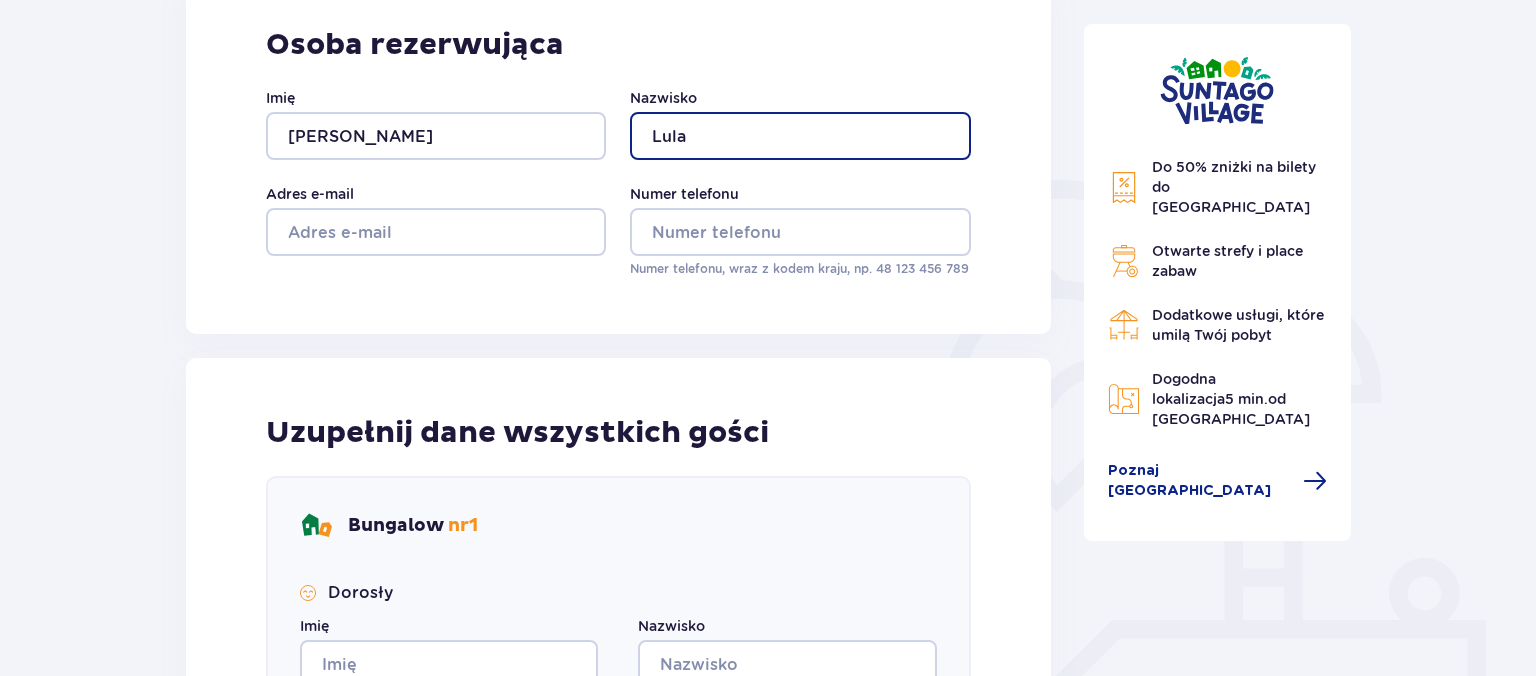 type on "Lula" 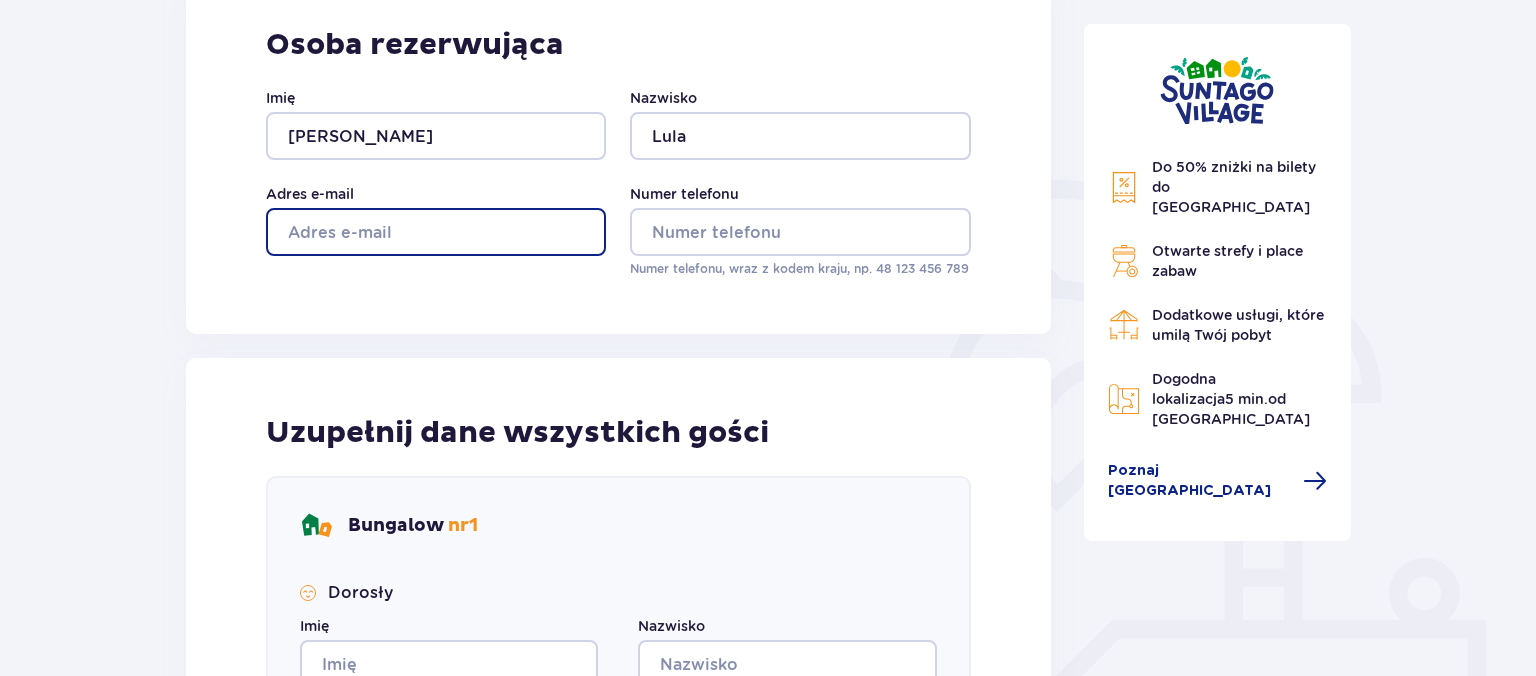 click on "Adres e-mail" at bounding box center [436, 232] 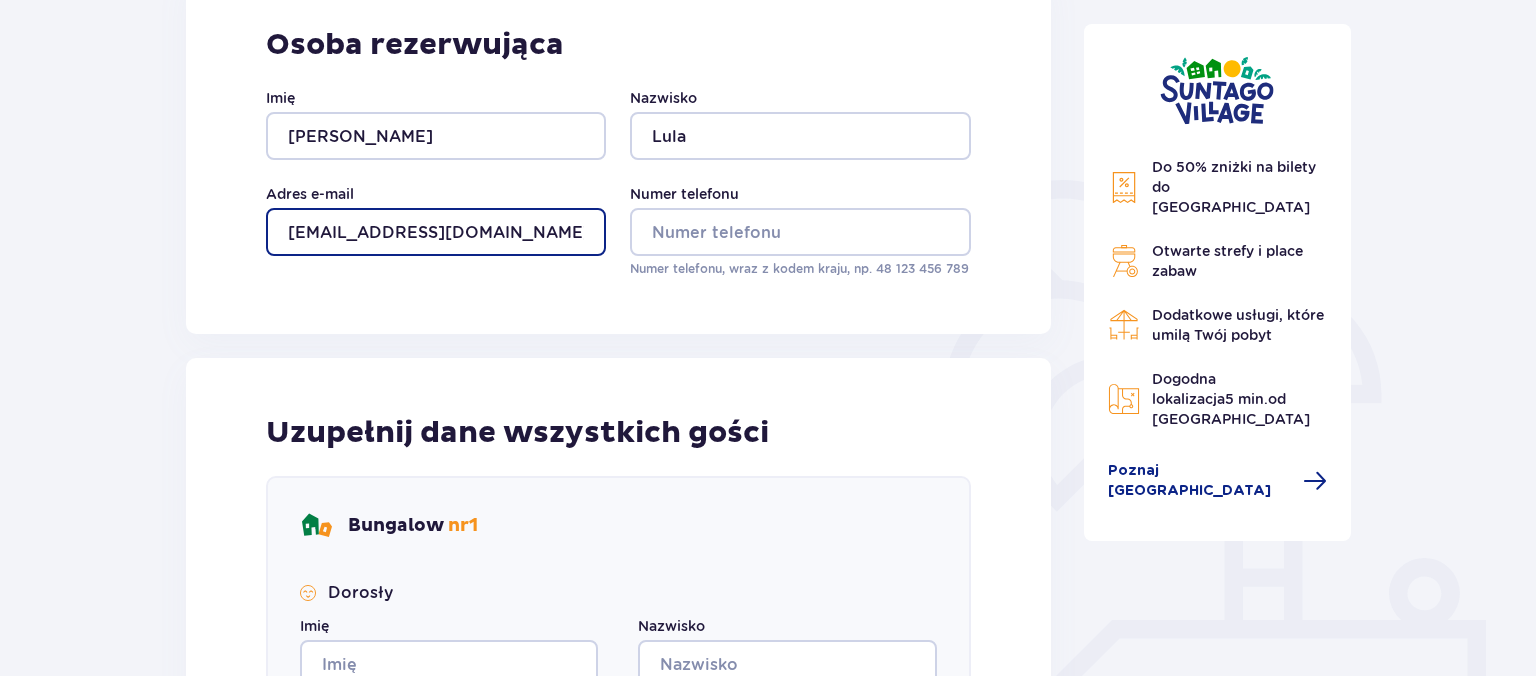 type on "[EMAIL_ADDRESS][DOMAIN_NAME]" 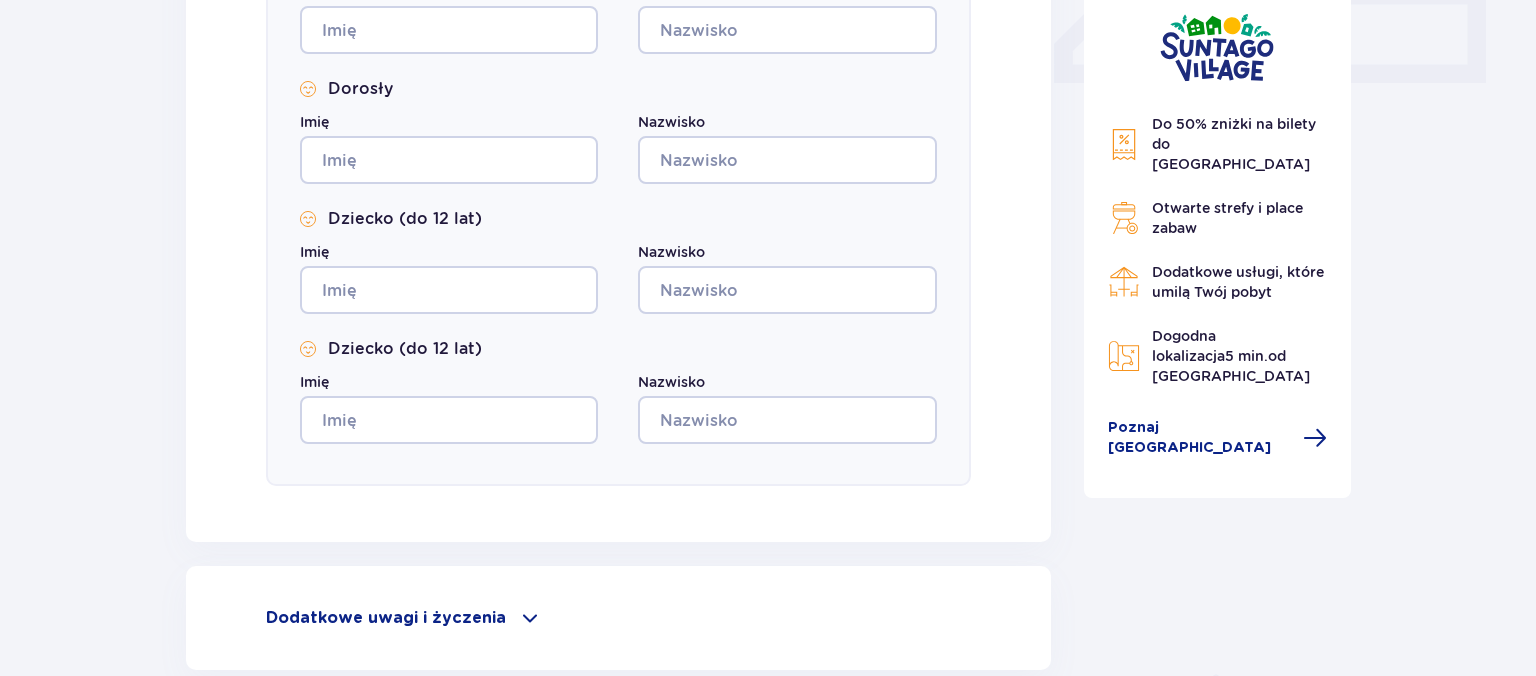 scroll, scrollTop: 1135, scrollLeft: 0, axis: vertical 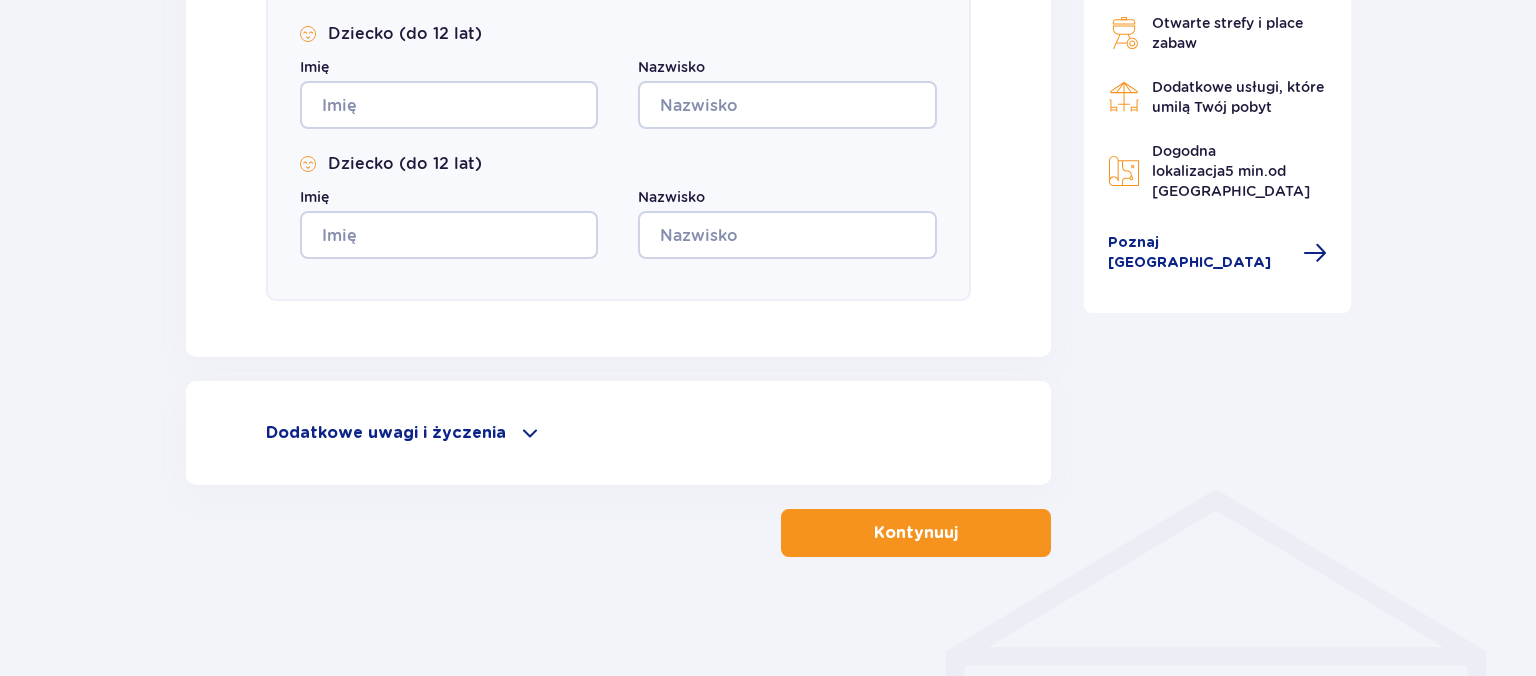 type on "668249378" 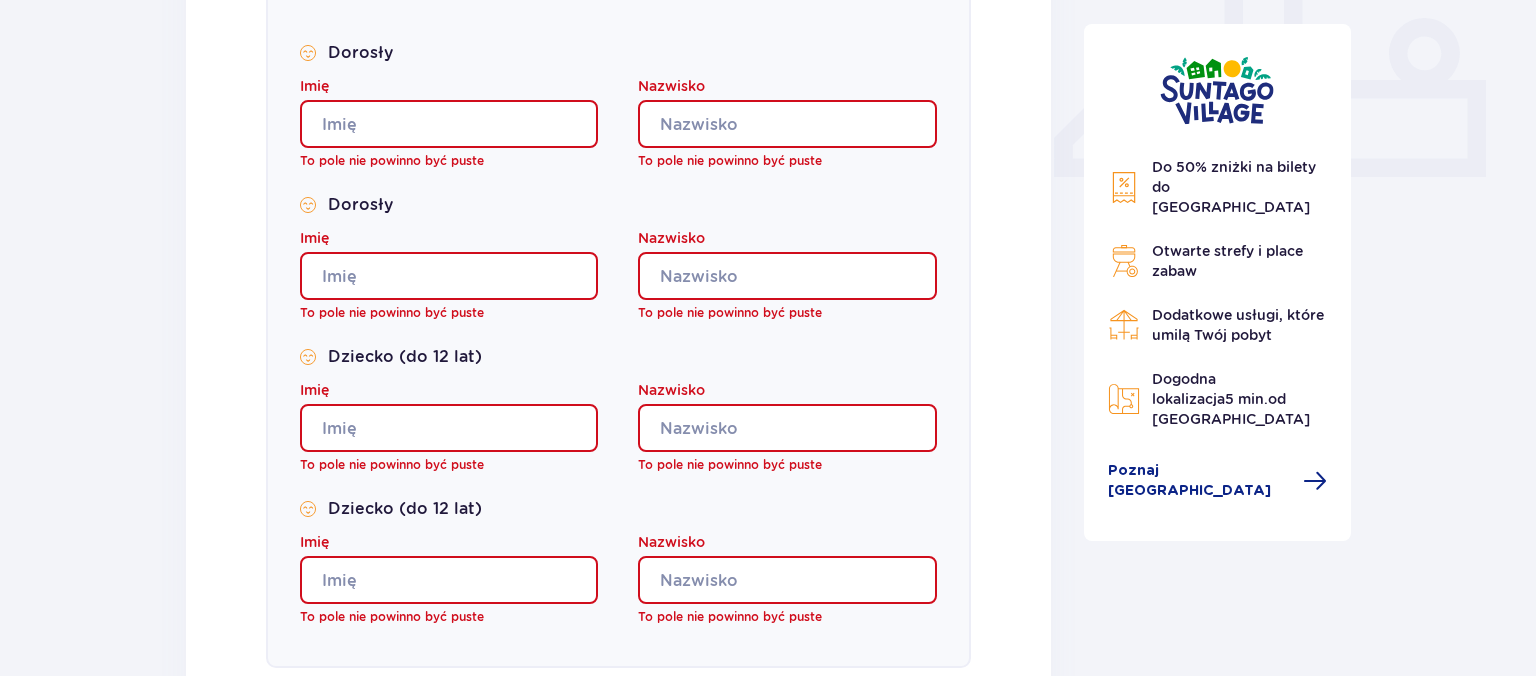scroll, scrollTop: 855, scrollLeft: 0, axis: vertical 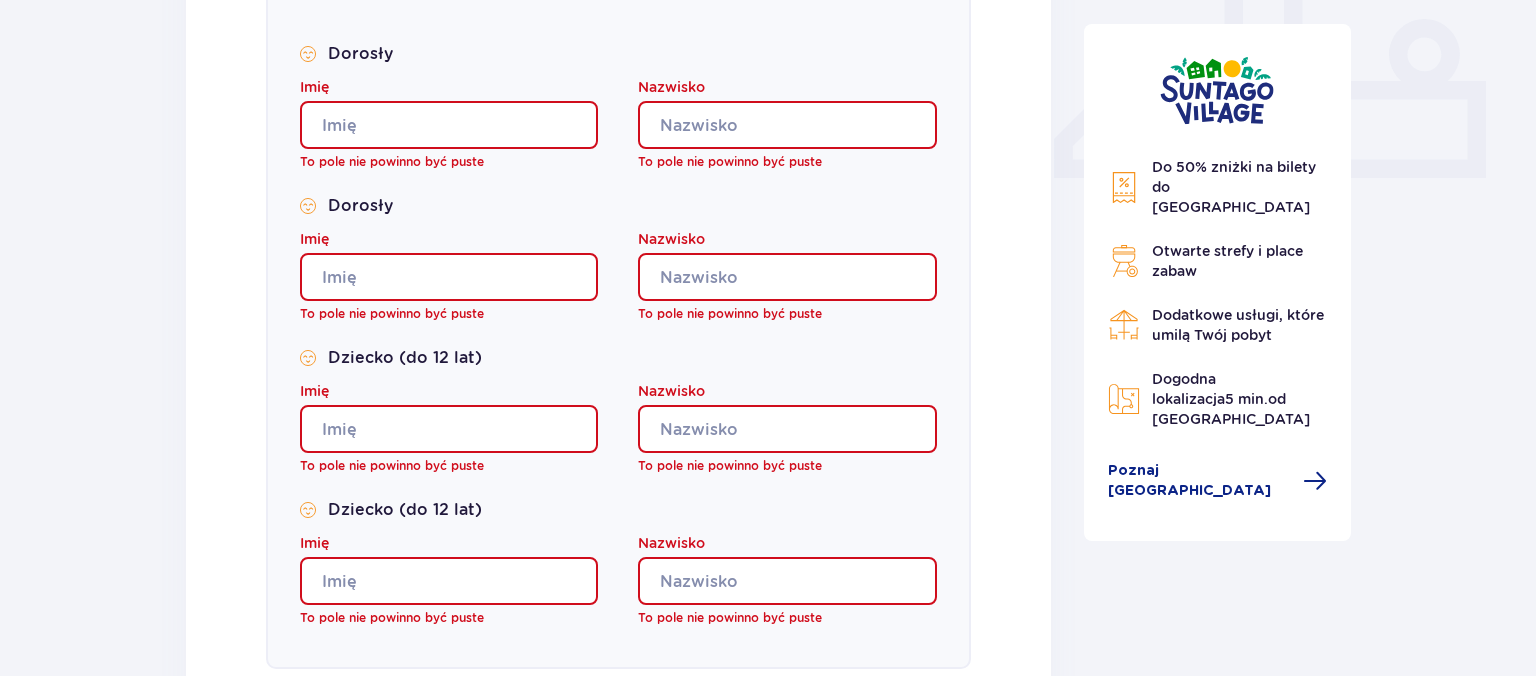 click on "Imię" at bounding box center [449, 125] 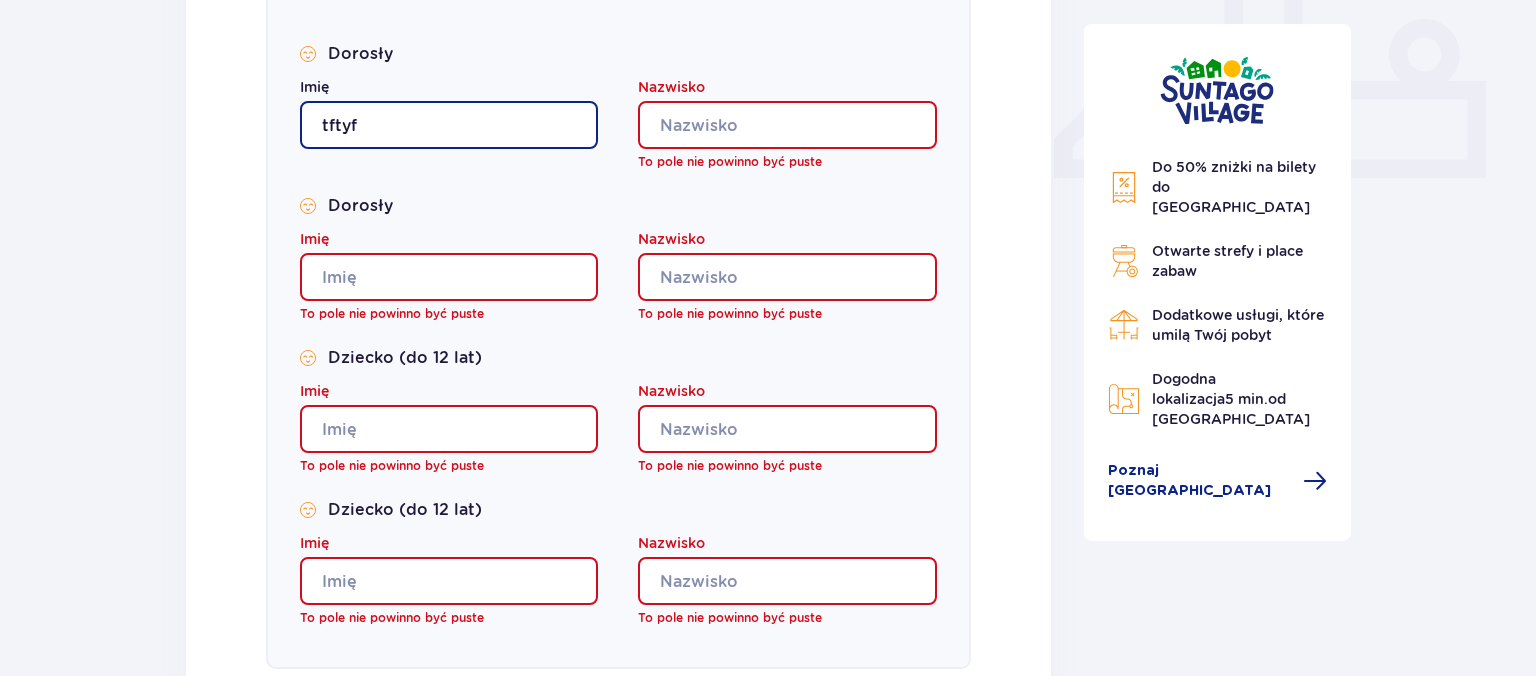 type on "tftyf" 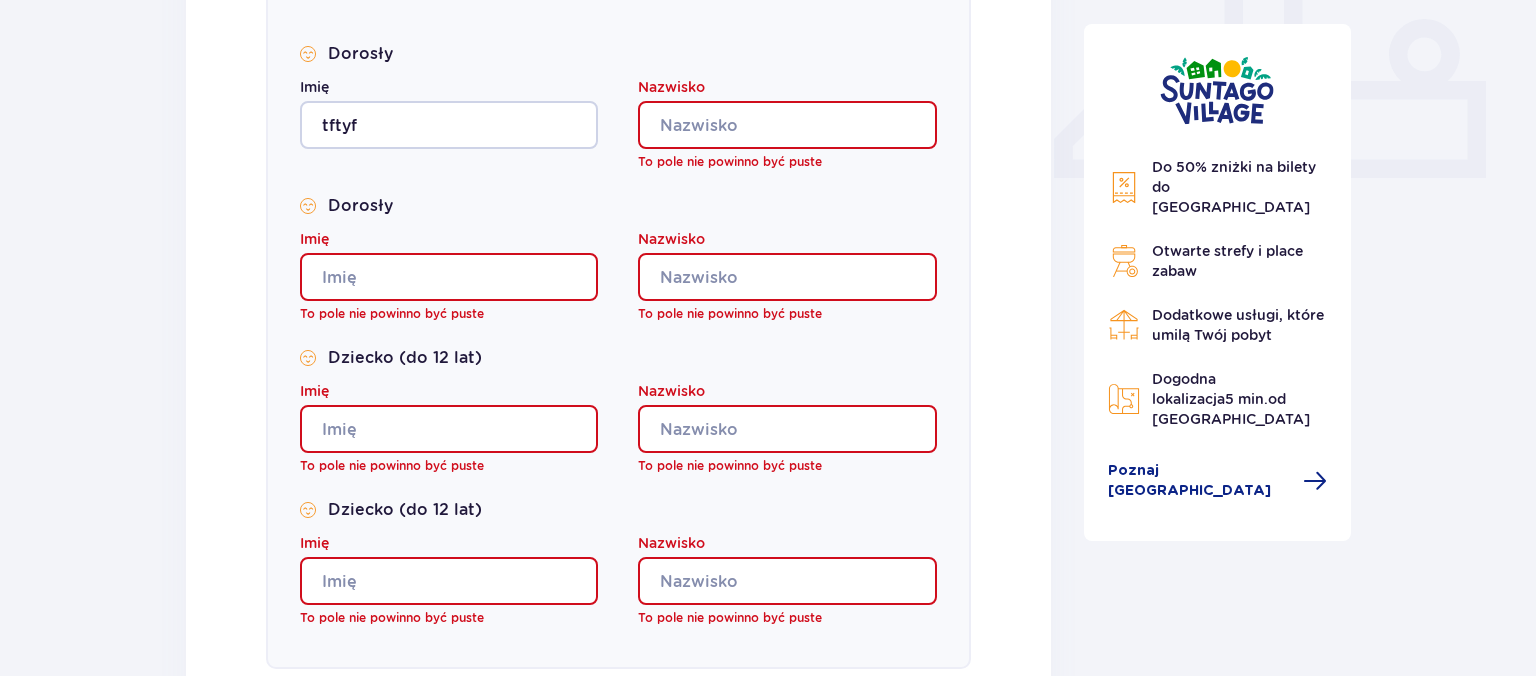 click on "Nazwisko" at bounding box center (787, 125) 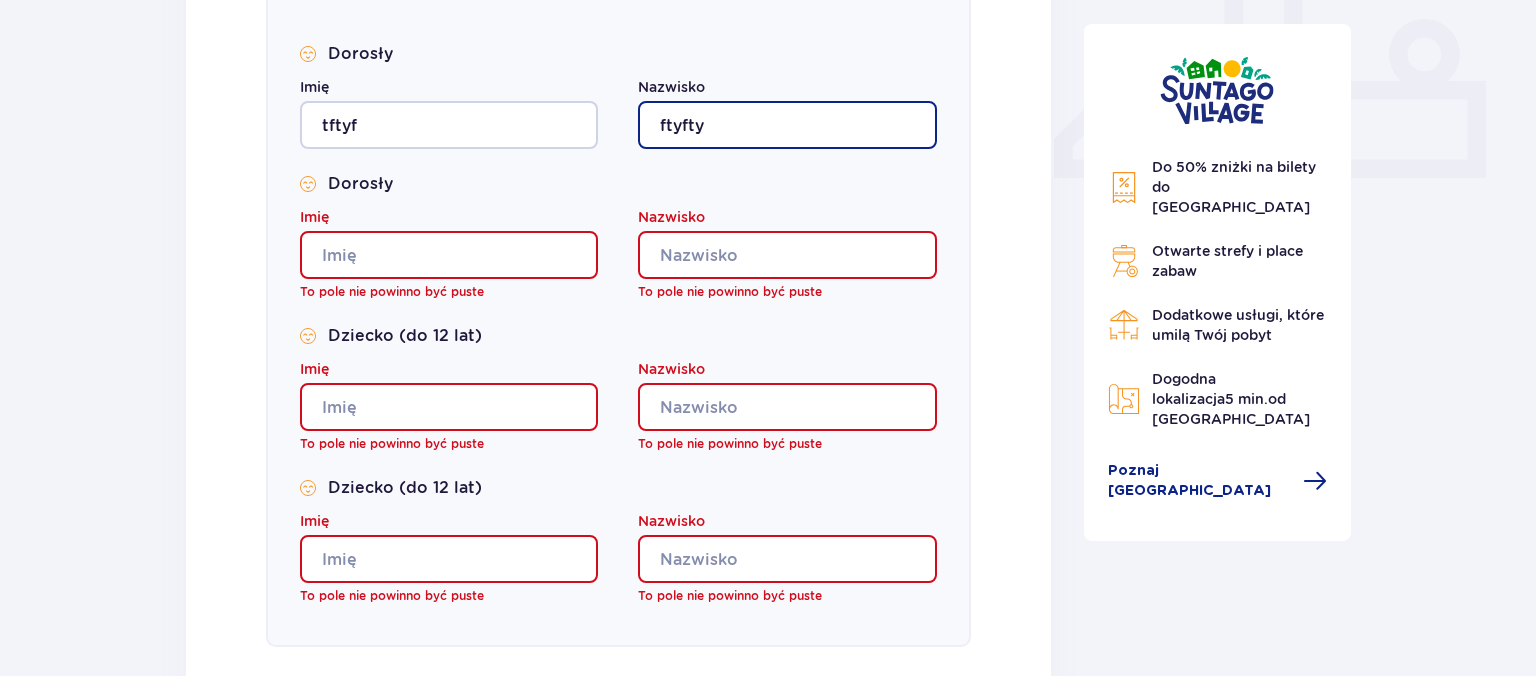 type on "ftyfty" 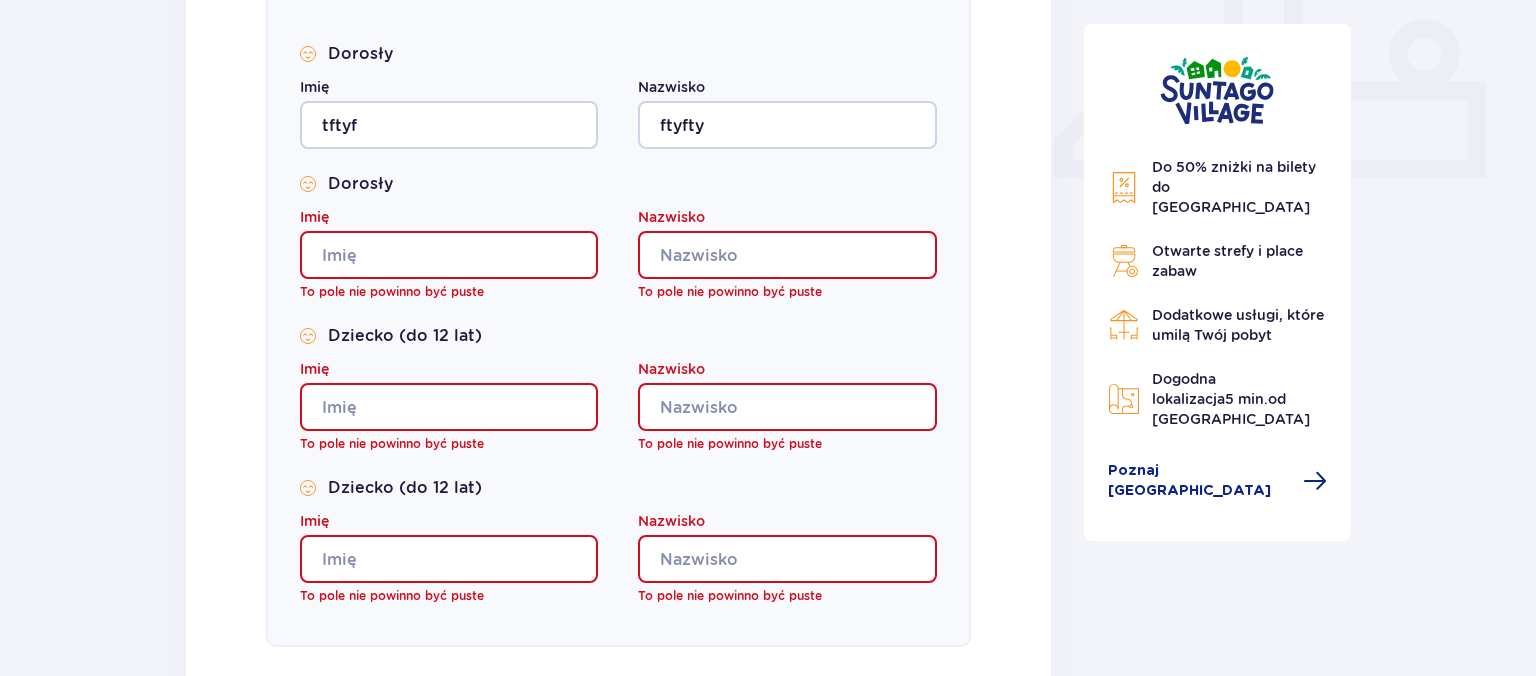 click on "Imię" at bounding box center [449, 255] 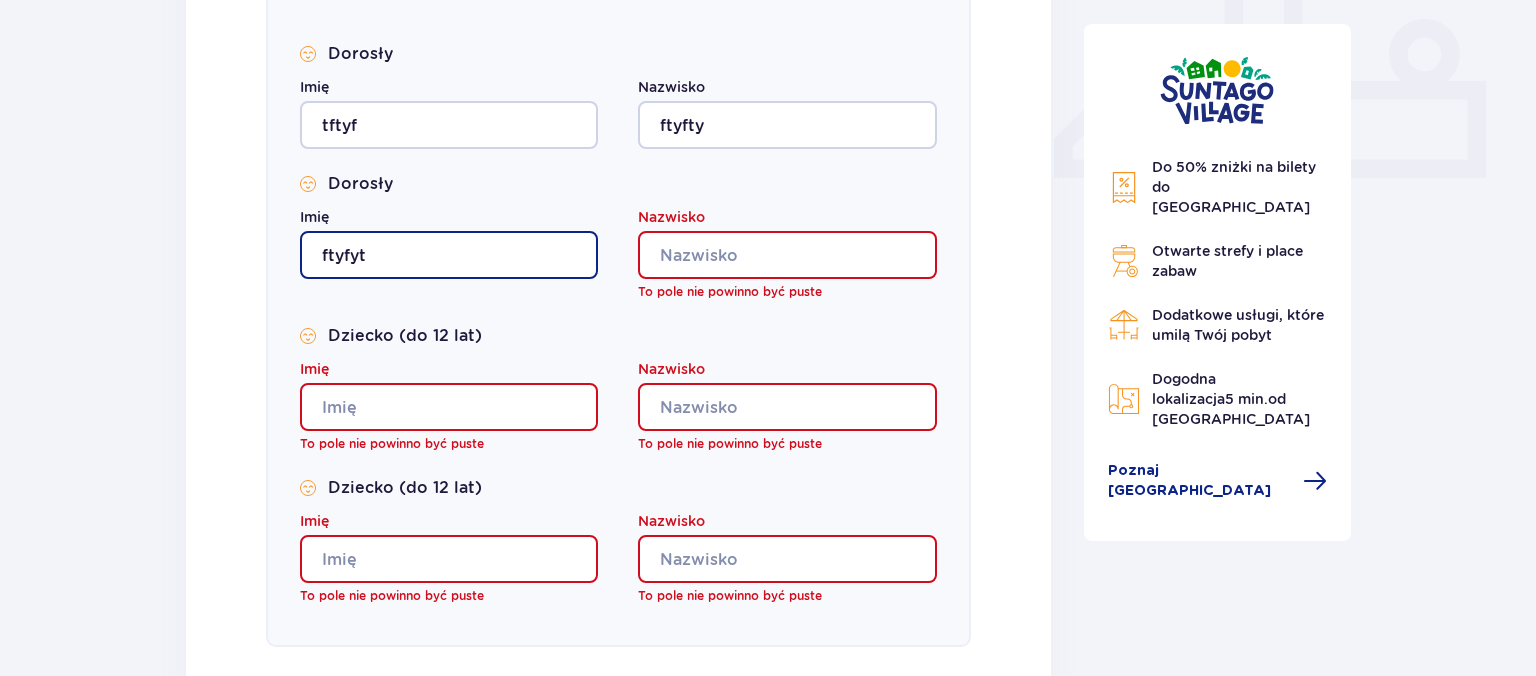 type on "ftyfyt" 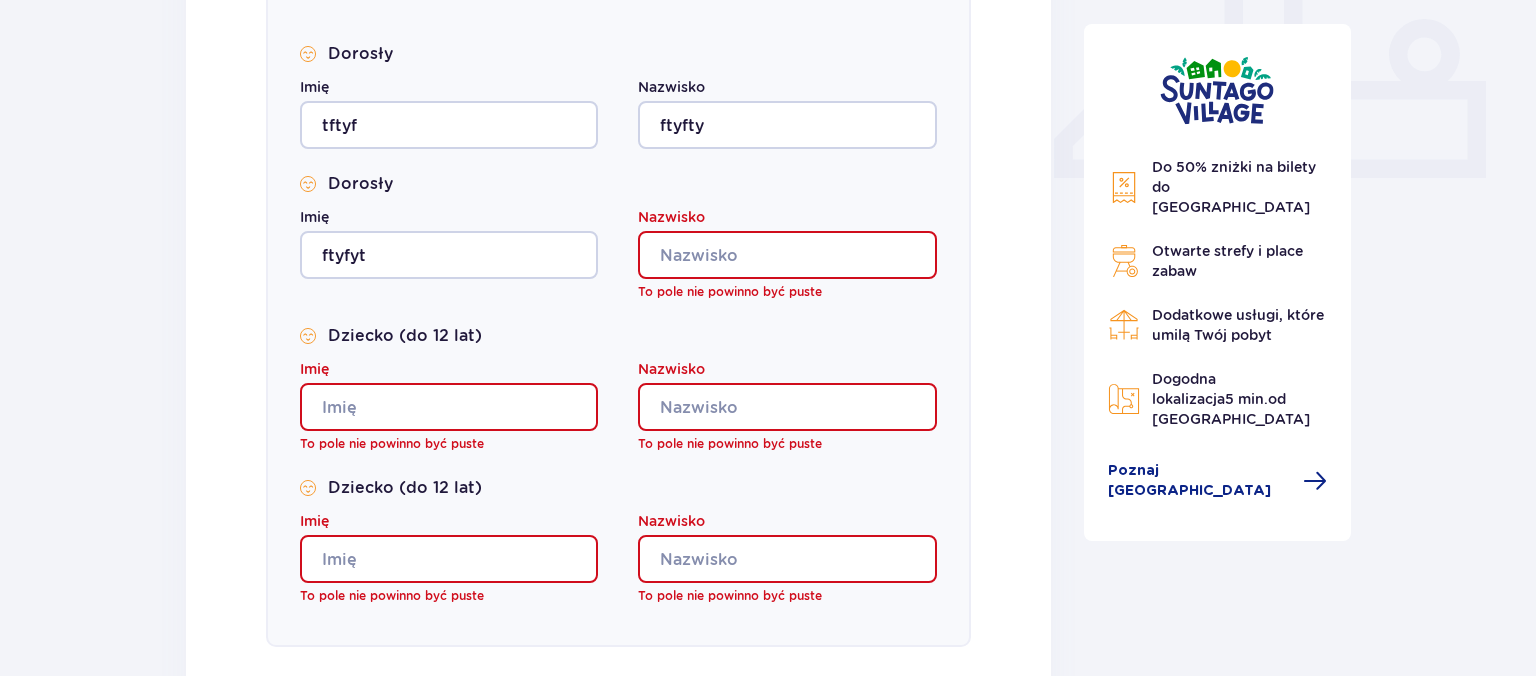 click on "Nazwisko" at bounding box center (787, 255) 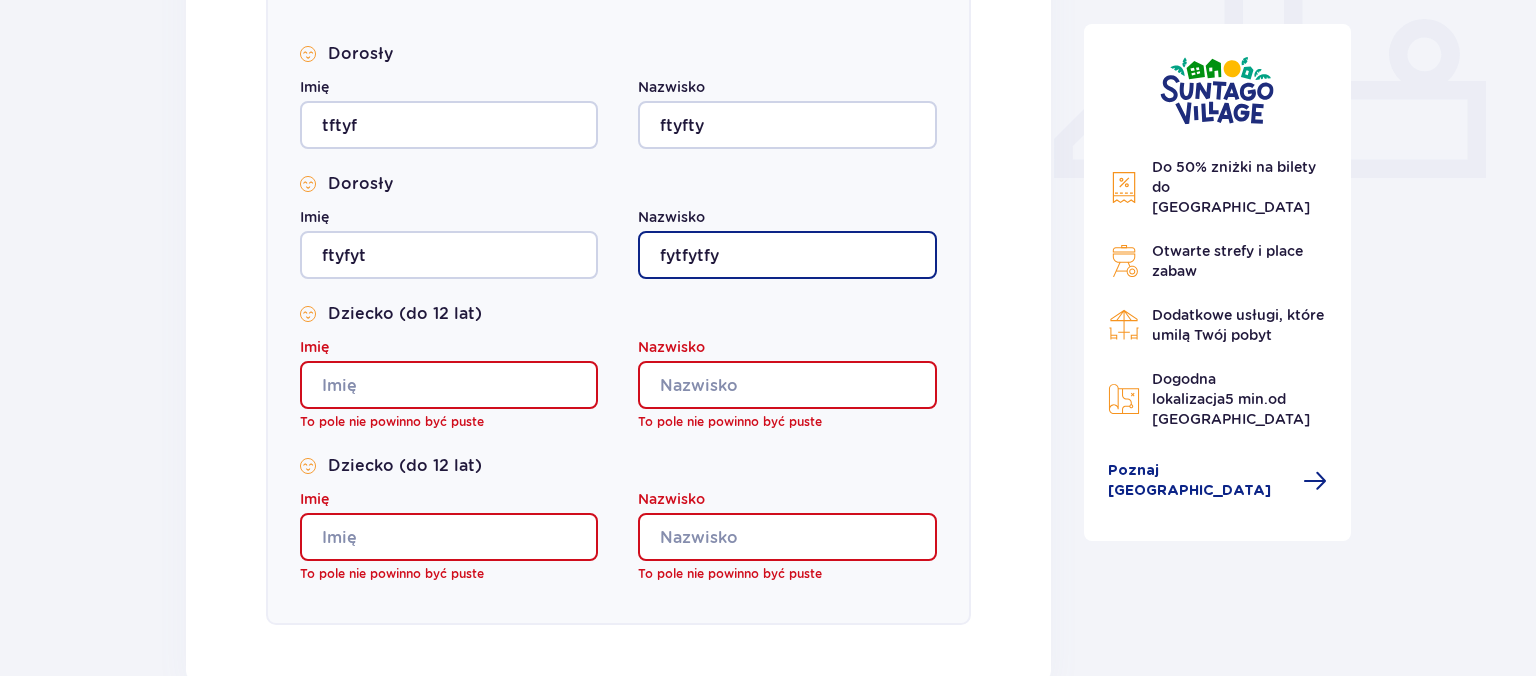 type on "fytfytfy" 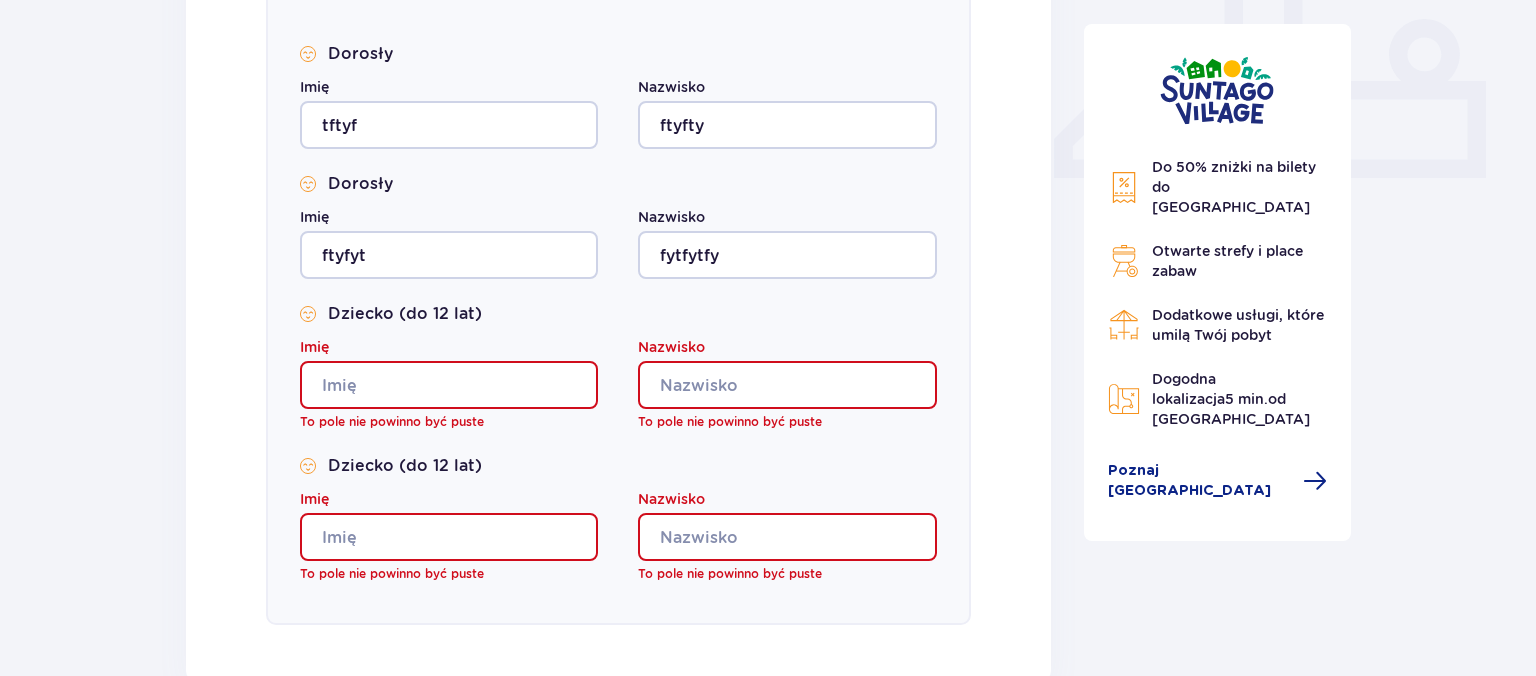 click on "Imię" at bounding box center (449, 385) 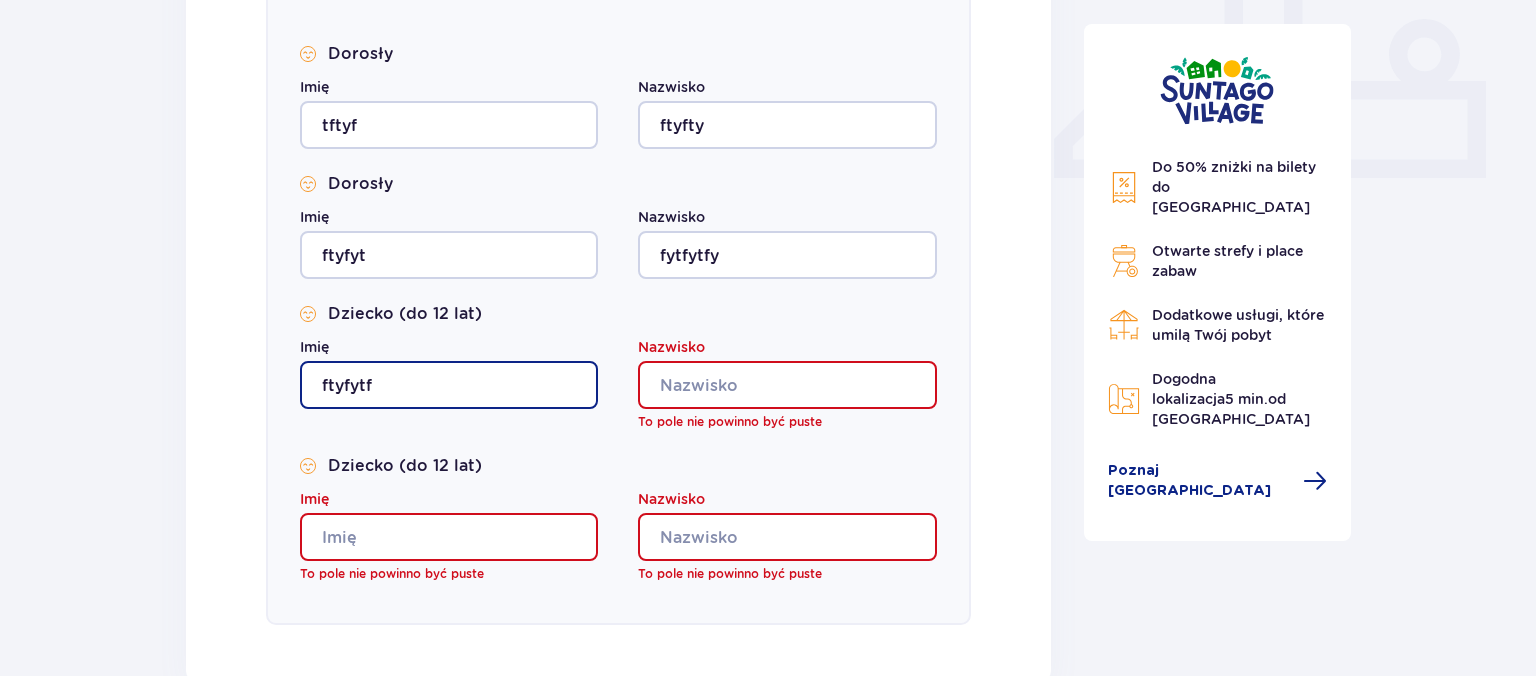 type on "ftyfytf" 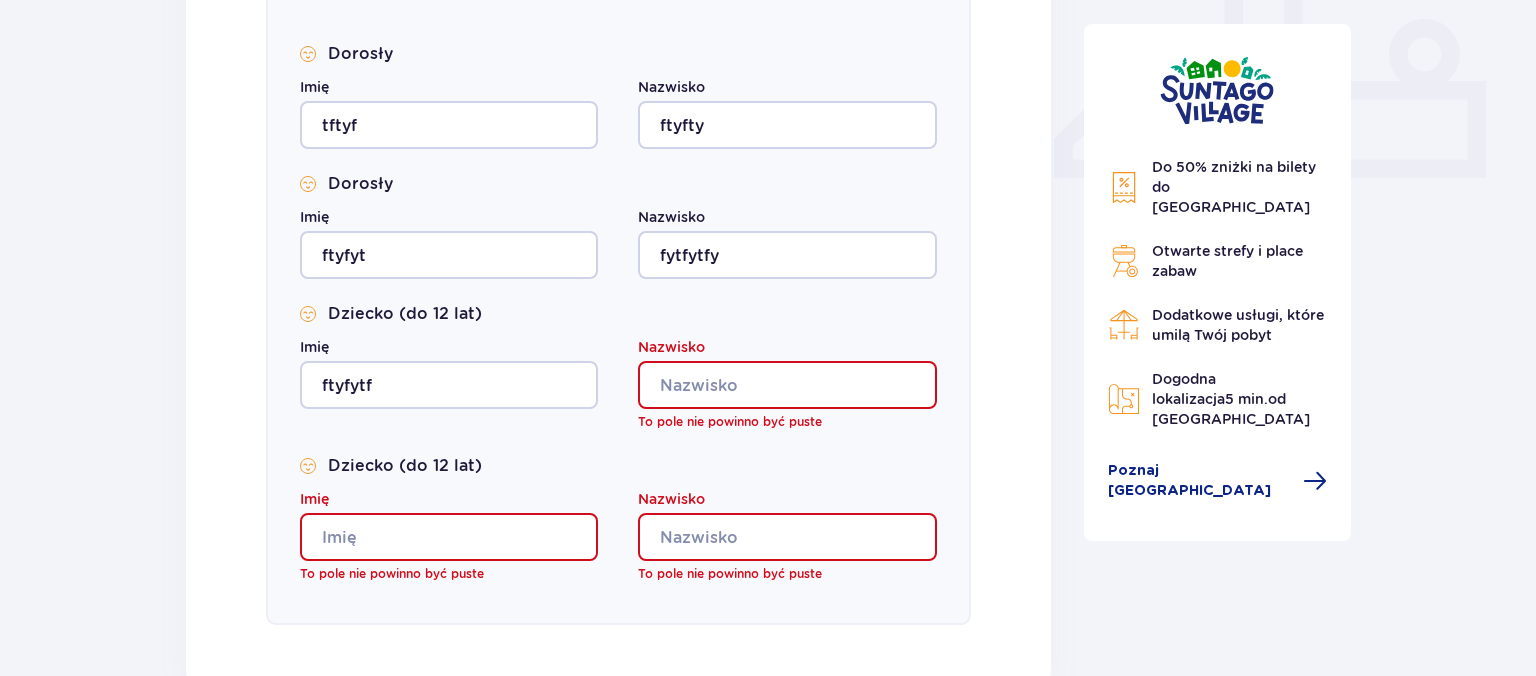 click on "Nazwisko" at bounding box center (787, 385) 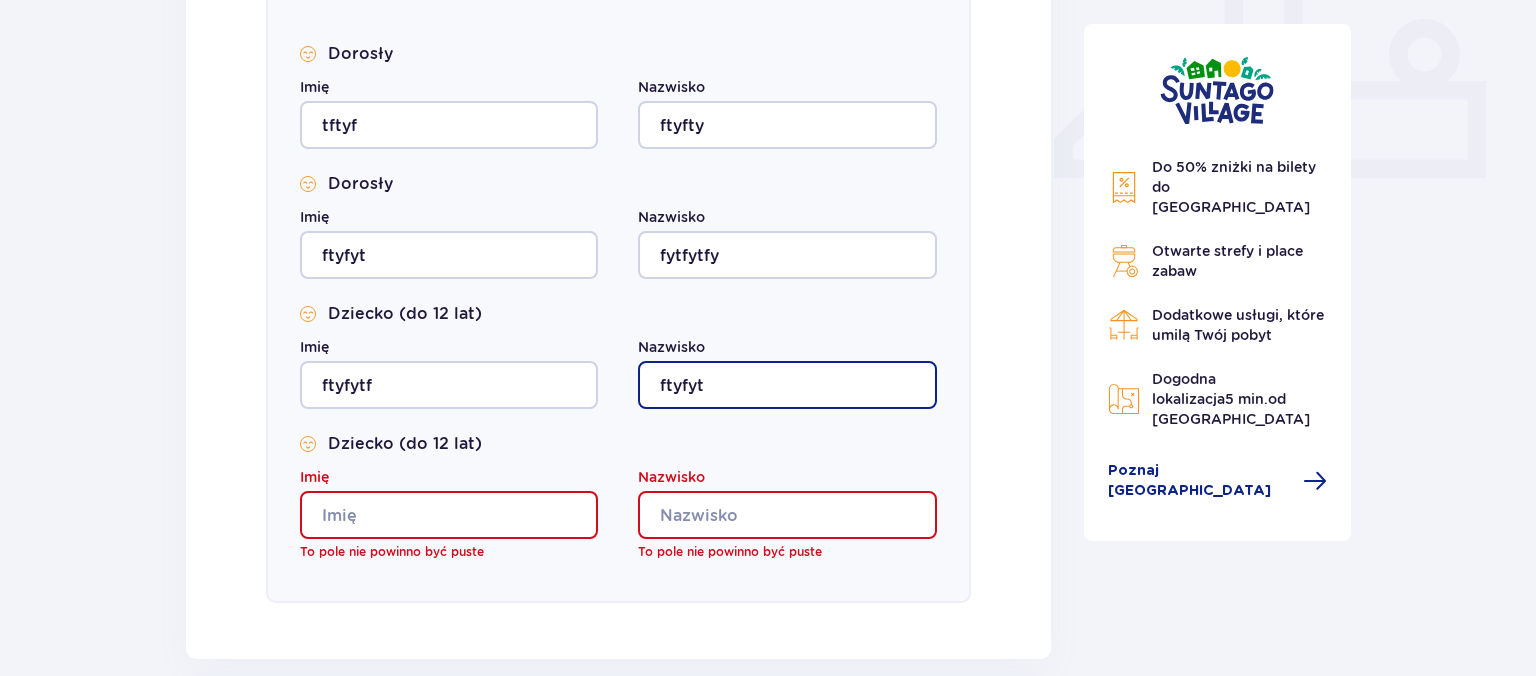 type on "ftyfyt" 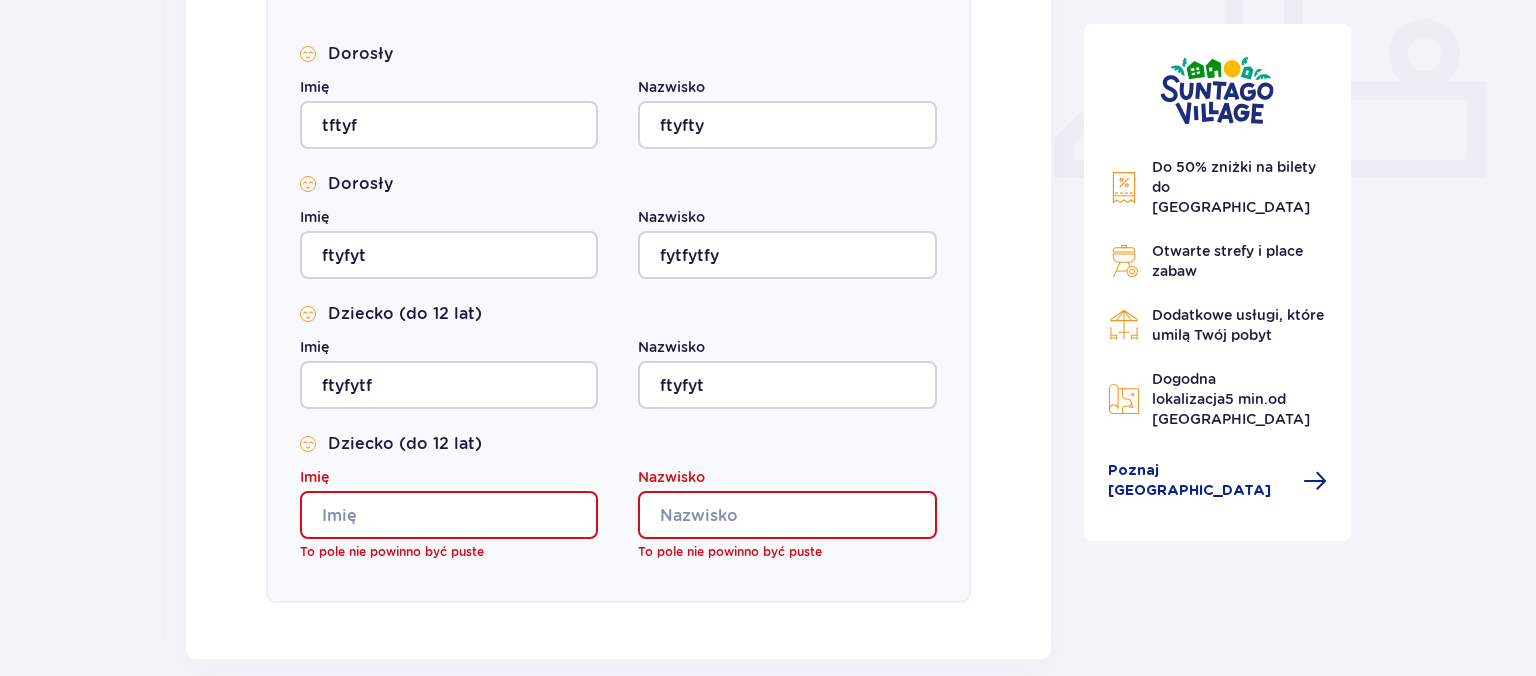 click on "Imię" at bounding box center [449, 515] 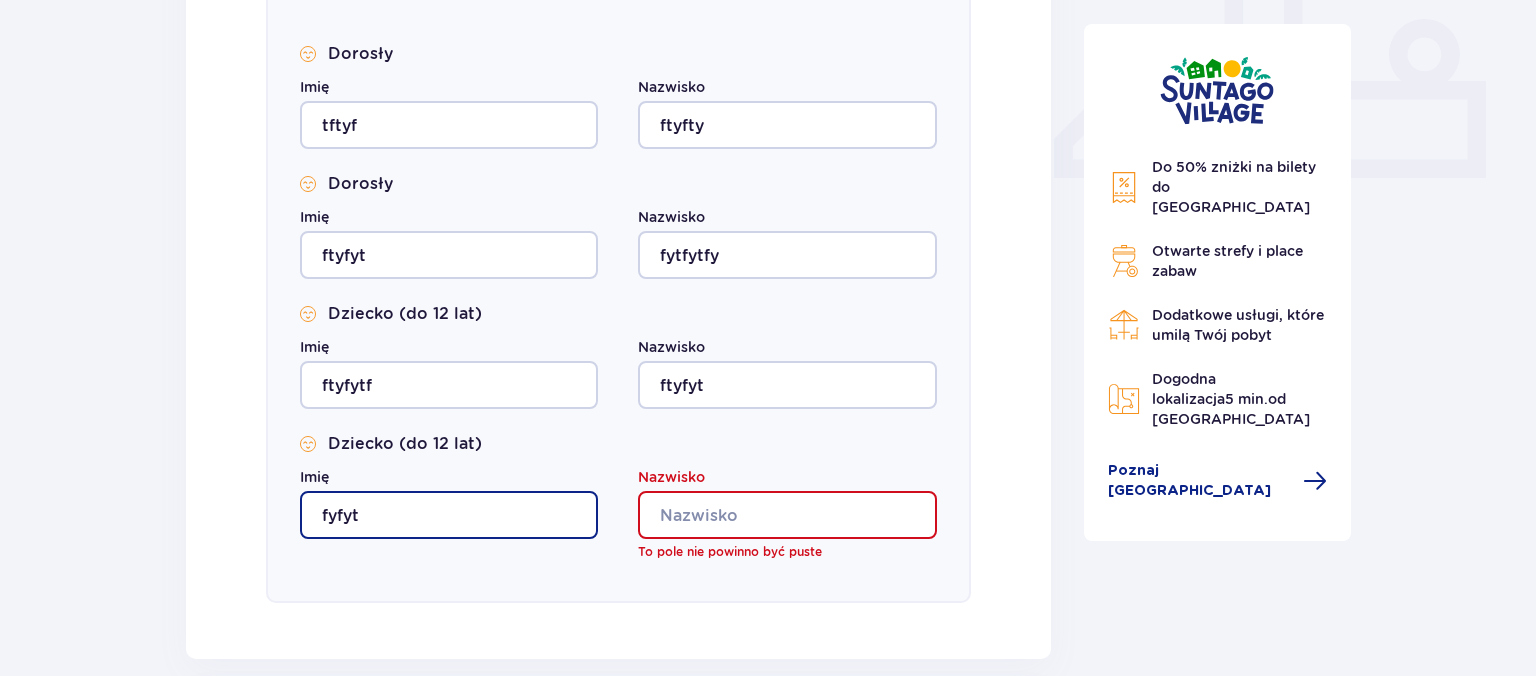 type on "fyfyt" 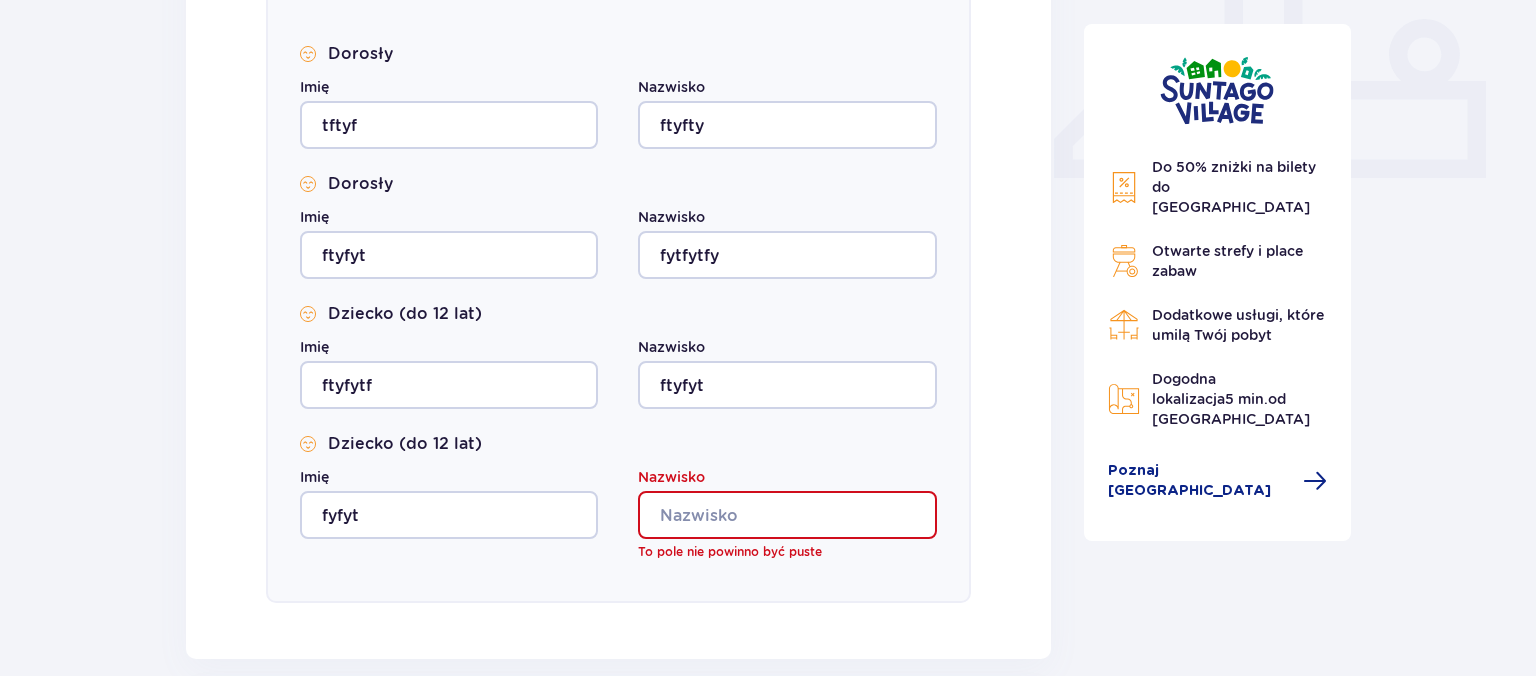 click on "Nazwisko" at bounding box center (787, 515) 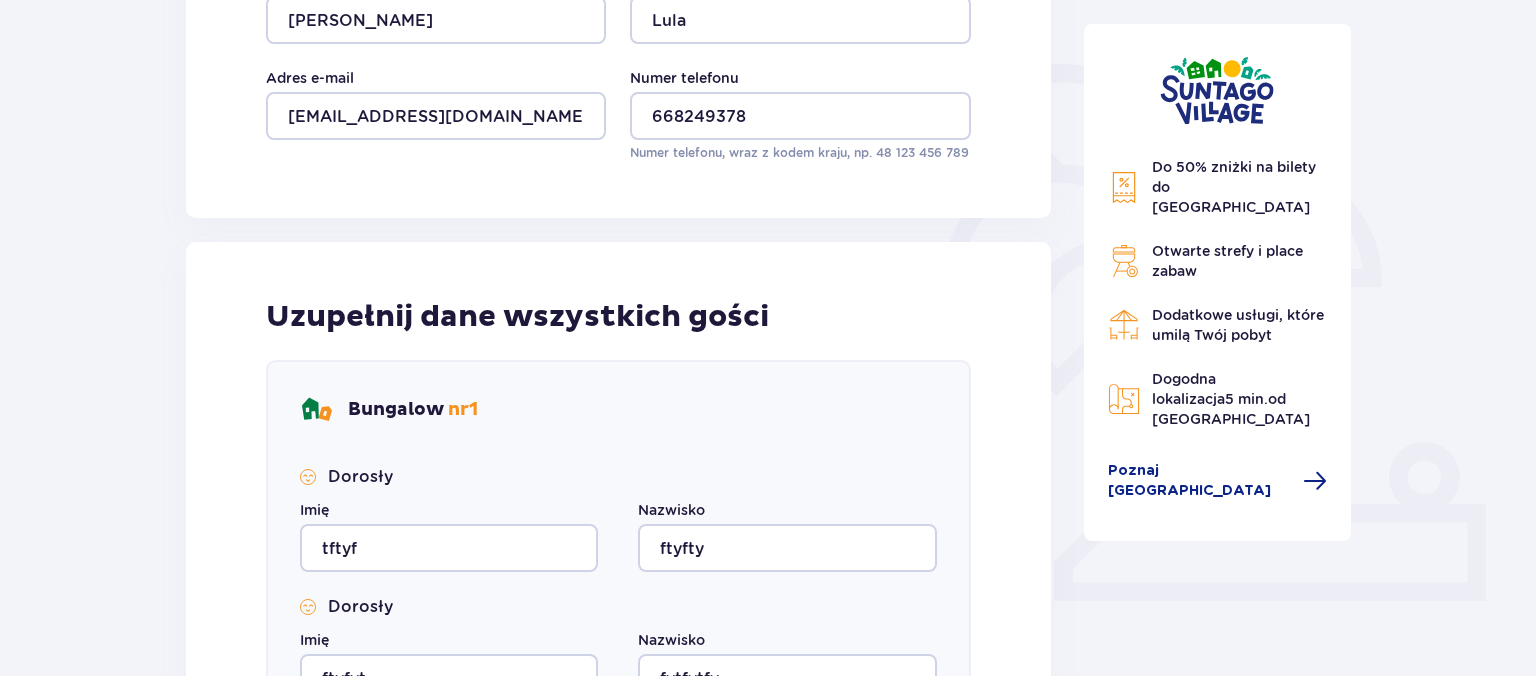 scroll, scrollTop: 116, scrollLeft: 0, axis: vertical 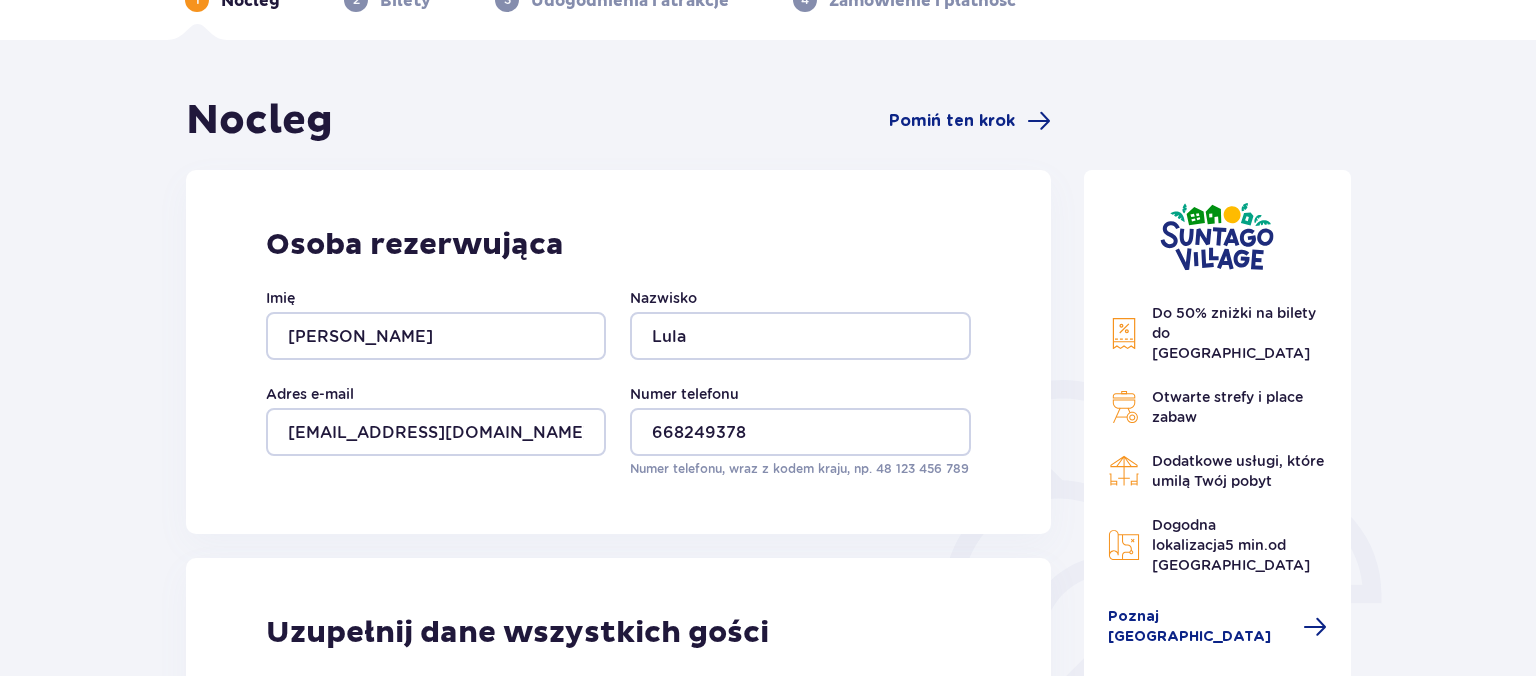 type on "ftyfyt" 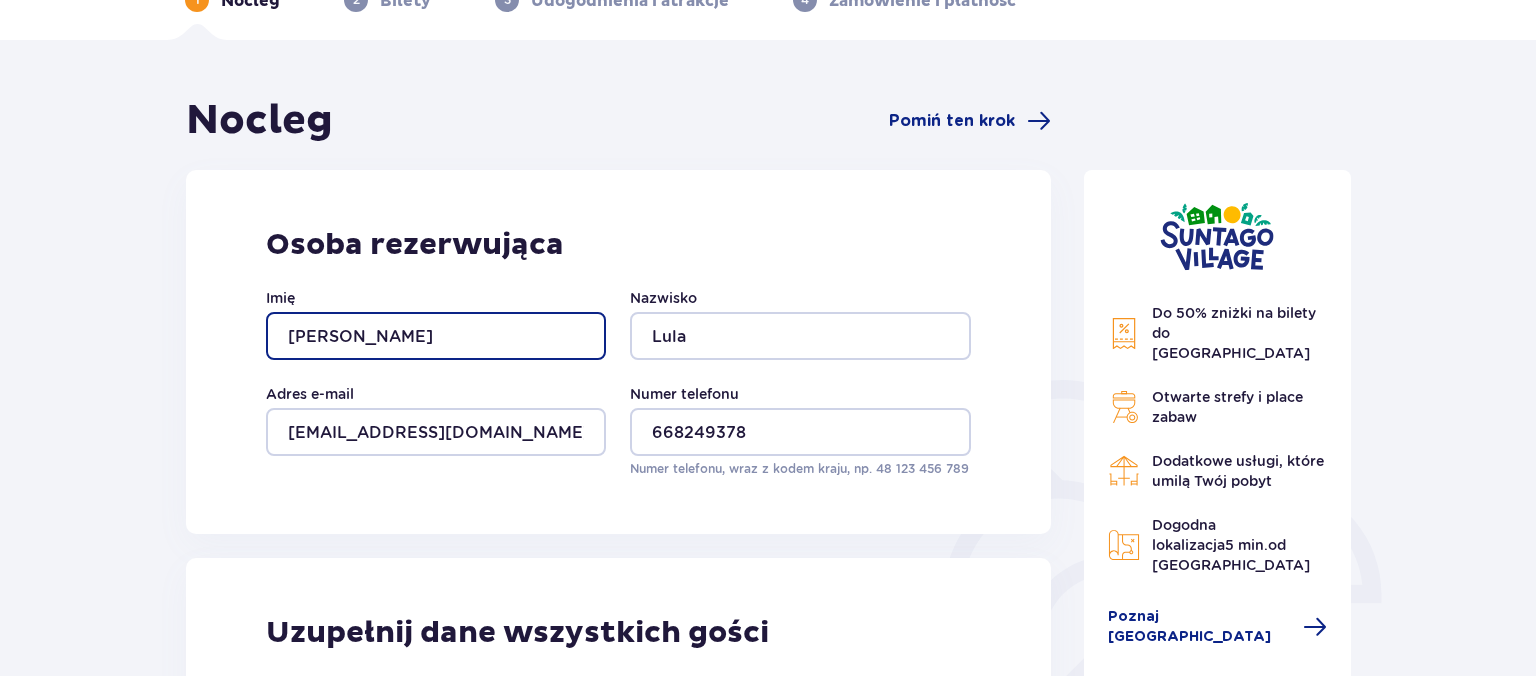 drag, startPoint x: 371, startPoint y: 315, endPoint x: 291, endPoint y: 344, distance: 85.09406 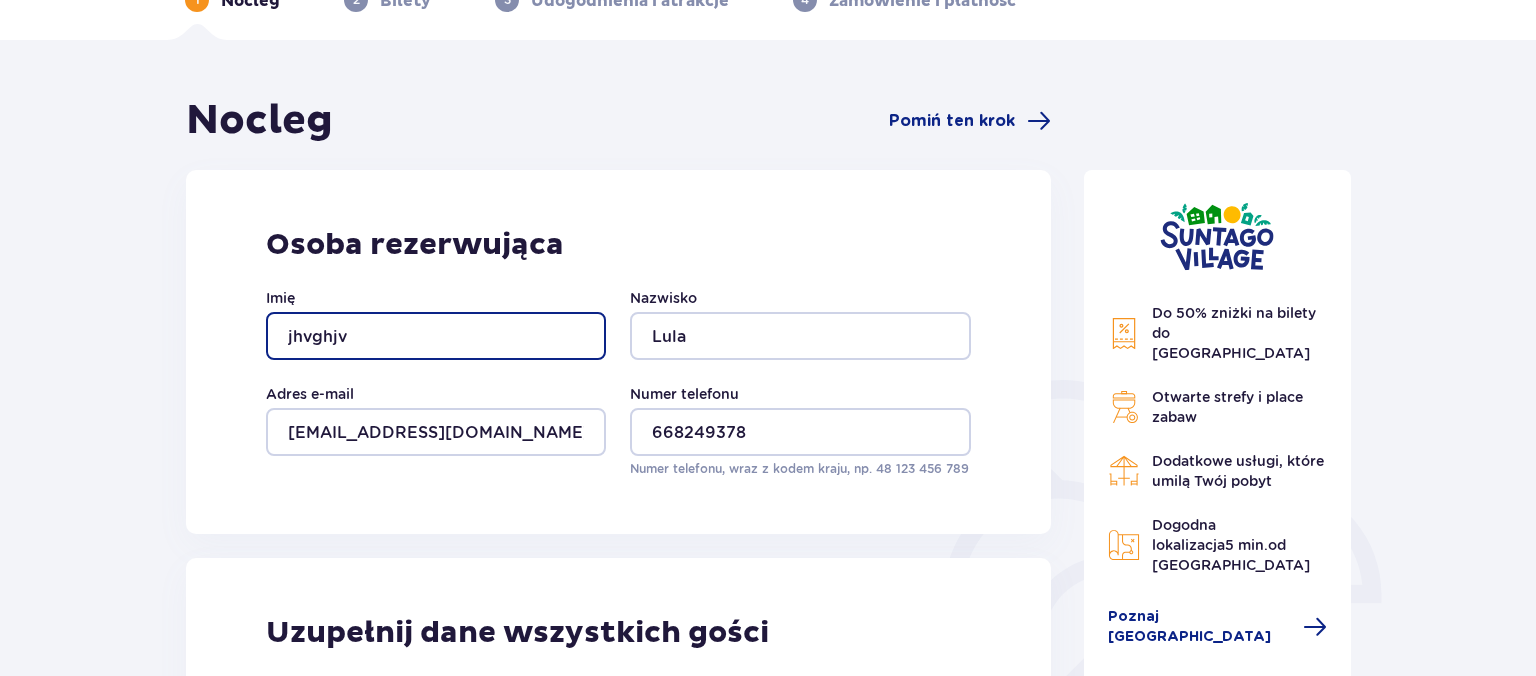 type on "jhvghjv" 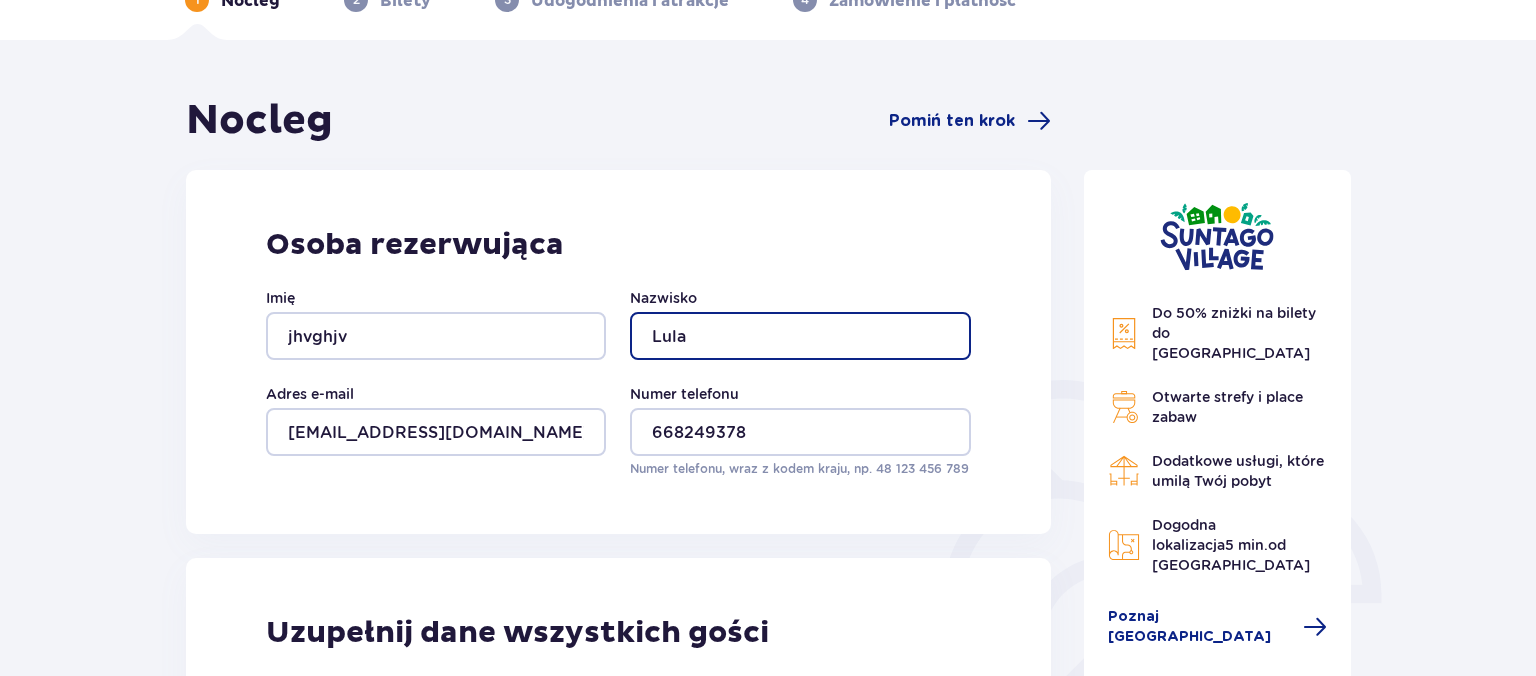click on "Lula" at bounding box center (800, 336) 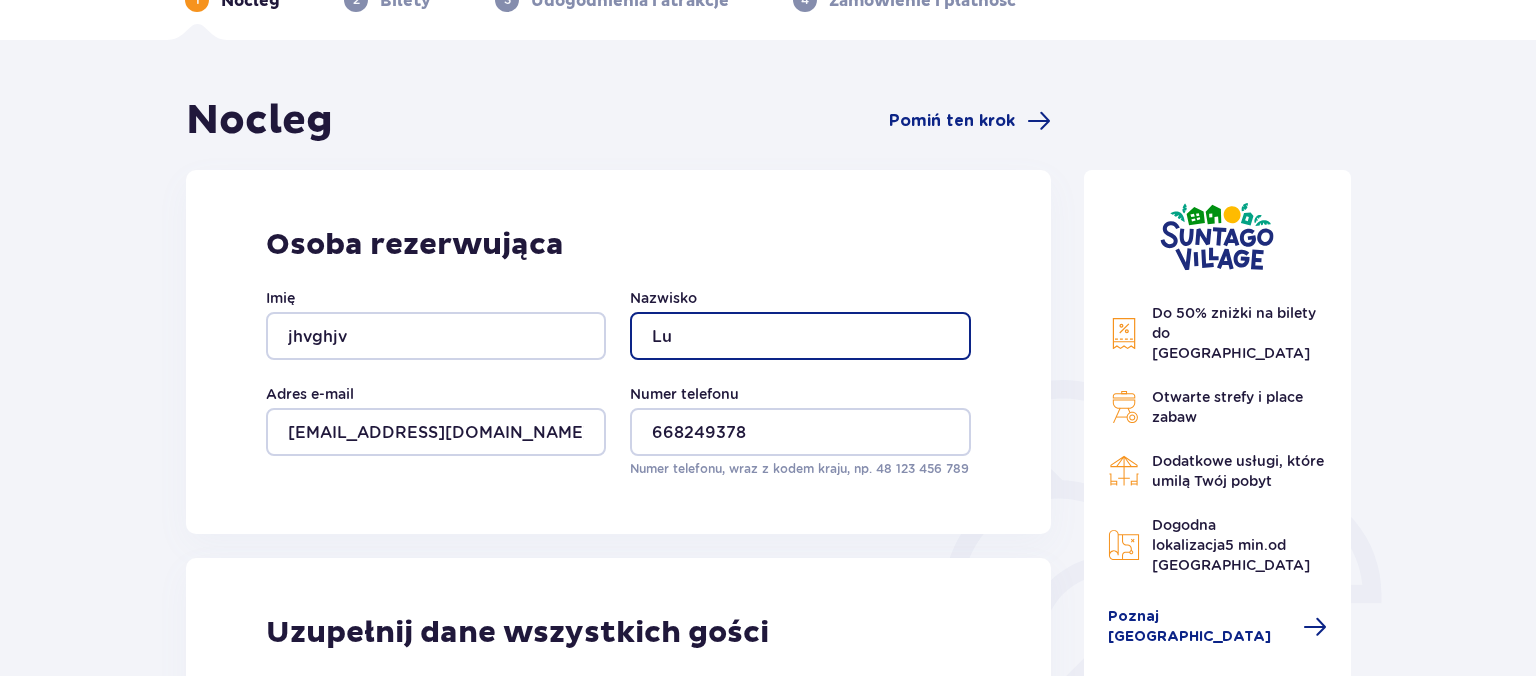 type on "L" 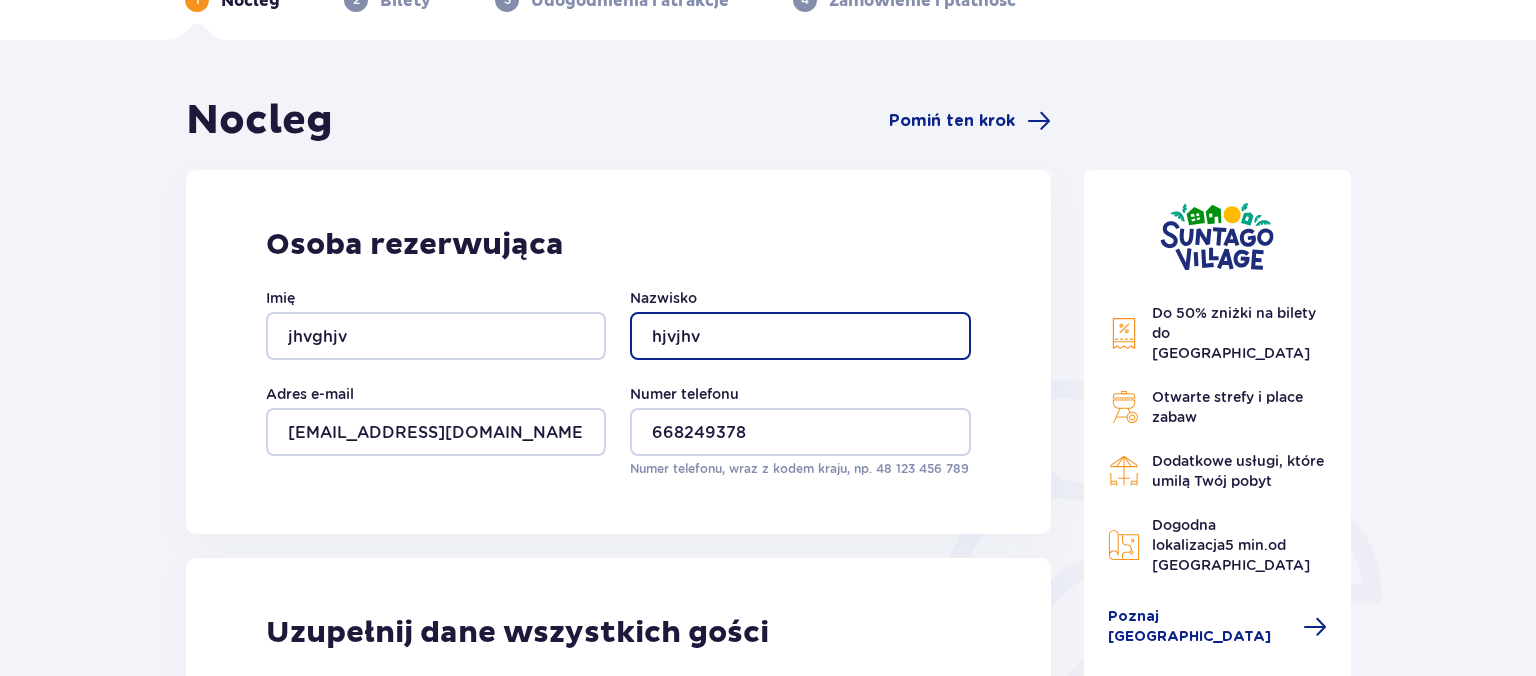 type on "hjvjhv" 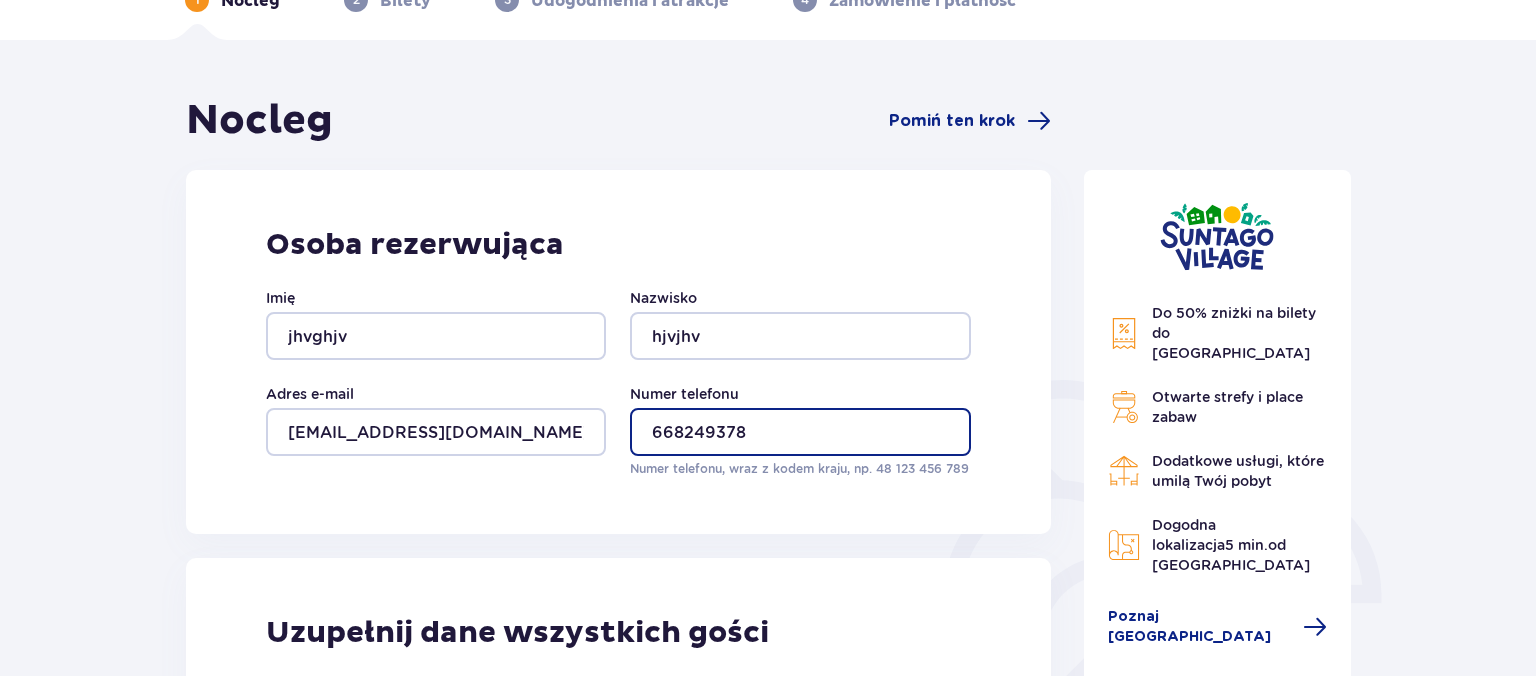 click on "668249378" at bounding box center [800, 432] 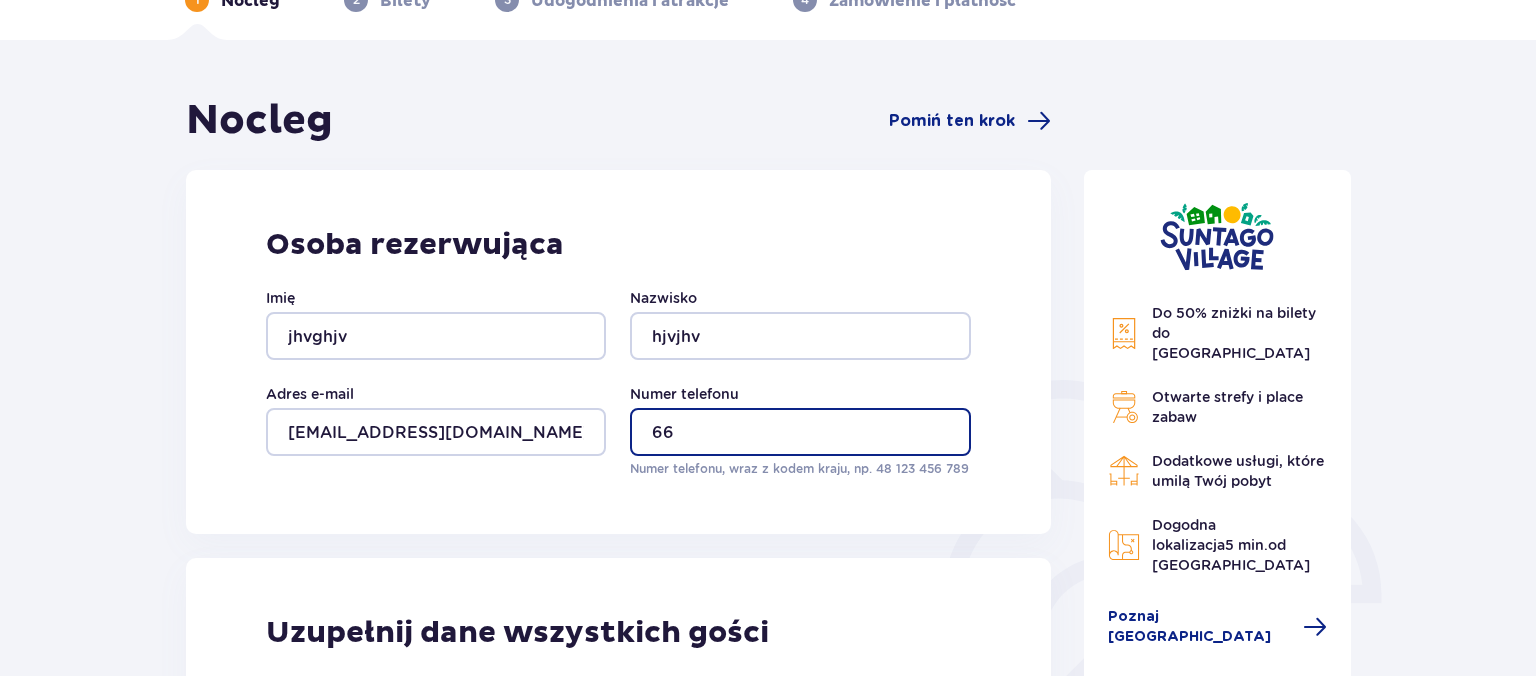 type on "6" 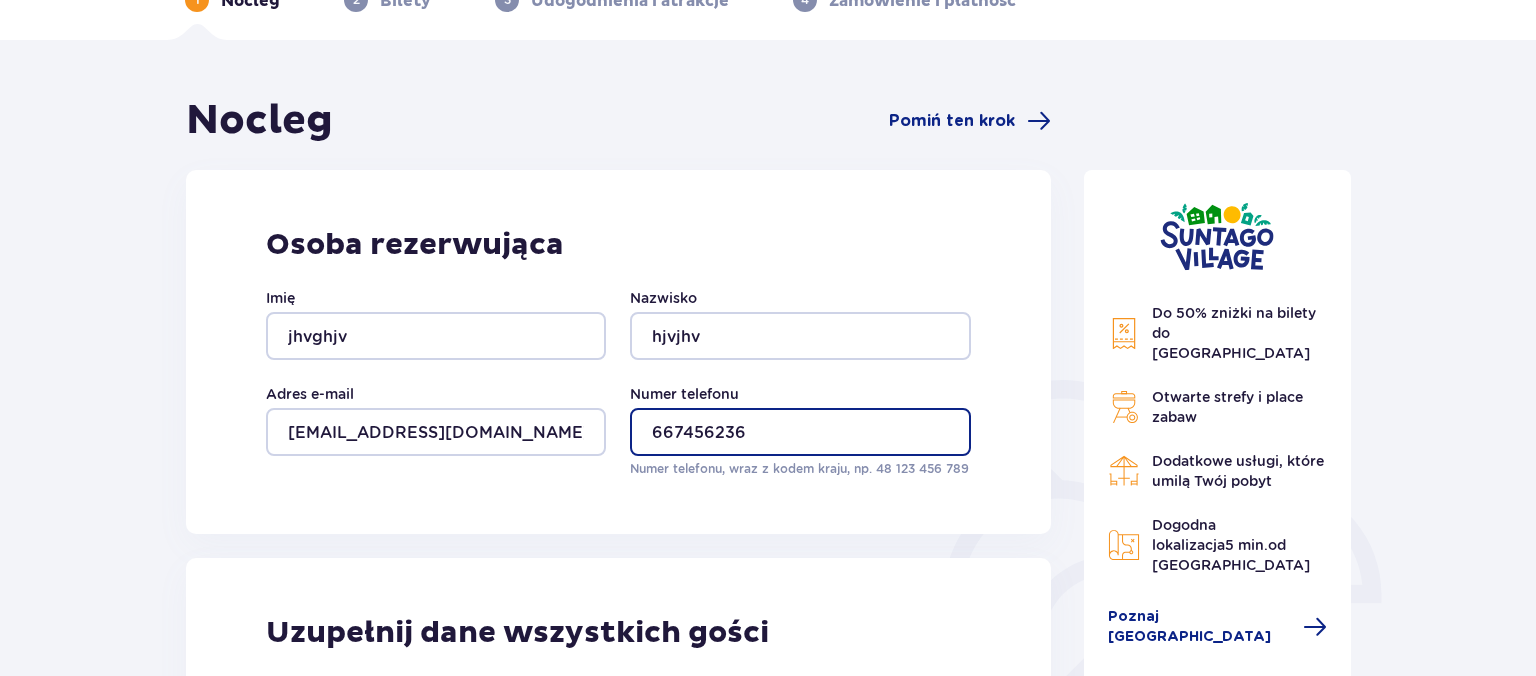 type on "667456236" 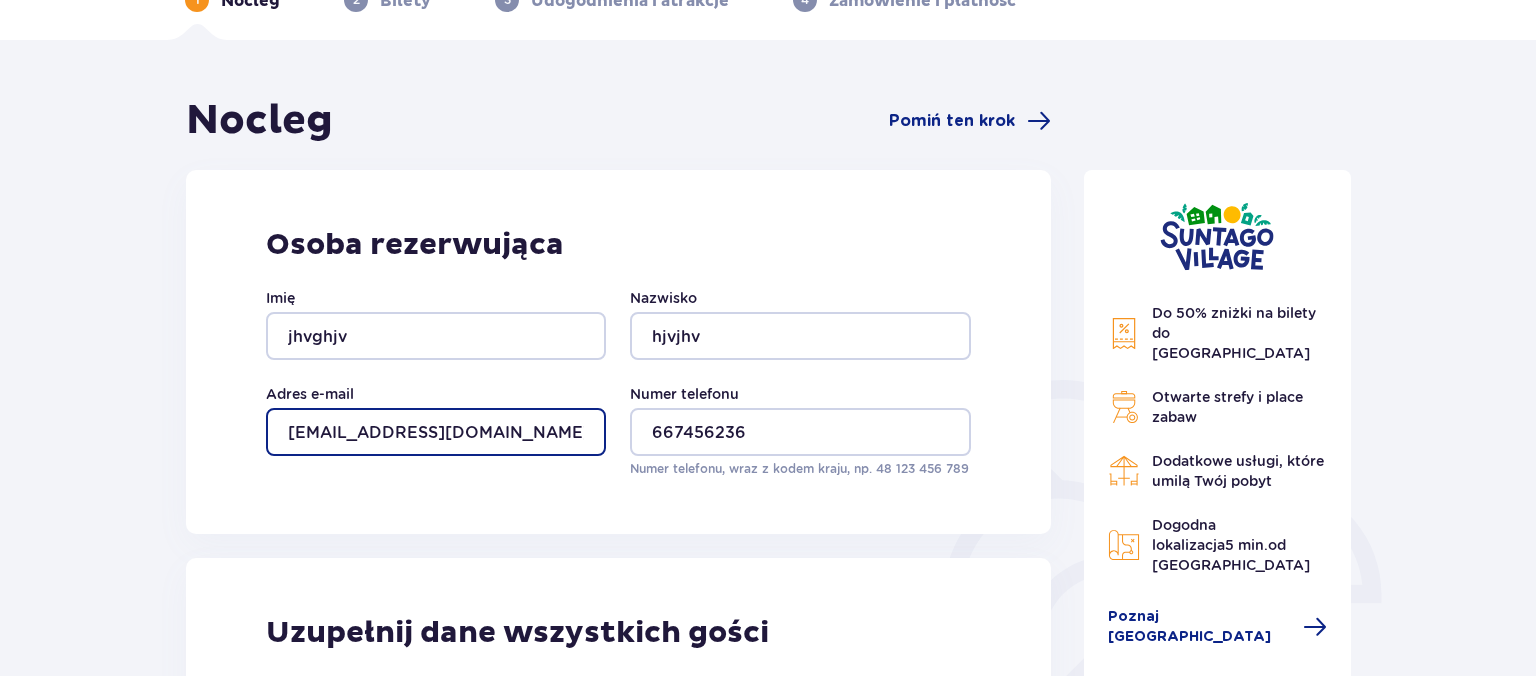 click on "[EMAIL_ADDRESS][DOMAIN_NAME]" at bounding box center (436, 432) 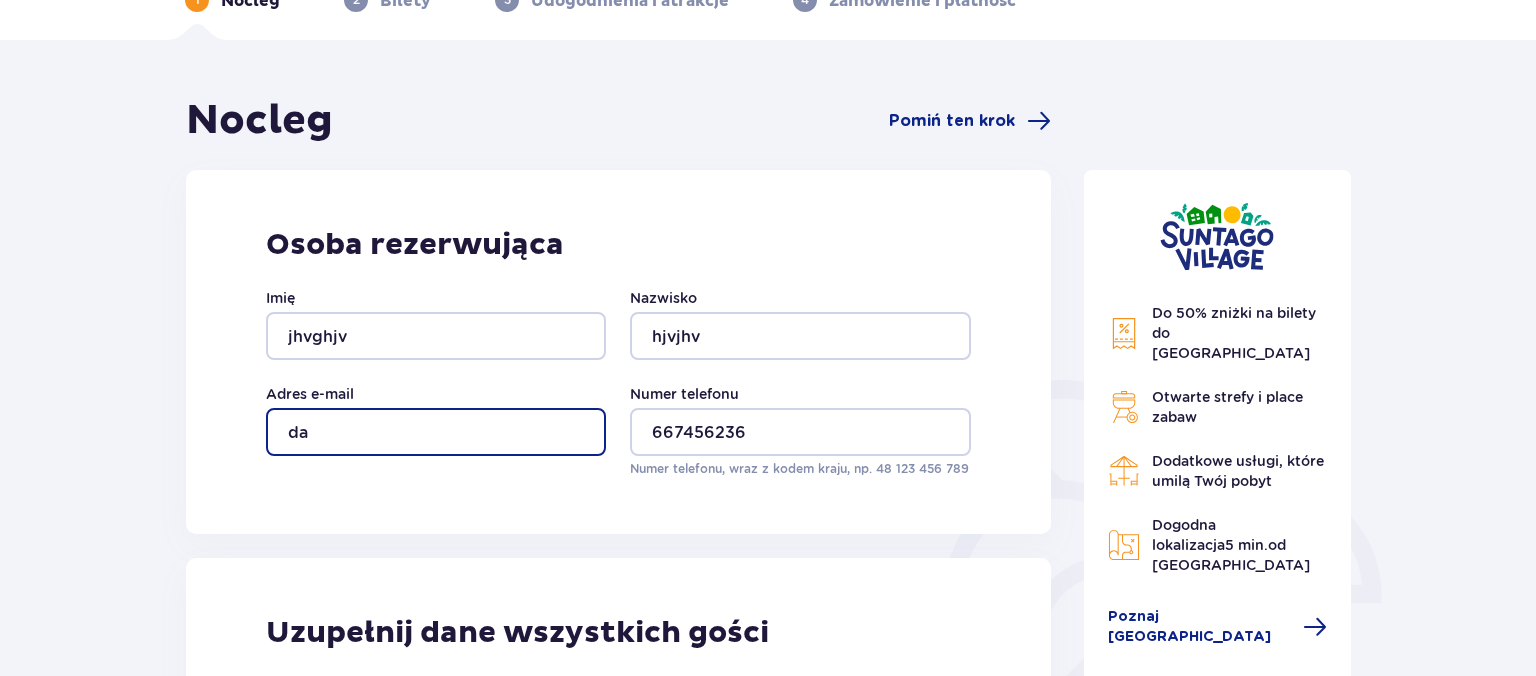 type on "d" 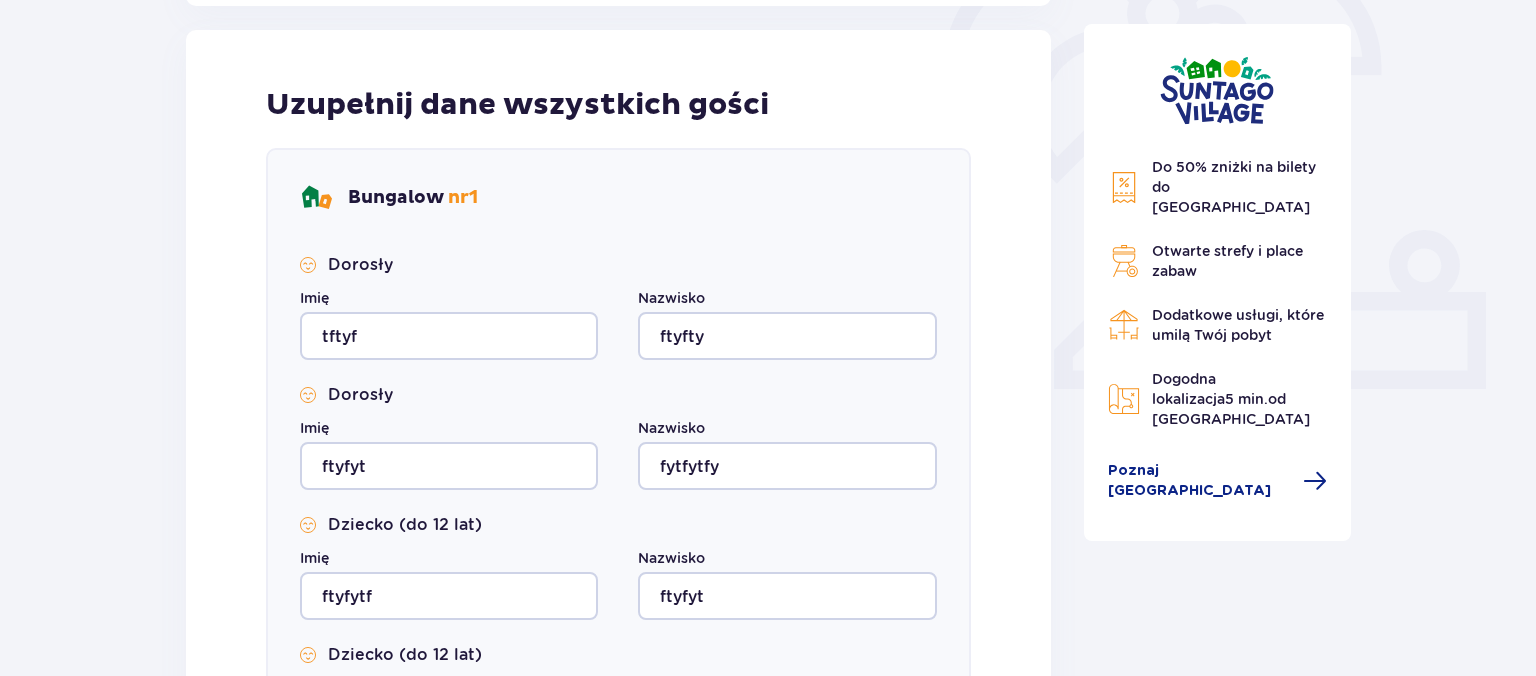 scroll, scrollTop: 1066, scrollLeft: 0, axis: vertical 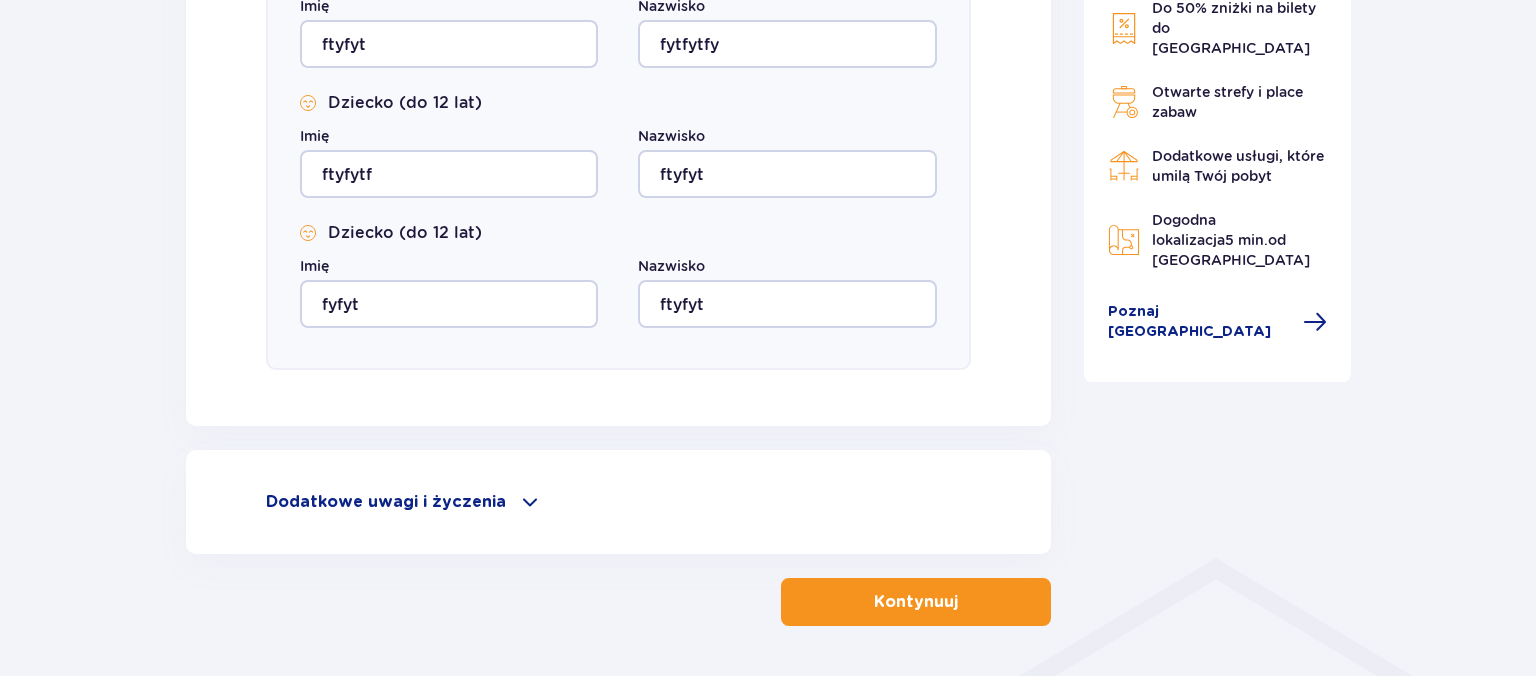 type on "[EMAIL_ADDRESS][DOMAIN_NAME]" 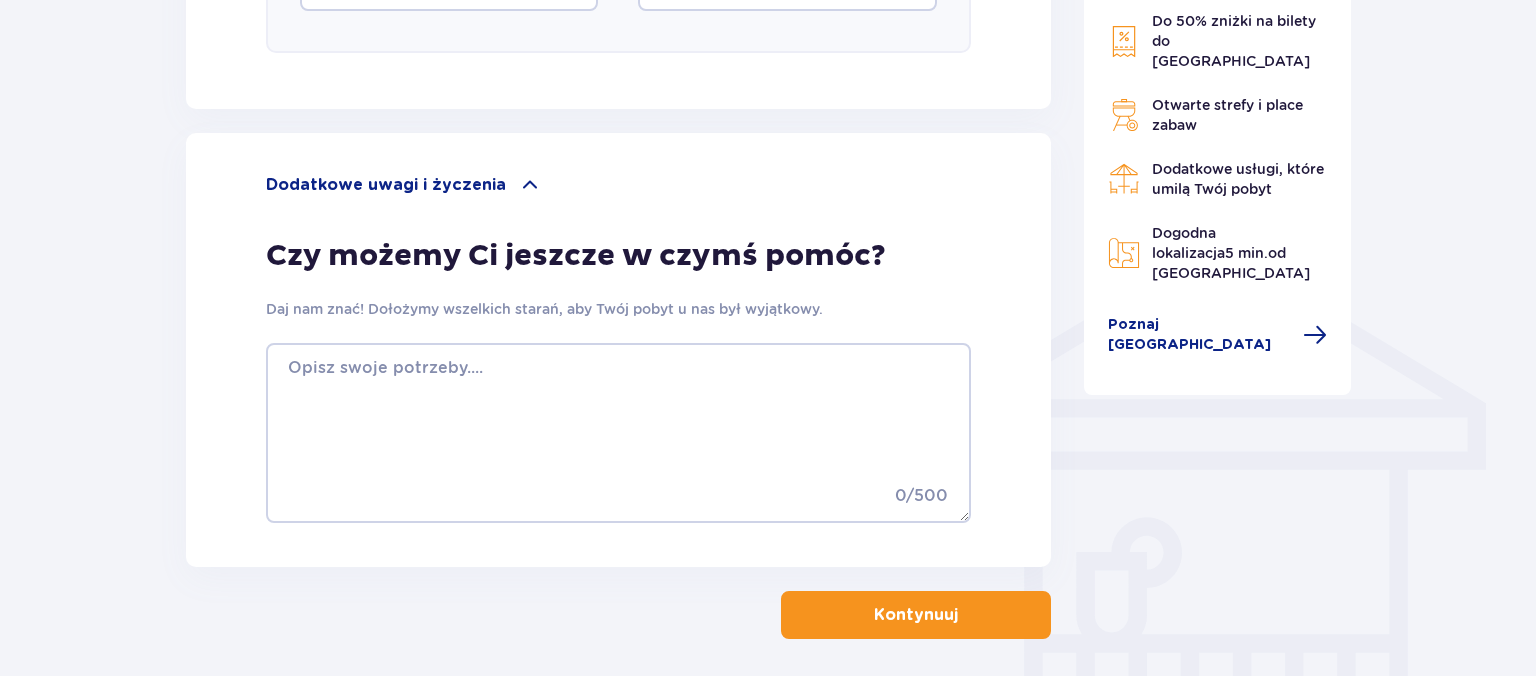 scroll, scrollTop: 1461, scrollLeft: 0, axis: vertical 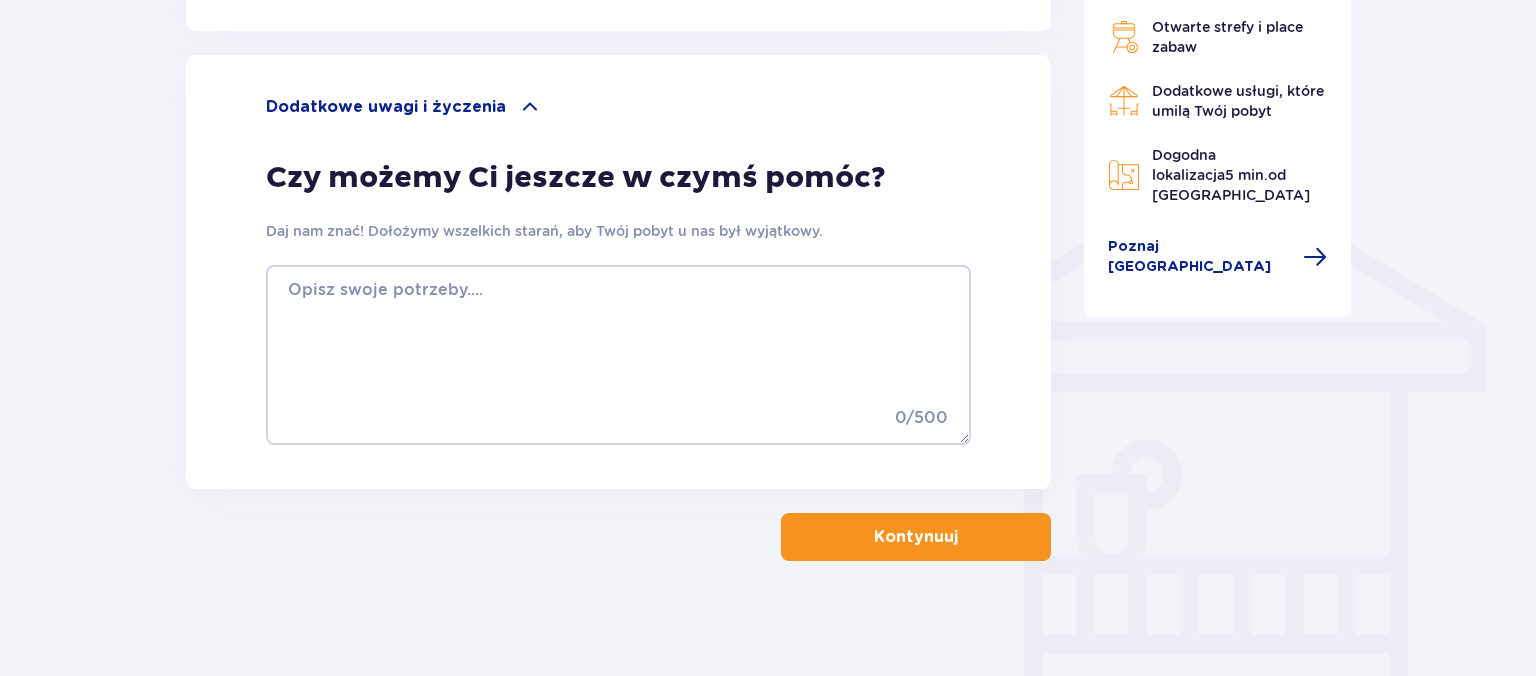 click on "Kontynuuj" at bounding box center (916, 537) 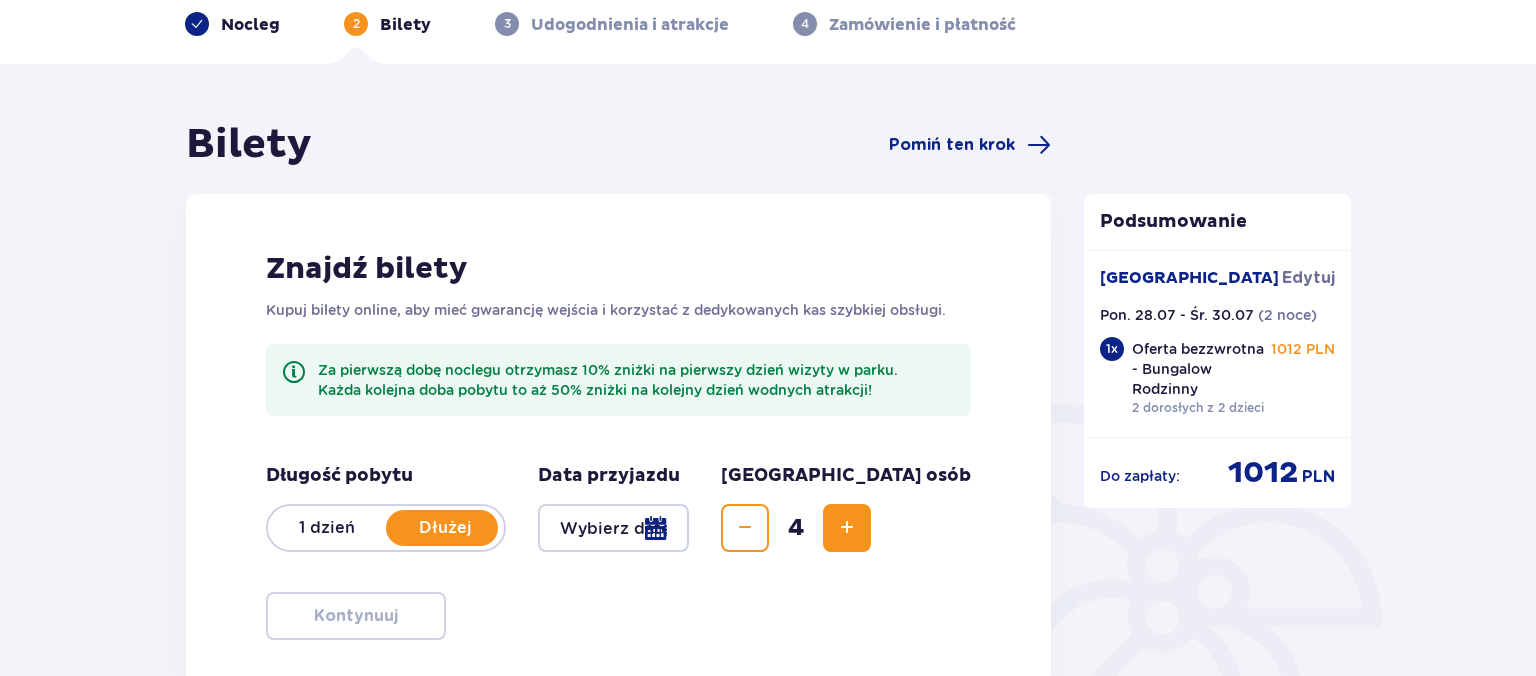 scroll, scrollTop: 304, scrollLeft: 0, axis: vertical 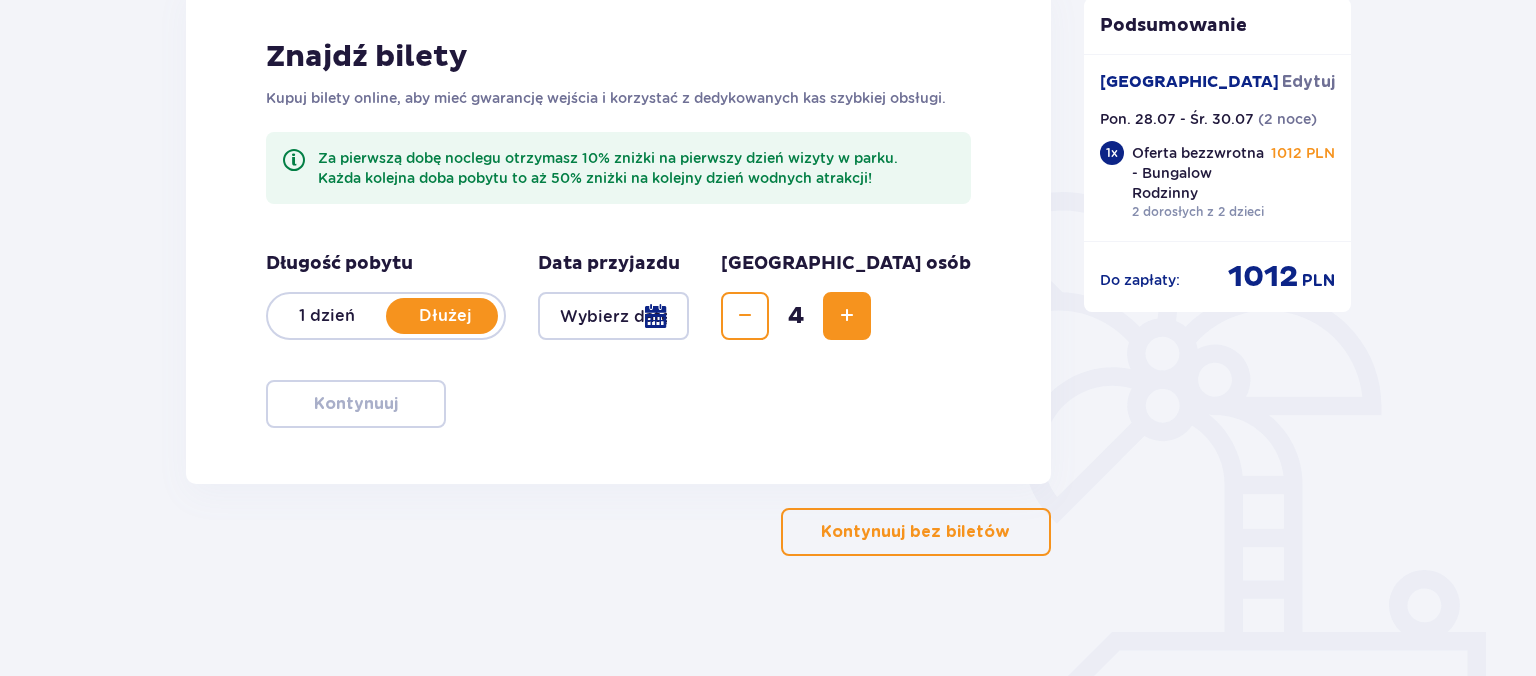 click on "Dłużej" at bounding box center (445, 316) 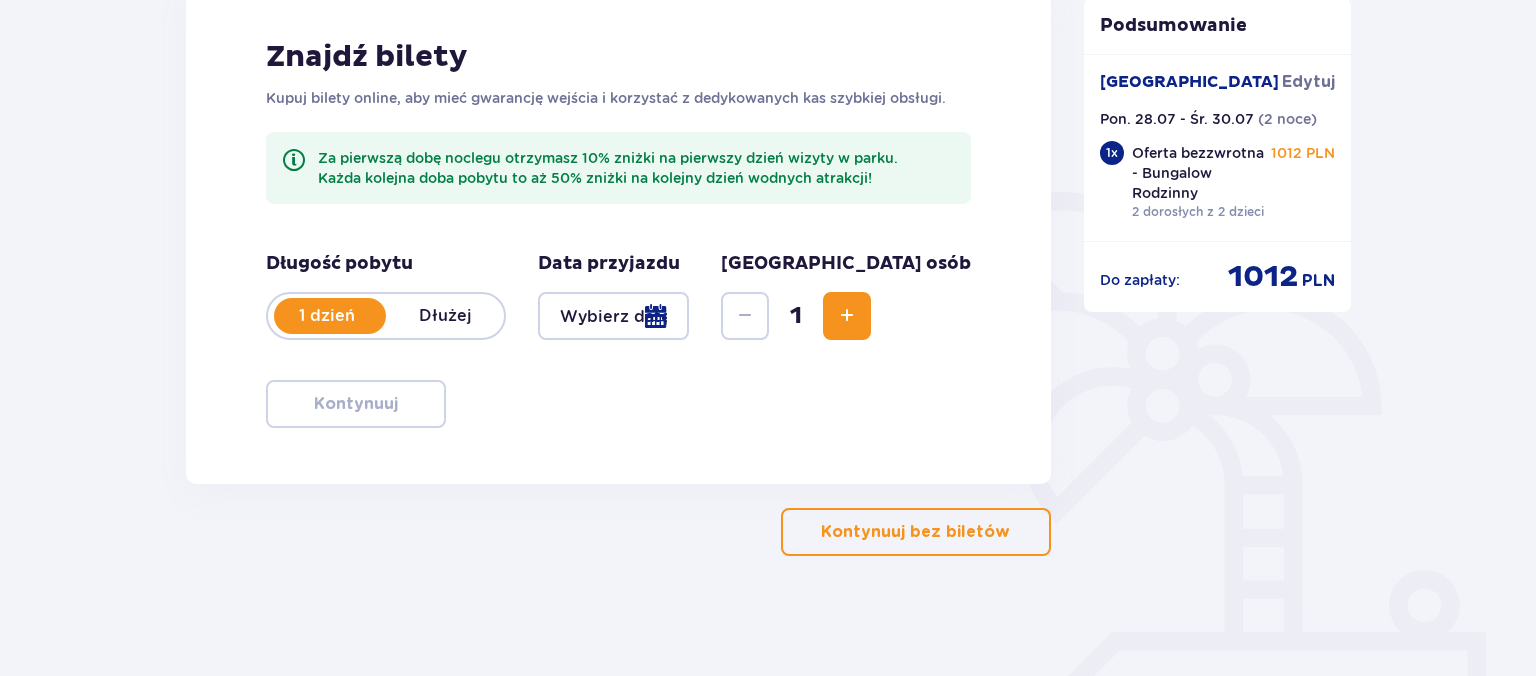 click at bounding box center [613, 316] 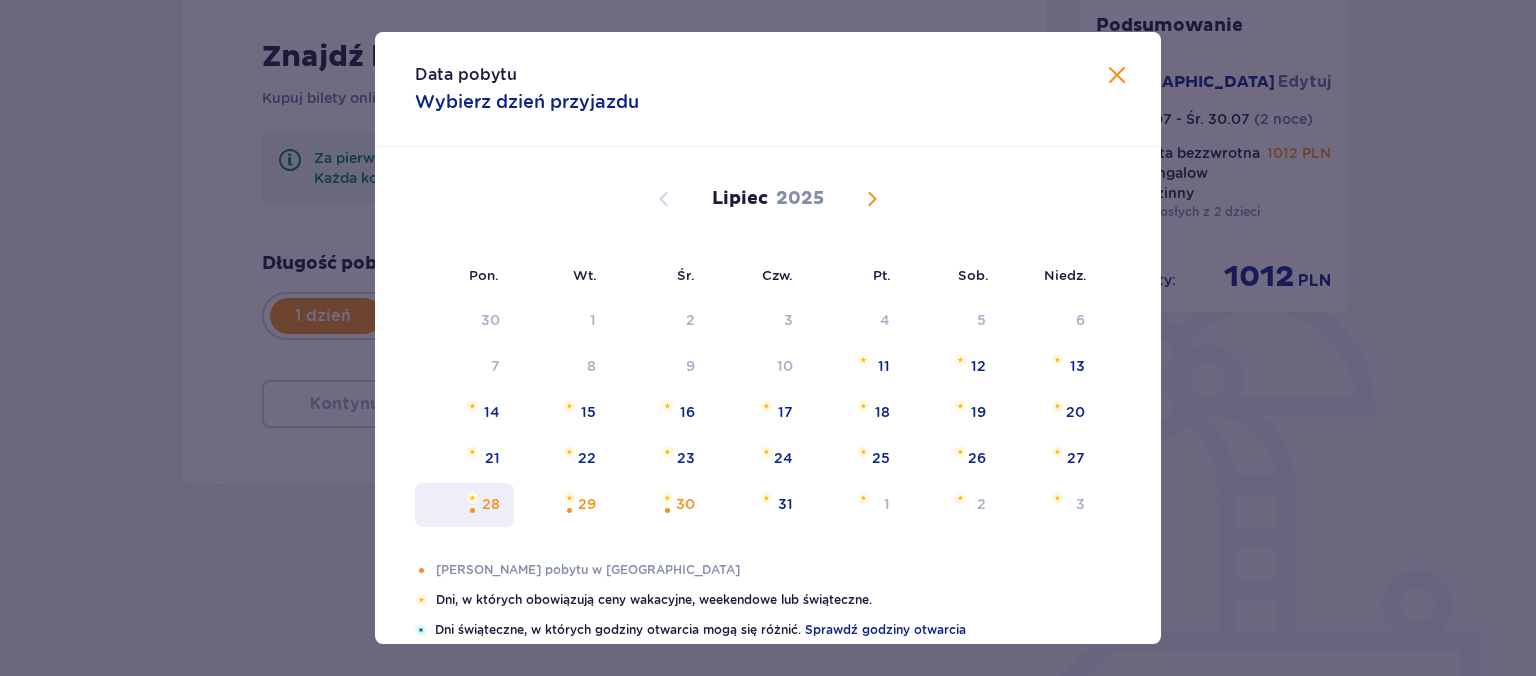 click on "28" at bounding box center [491, 504] 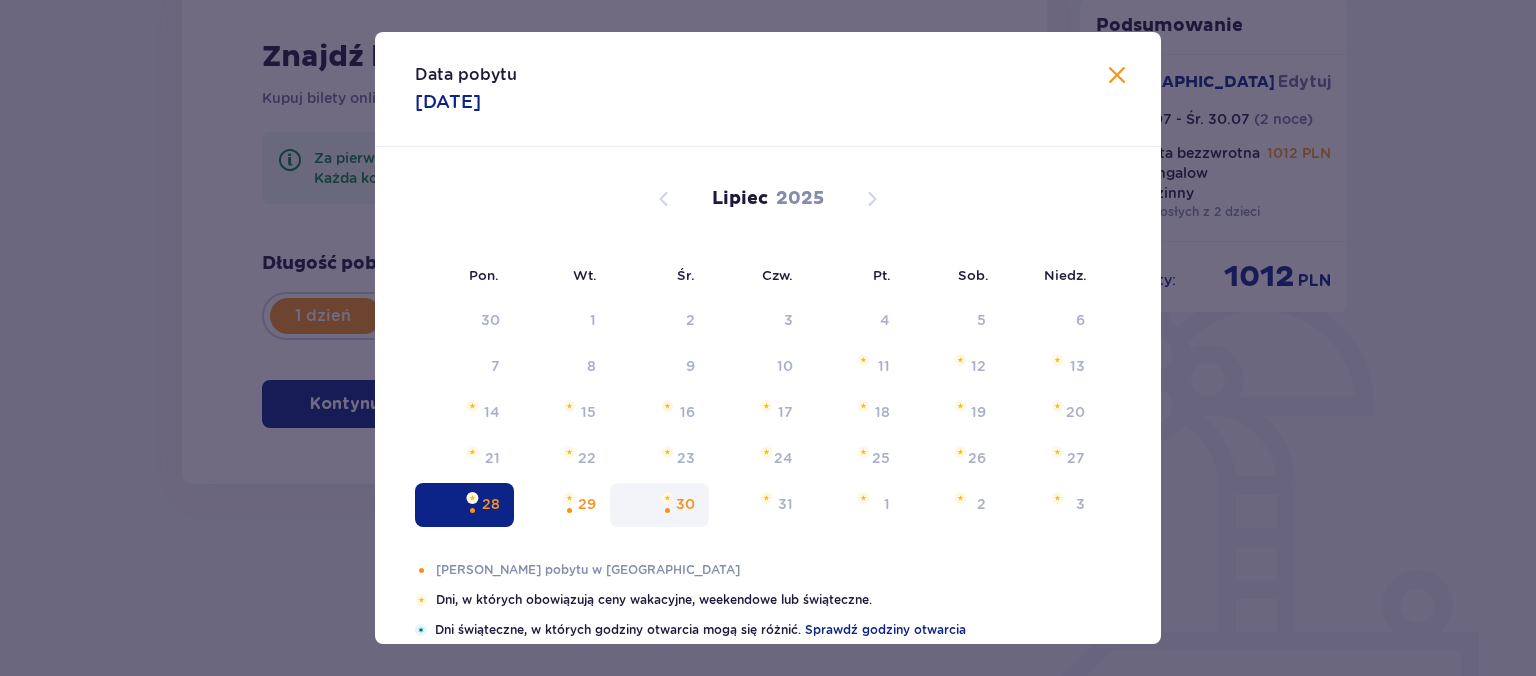 type on "[DATE]" 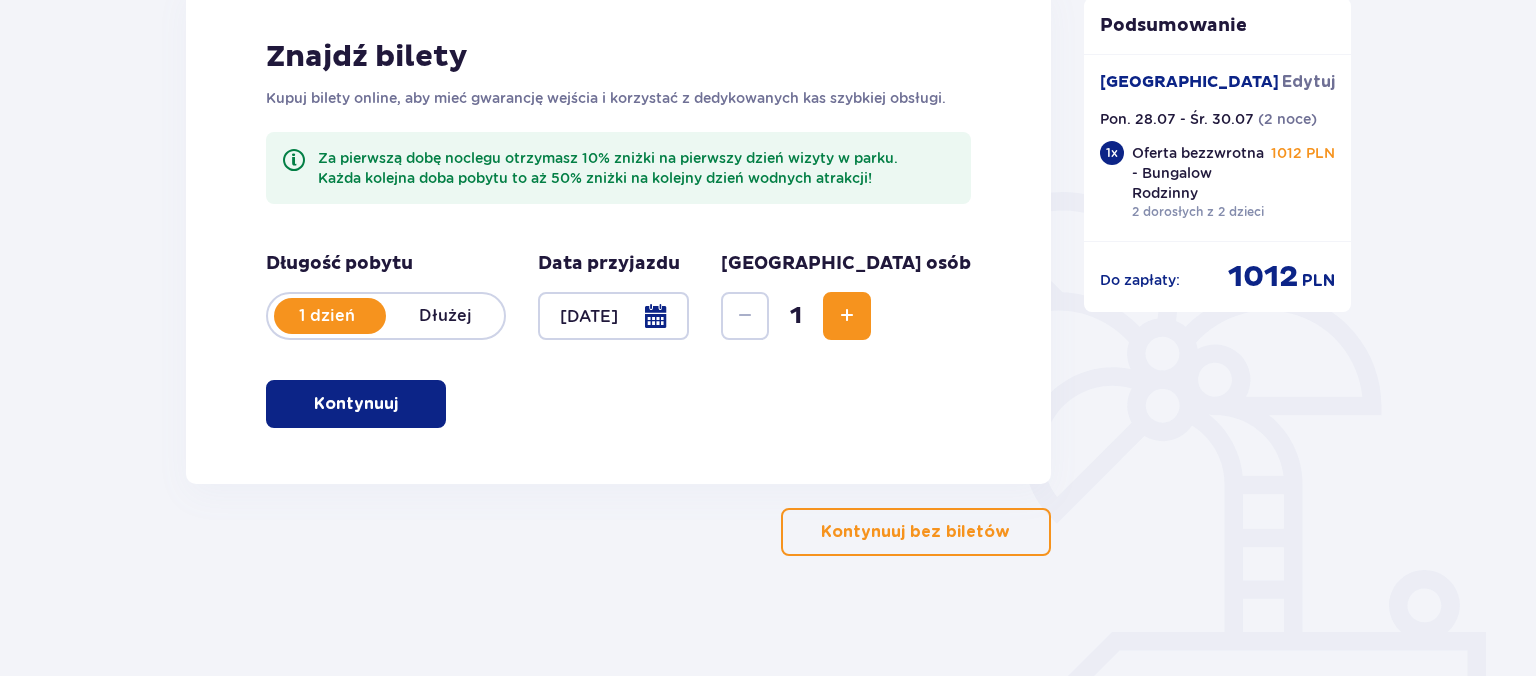 click on "Bilety Pomiń ten krok Znajdź bilety Kupuj bilety online, aby mieć gwarancję wejścia i korzystać z dedykowanych kas szybkiej obsługi. Za pierwszą dobę noclegu otrzymasz 10% zniżki na pierwszy dzień wizyty w parku. Każda kolejna doba pobytu to aż 50% zniżki na kolejny dzień wodnych atrakcji! Długość pobytu 1 dzień Dłużej Data przyjazdu [DATE] Liczba osób 1 Kontynuuj Kontynuuj bez biletów" at bounding box center [618, 232] 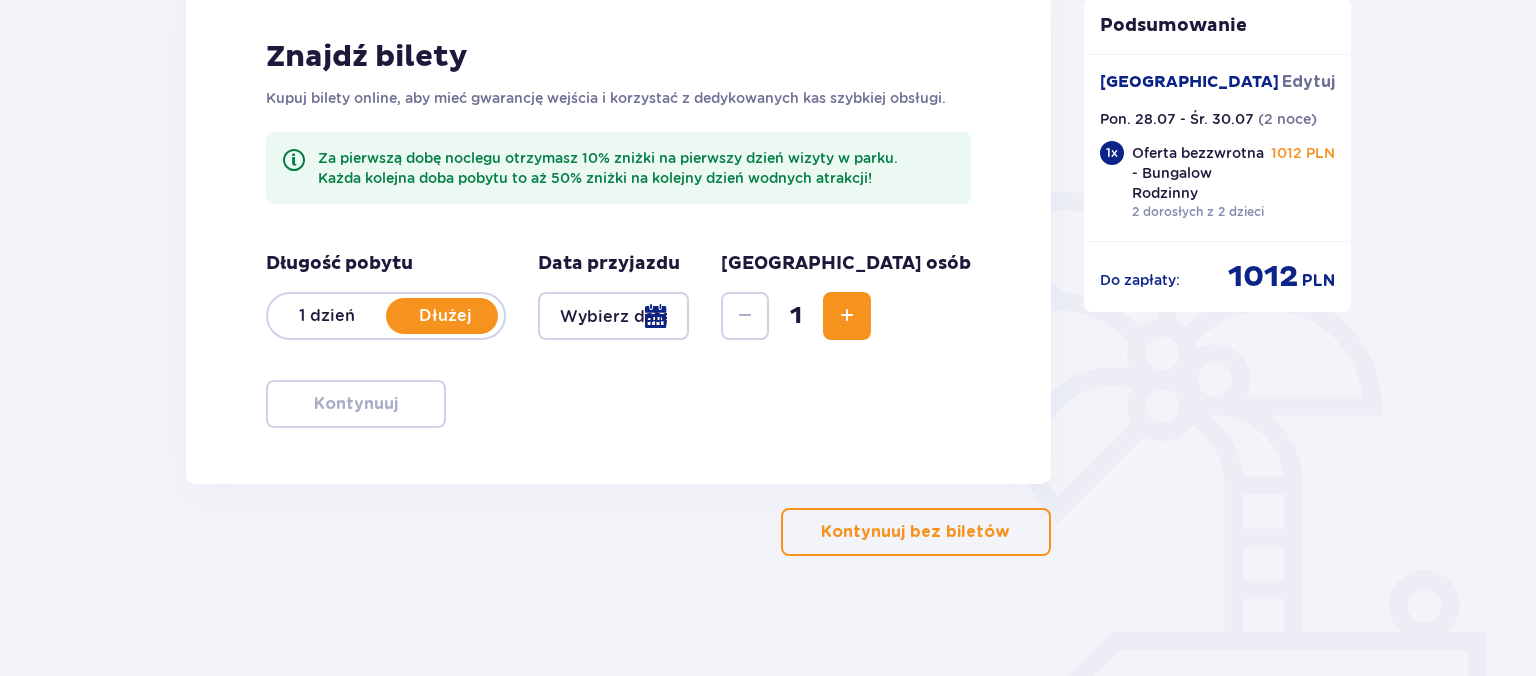 click on "1 dzień" at bounding box center [327, 316] 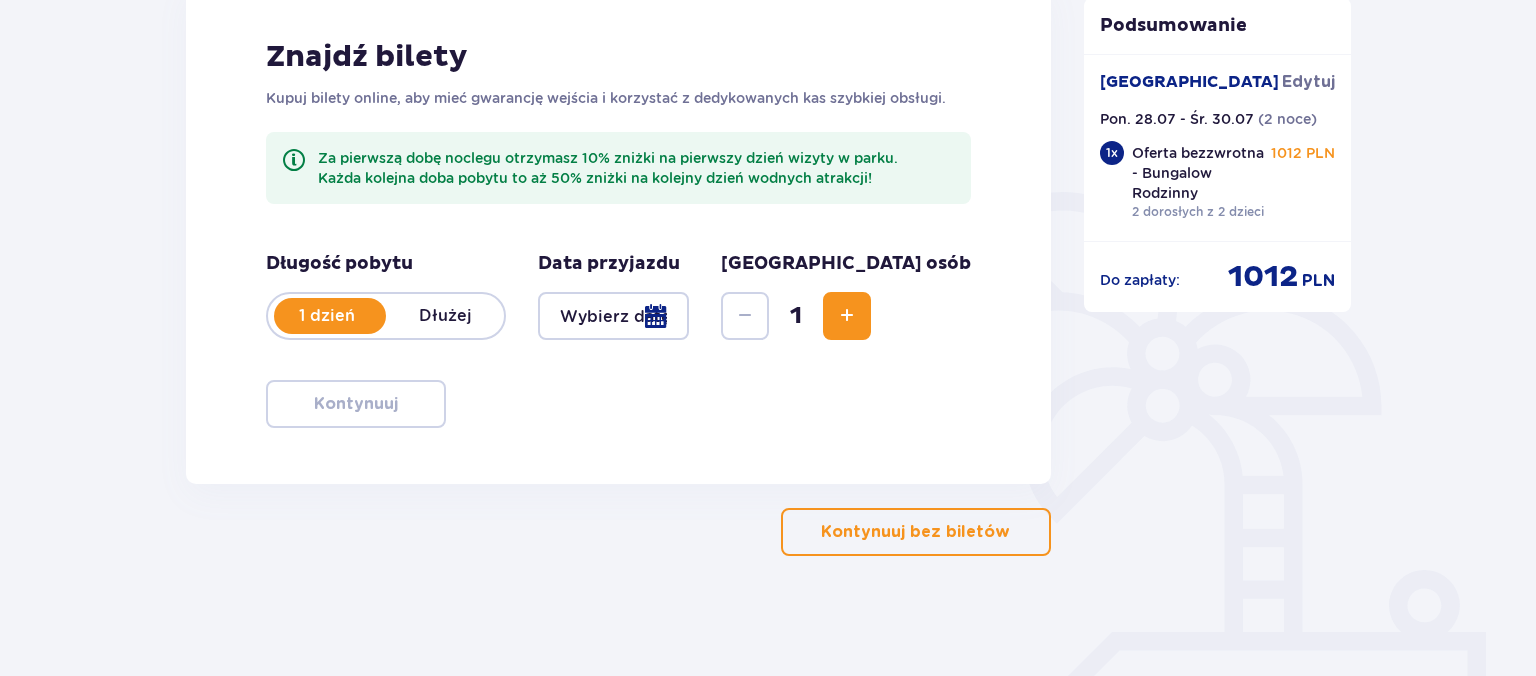 click on "Dłużej" at bounding box center (445, 316) 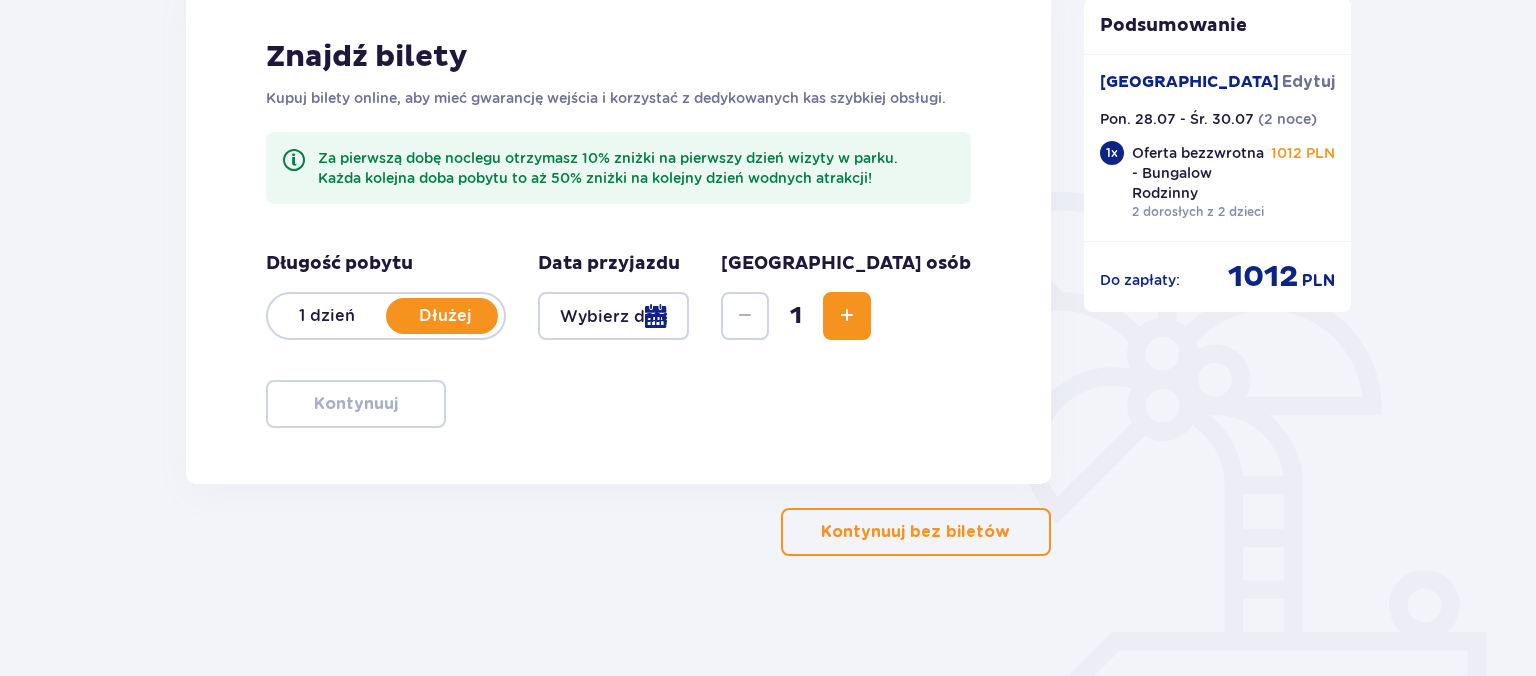click at bounding box center [613, 316] 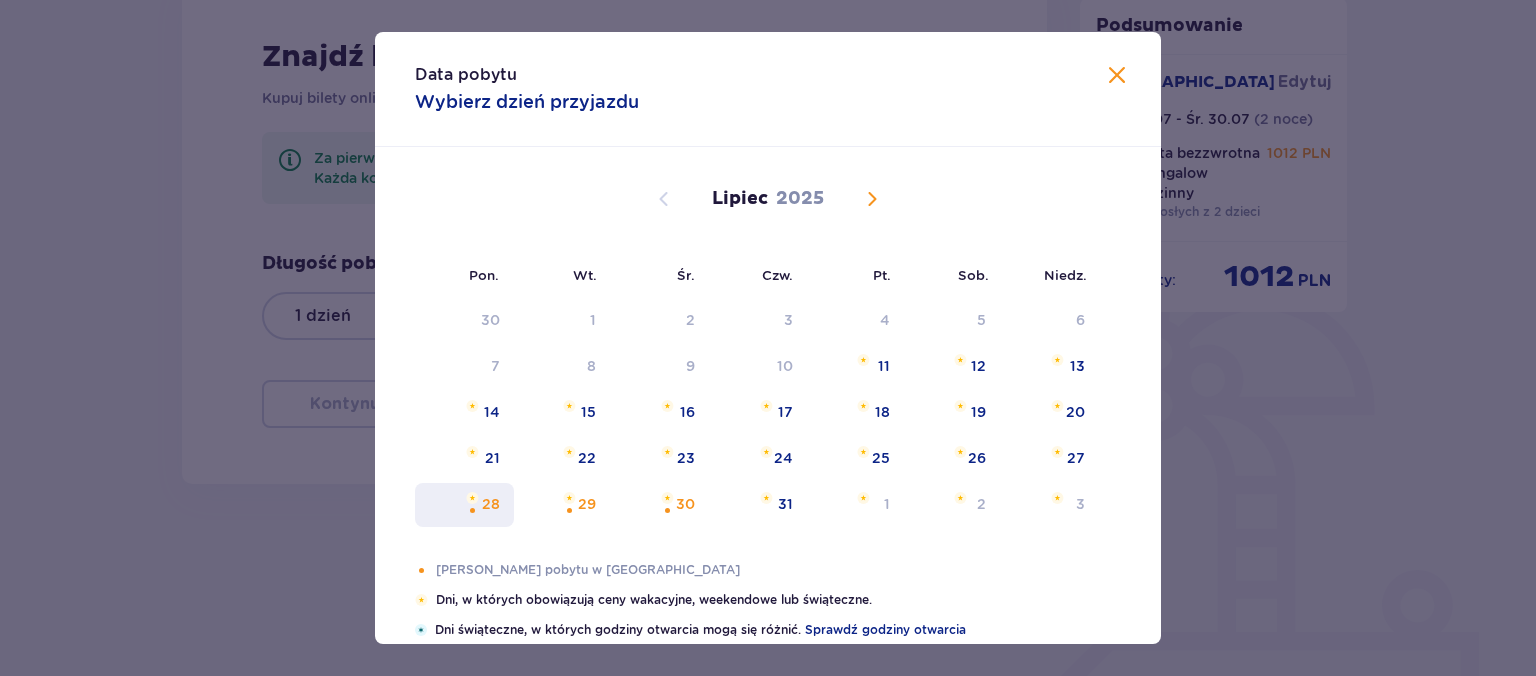 click on "28" at bounding box center [491, 504] 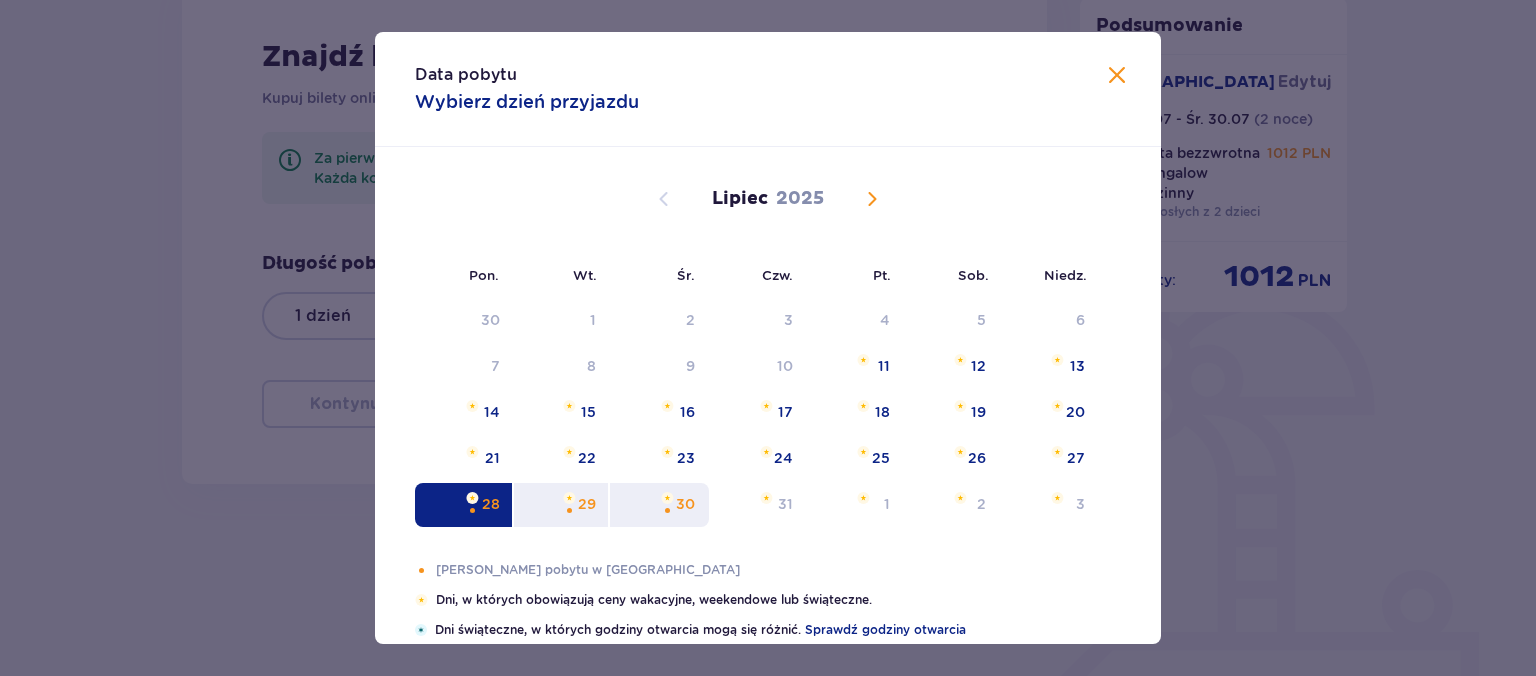 click at bounding box center [667, 510] 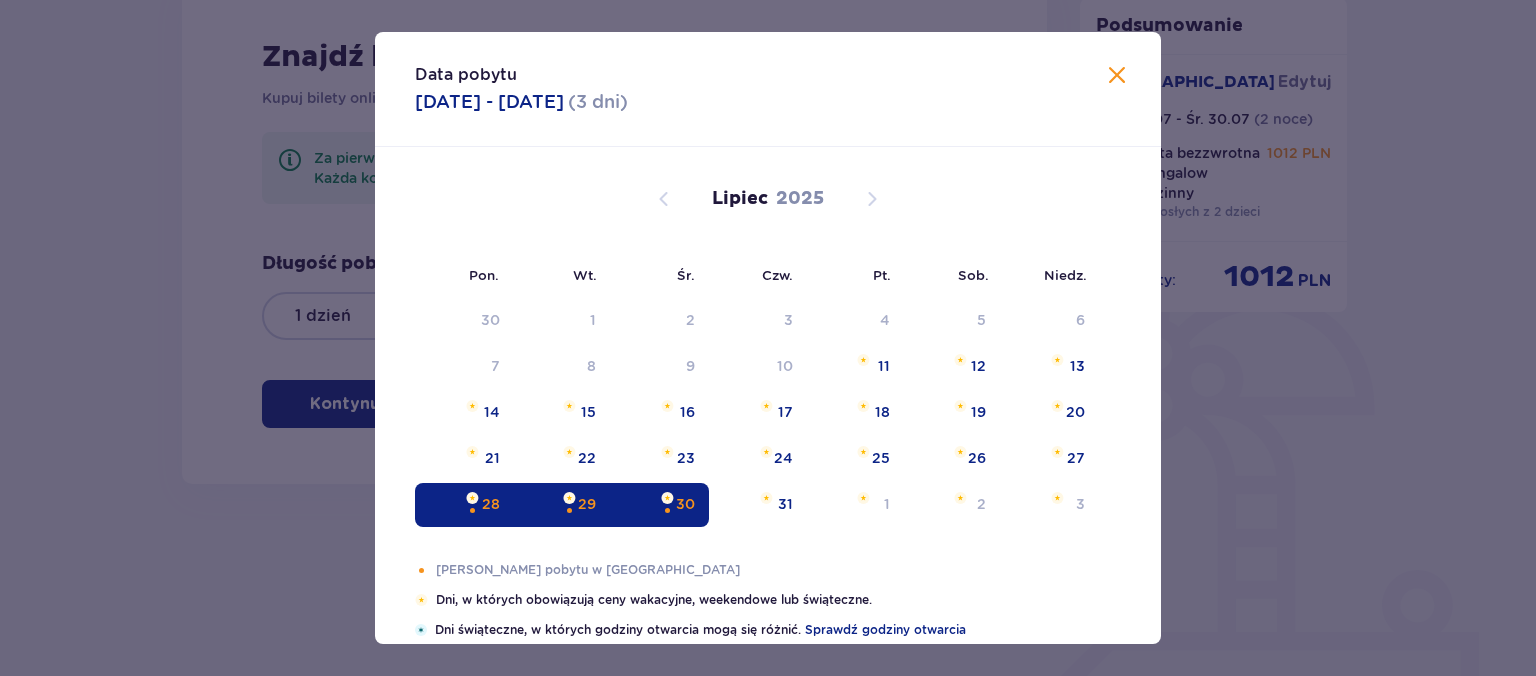 type on "[DATE] - [DATE]" 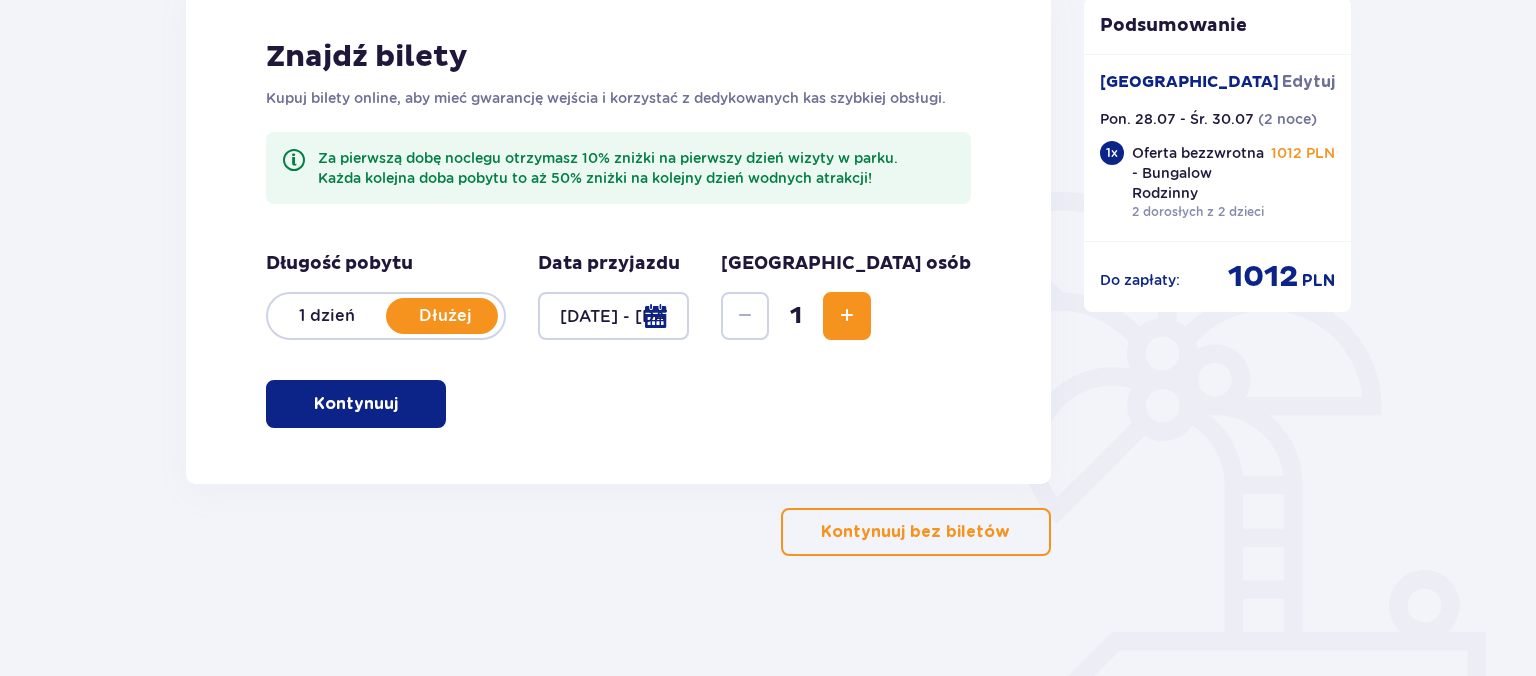 click at bounding box center (847, 316) 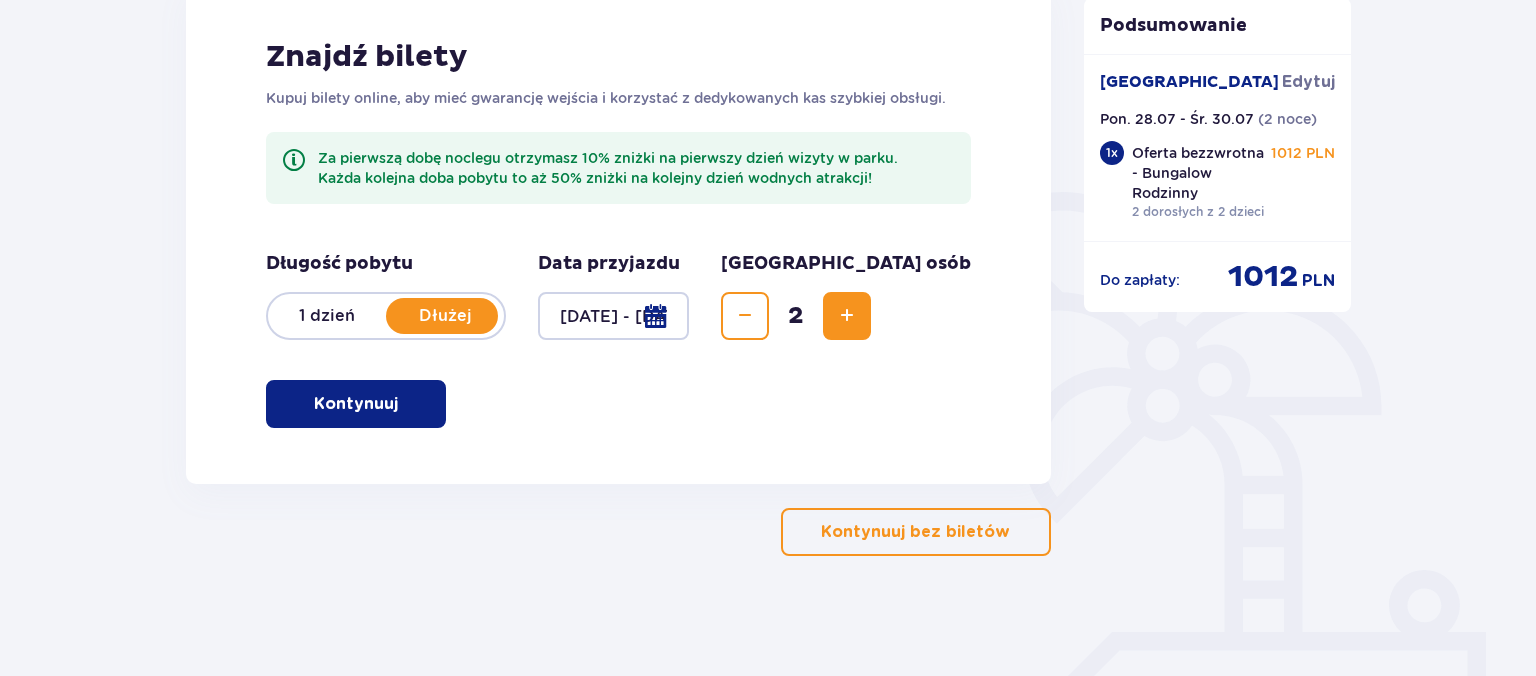 click at bounding box center (847, 316) 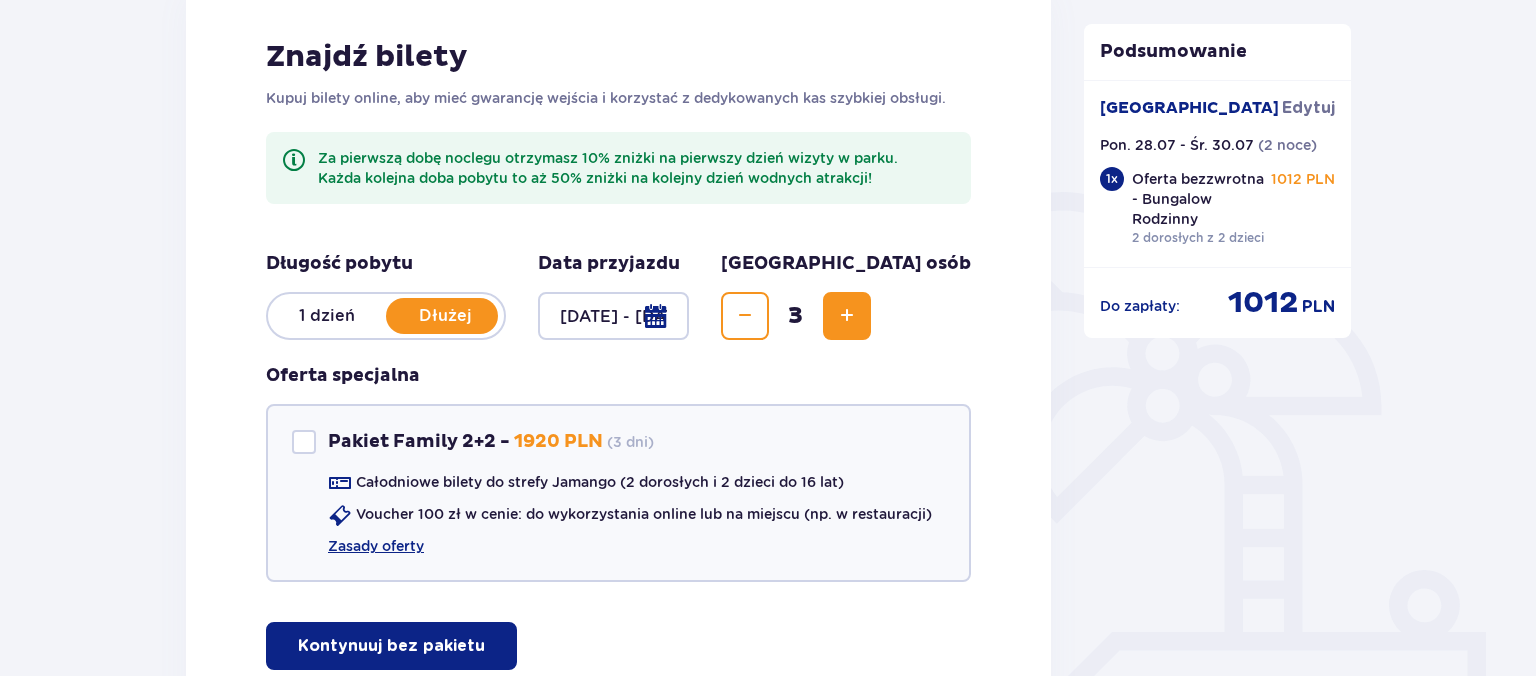 click at bounding box center (847, 316) 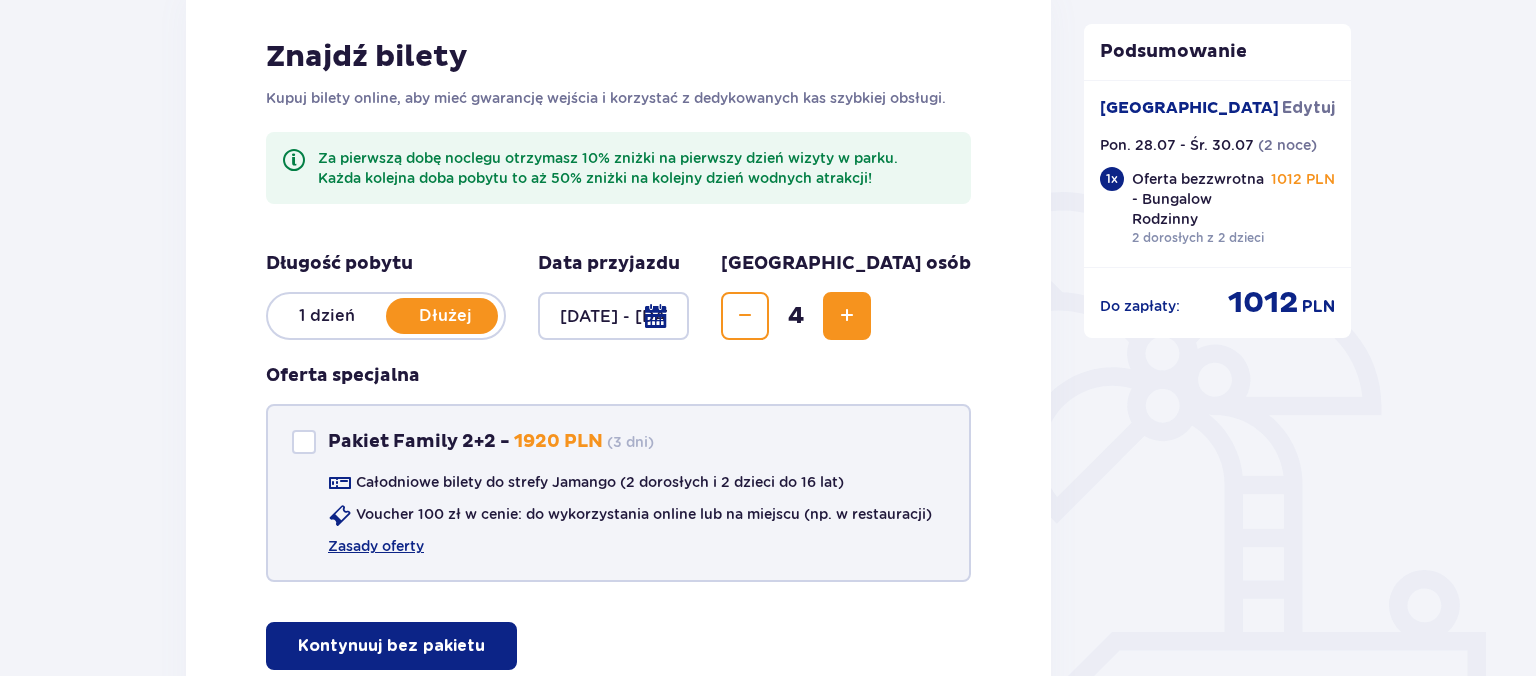 scroll, scrollTop: 515, scrollLeft: 0, axis: vertical 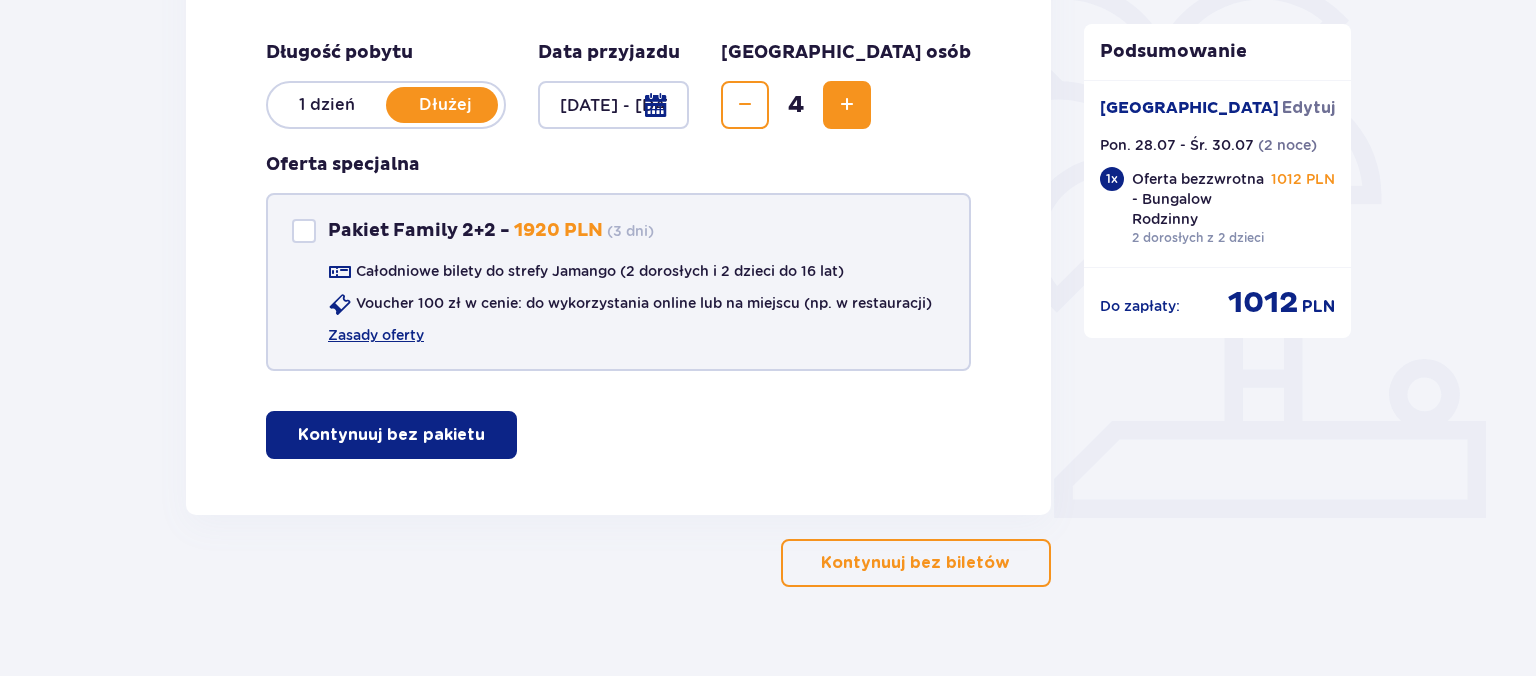 click at bounding box center [304, 231] 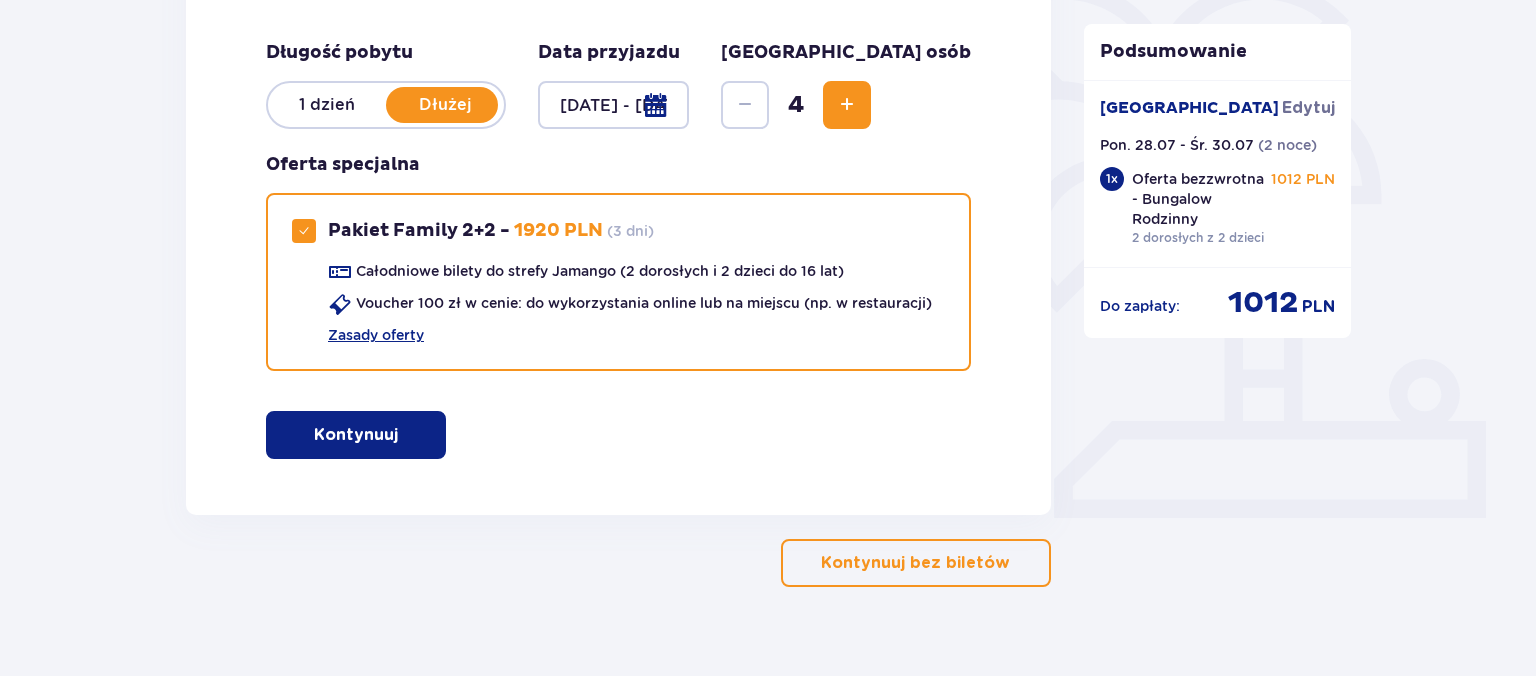 click at bounding box center (613, 105) 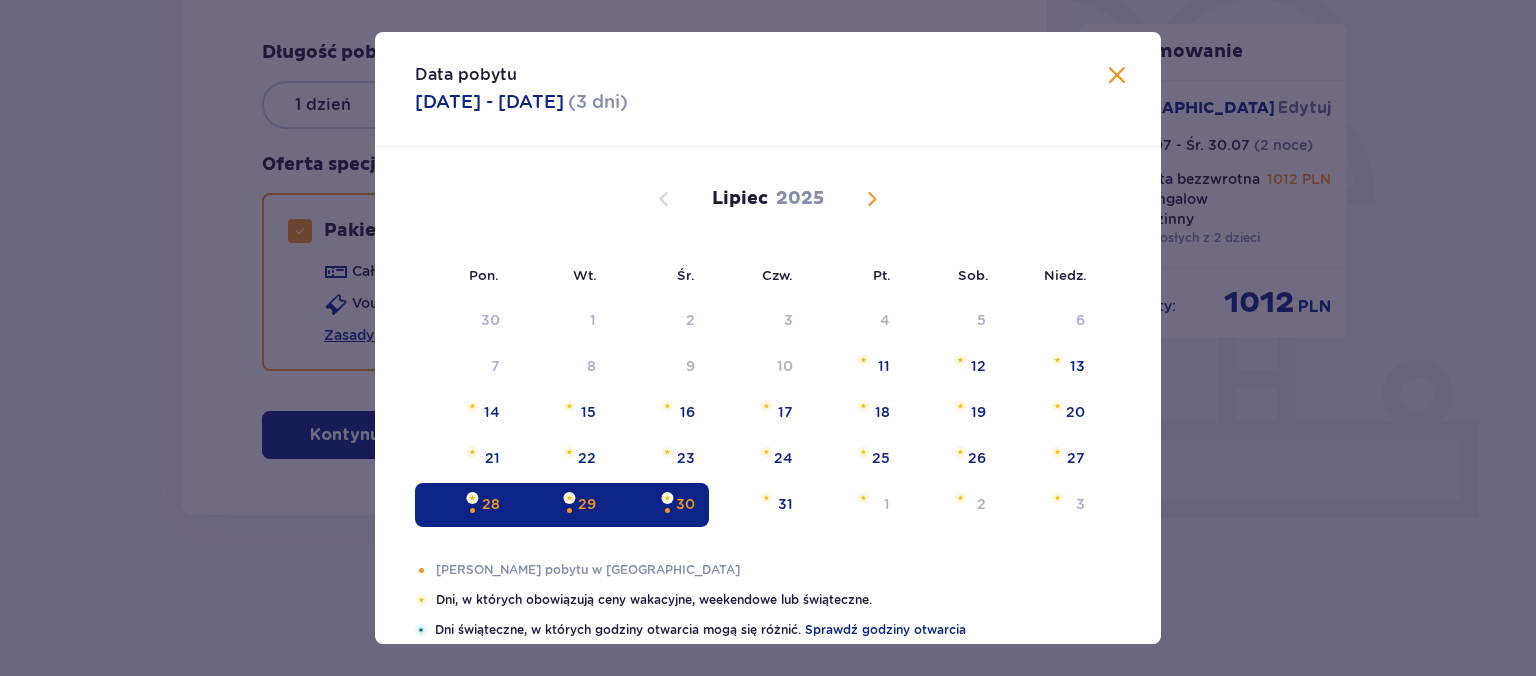 click on "29" at bounding box center (587, 504) 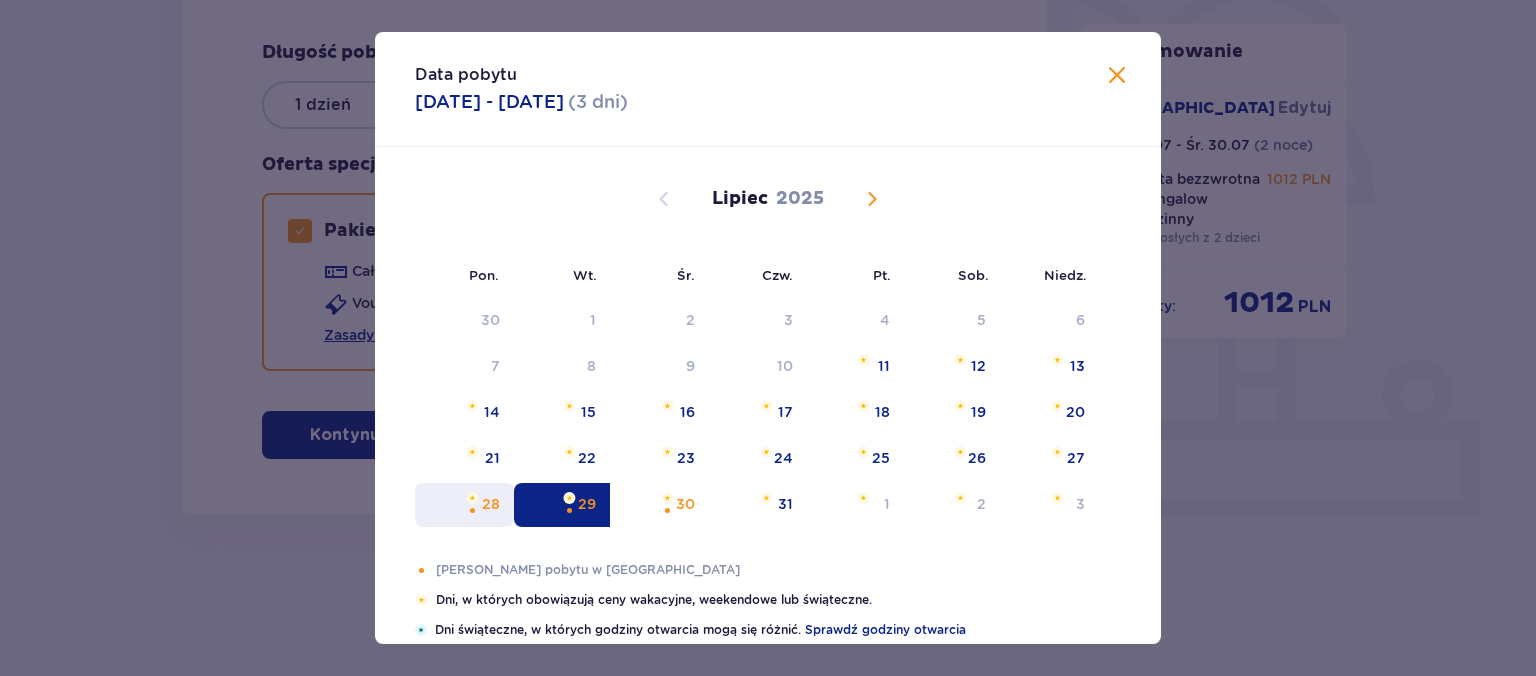click at bounding box center (472, 510) 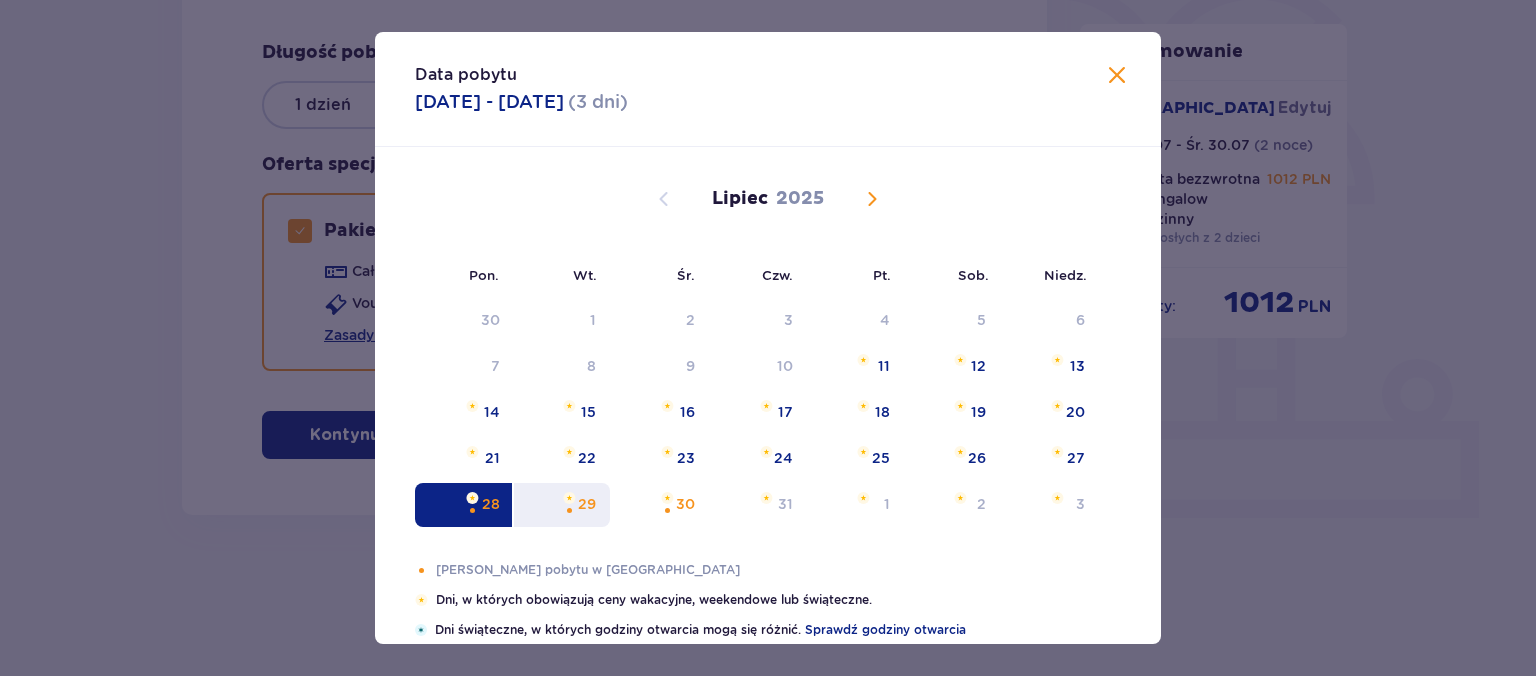 click at bounding box center (569, 498) 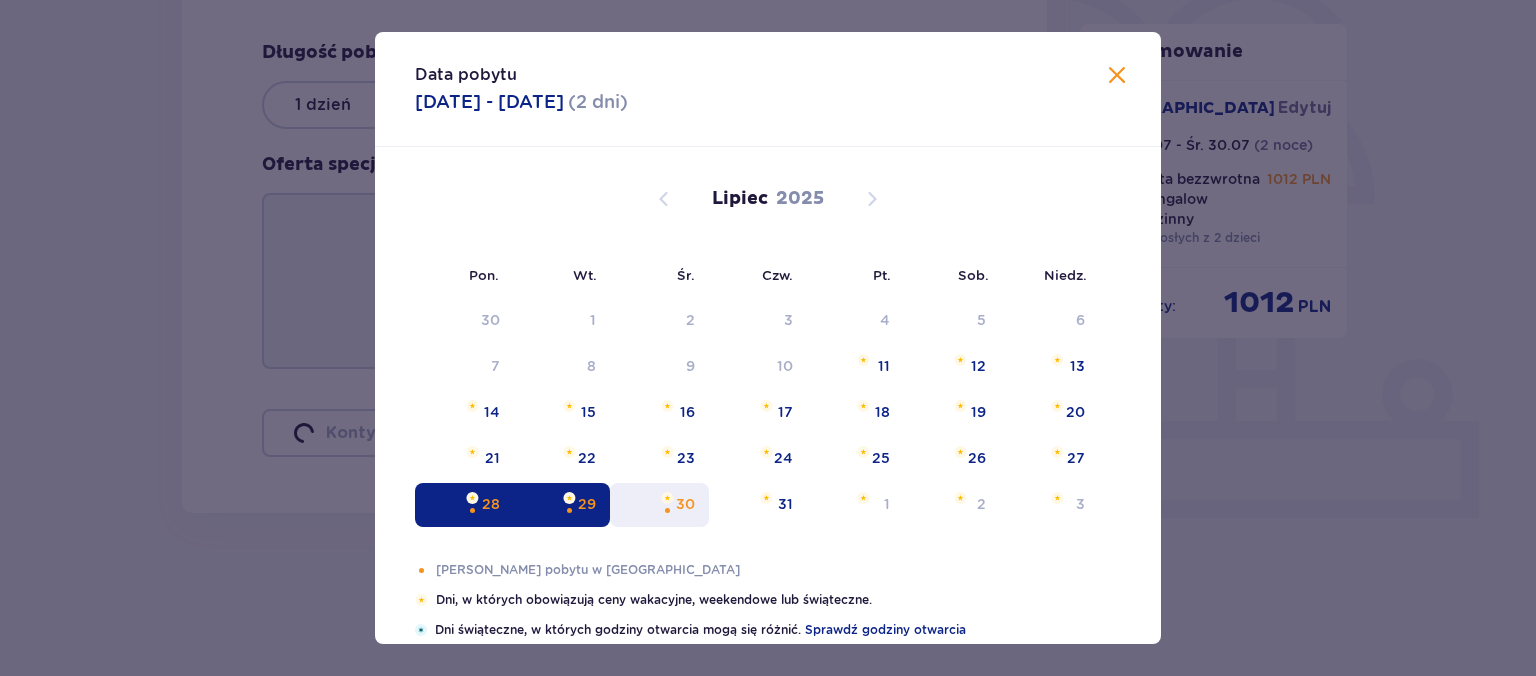 type on "[DATE] - [DATE]" 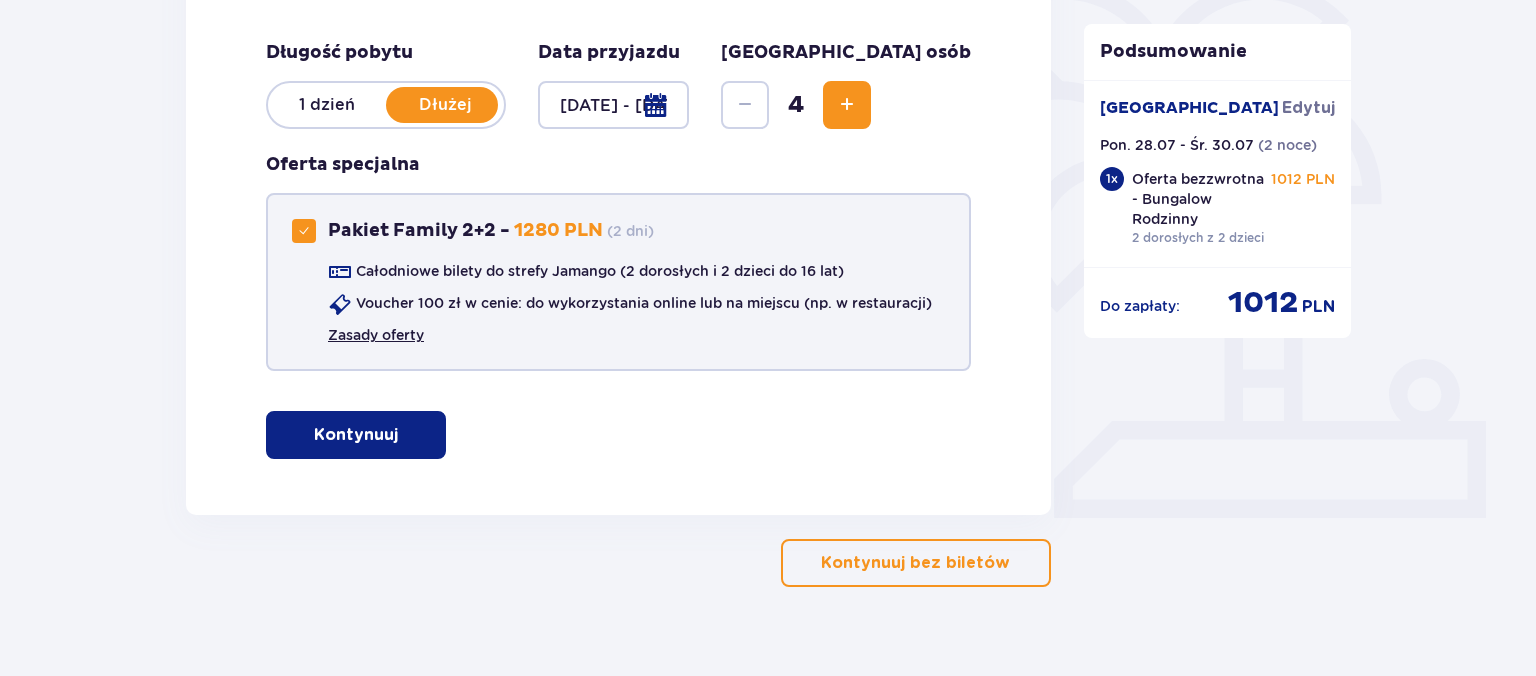 click on "Zasady oferty" at bounding box center (376, 335) 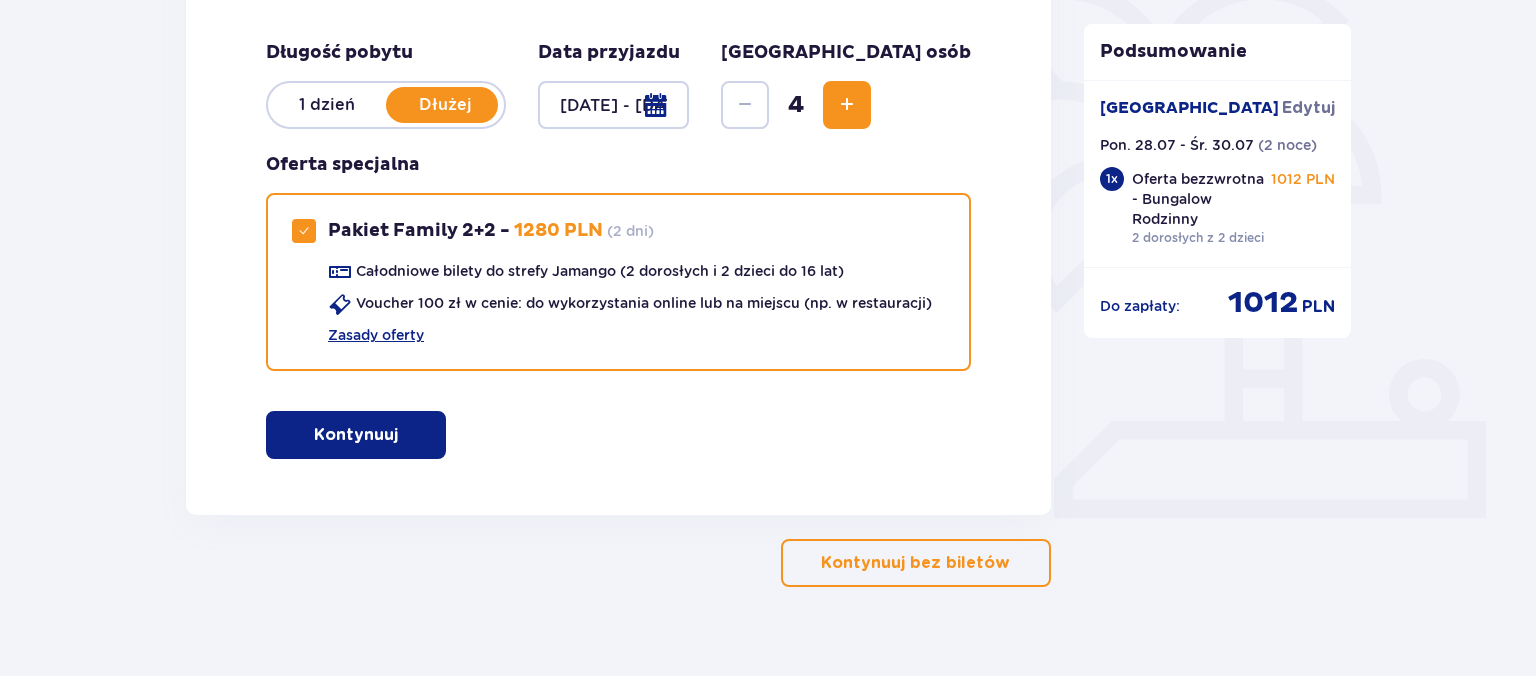 click on "1 dzień" at bounding box center (327, 105) 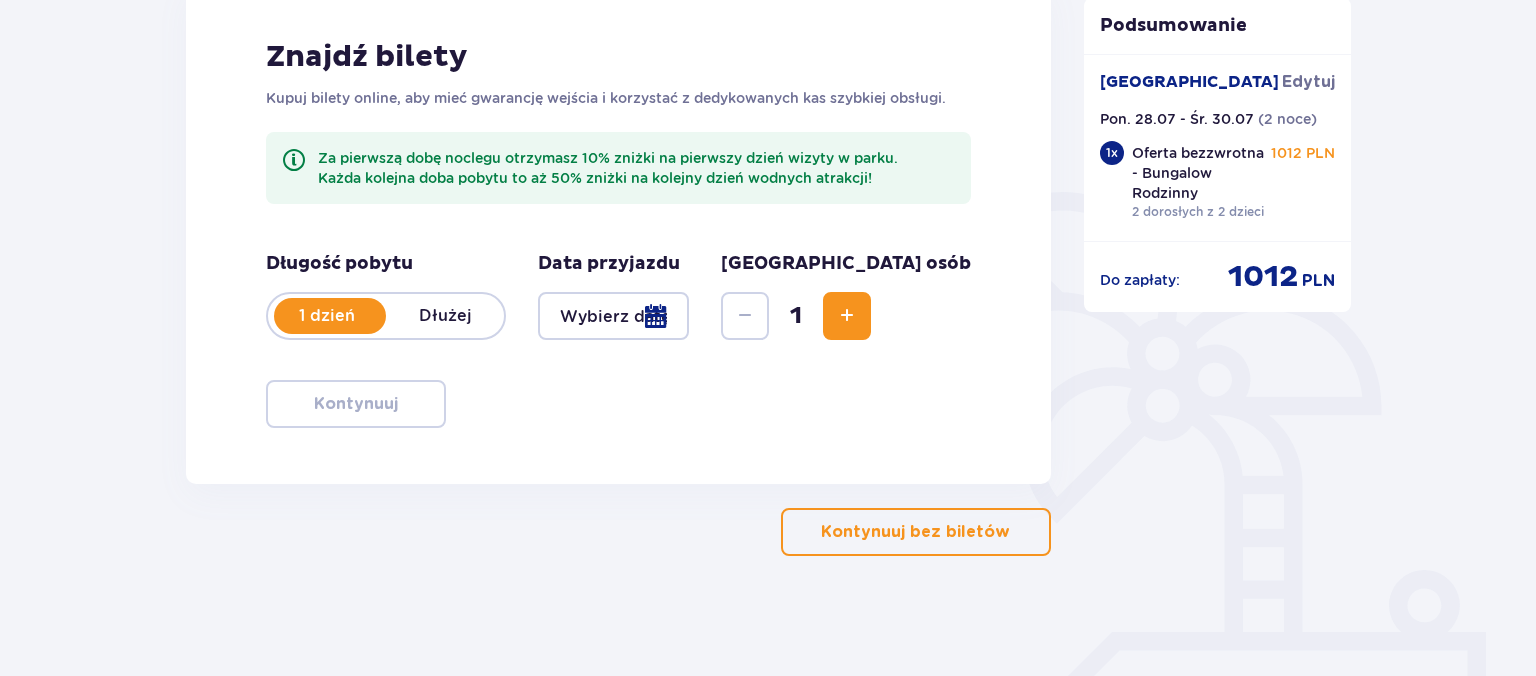 scroll, scrollTop: 304, scrollLeft: 0, axis: vertical 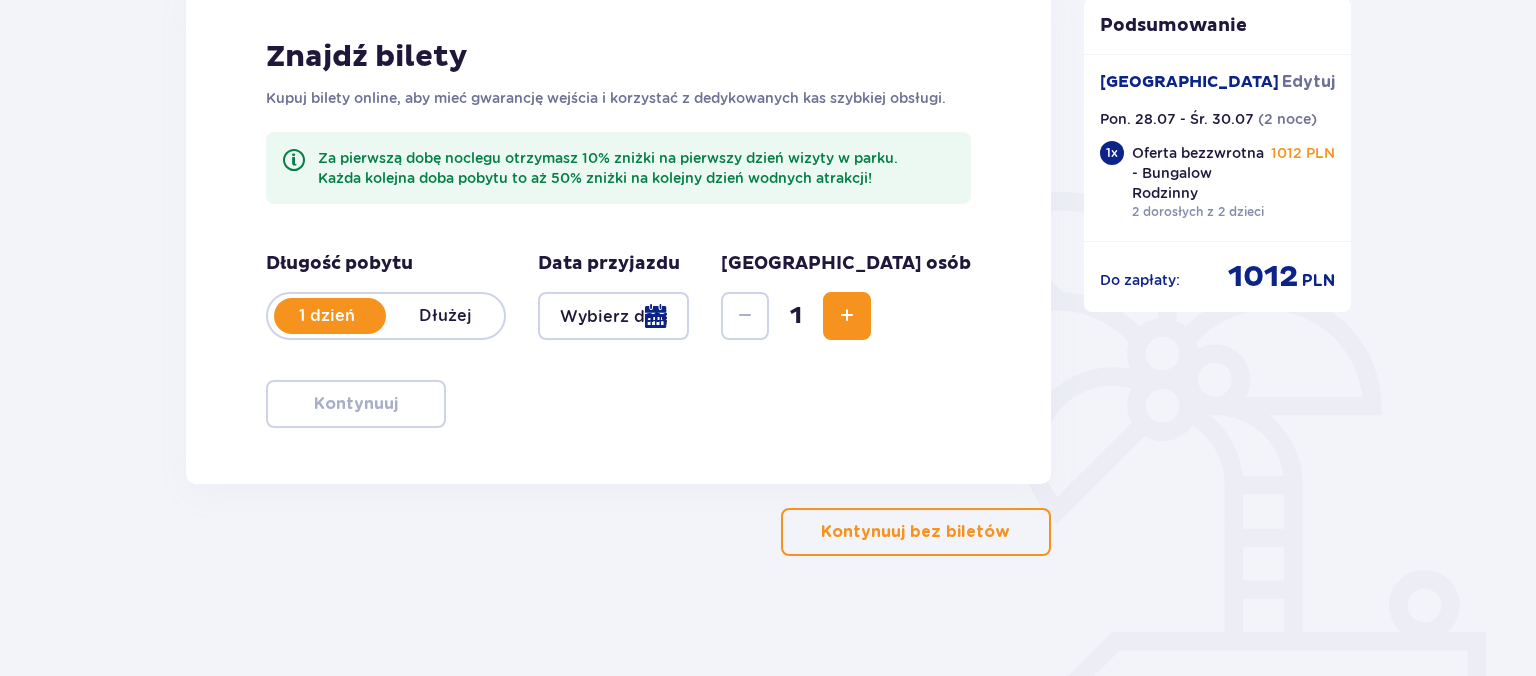 click at bounding box center [613, 316] 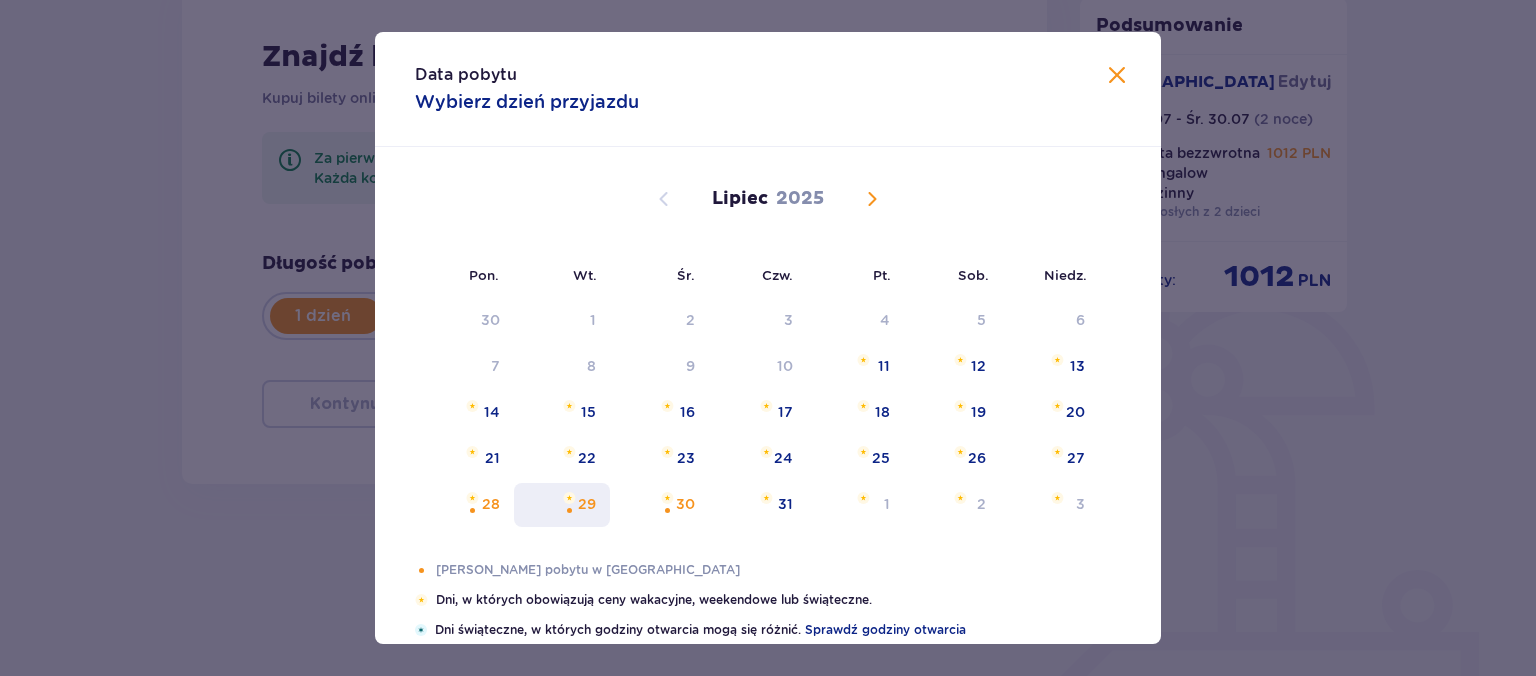click on "29" at bounding box center [587, 504] 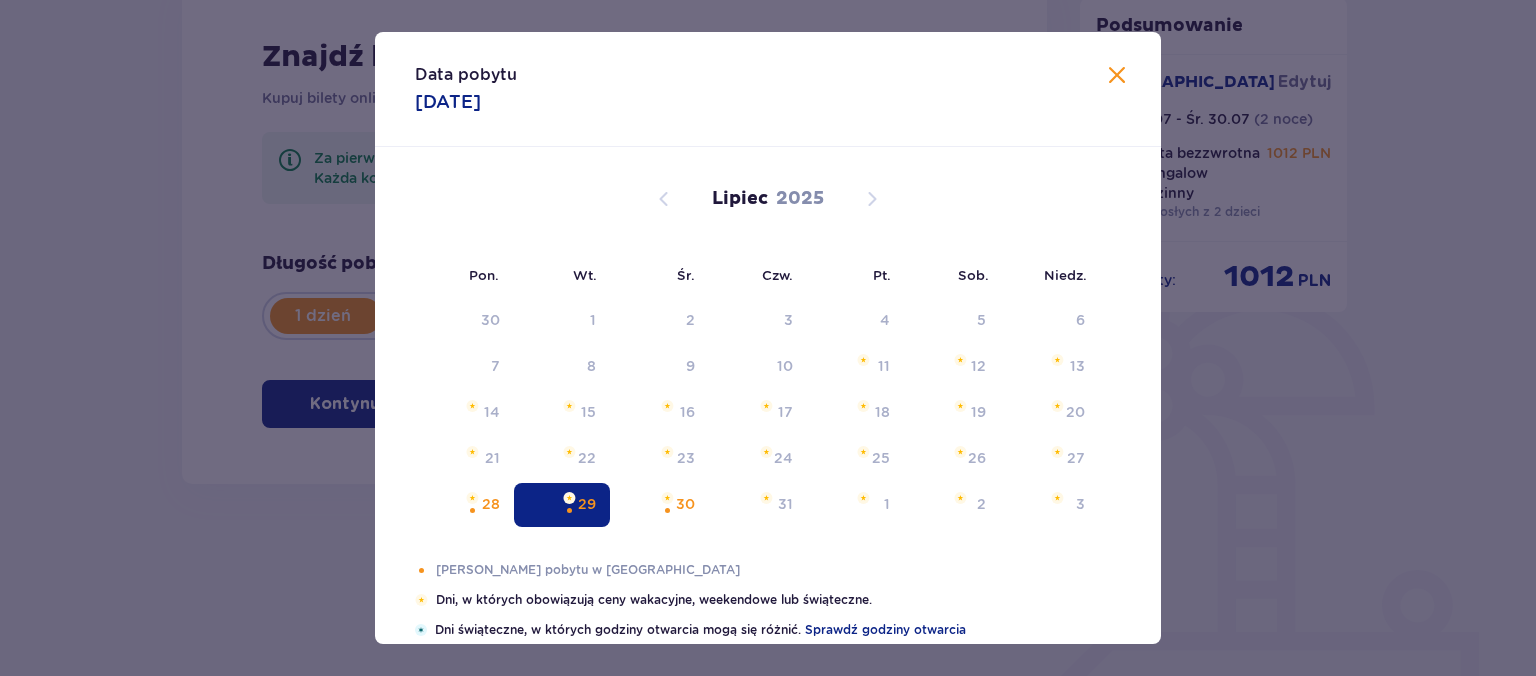 type on "[DATE]" 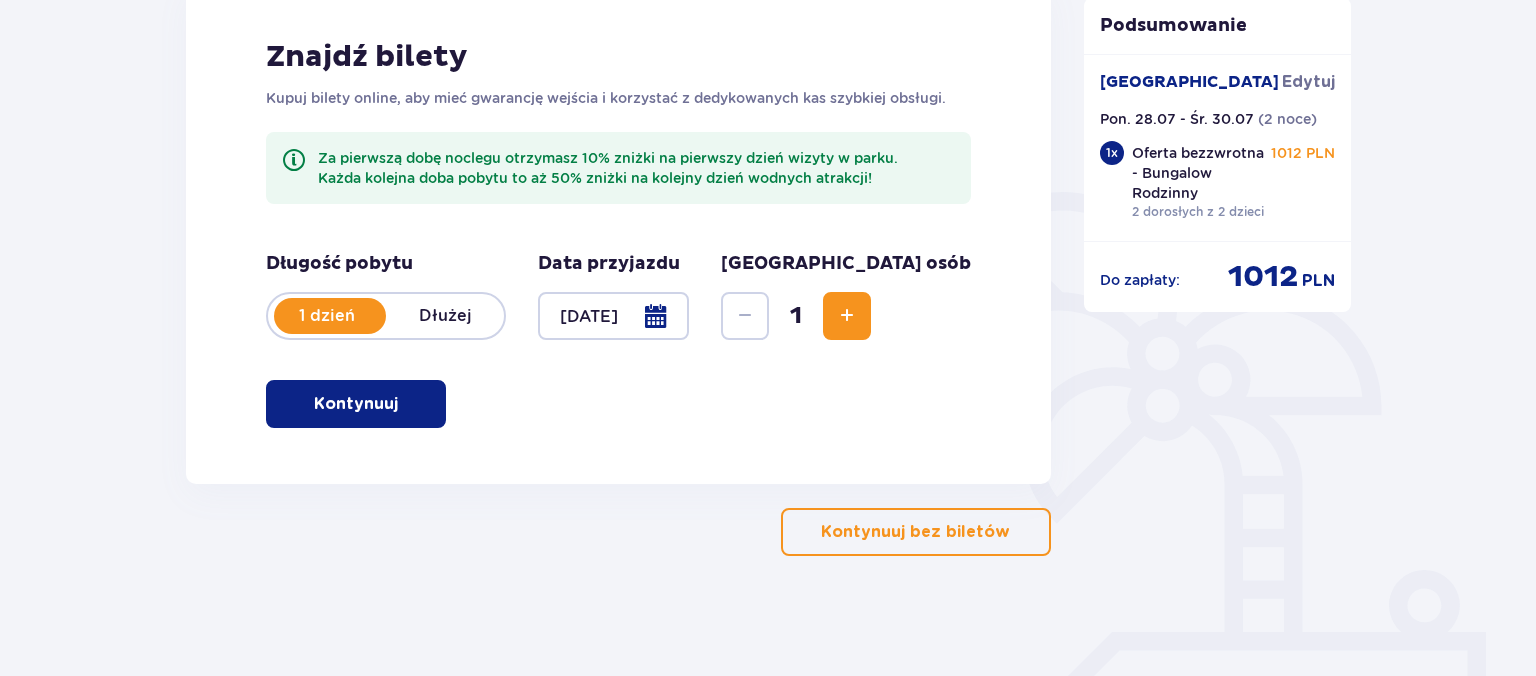 click at bounding box center [847, 316] 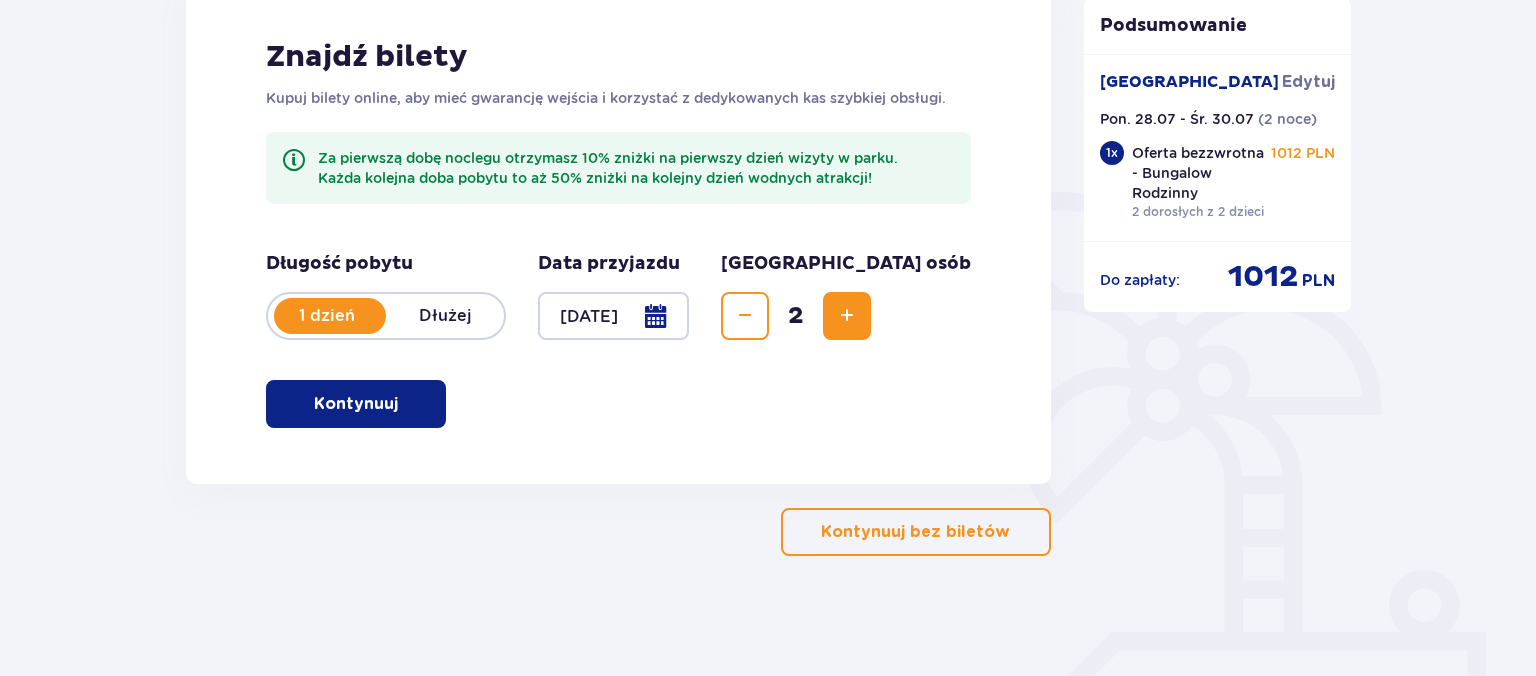 click at bounding box center (847, 316) 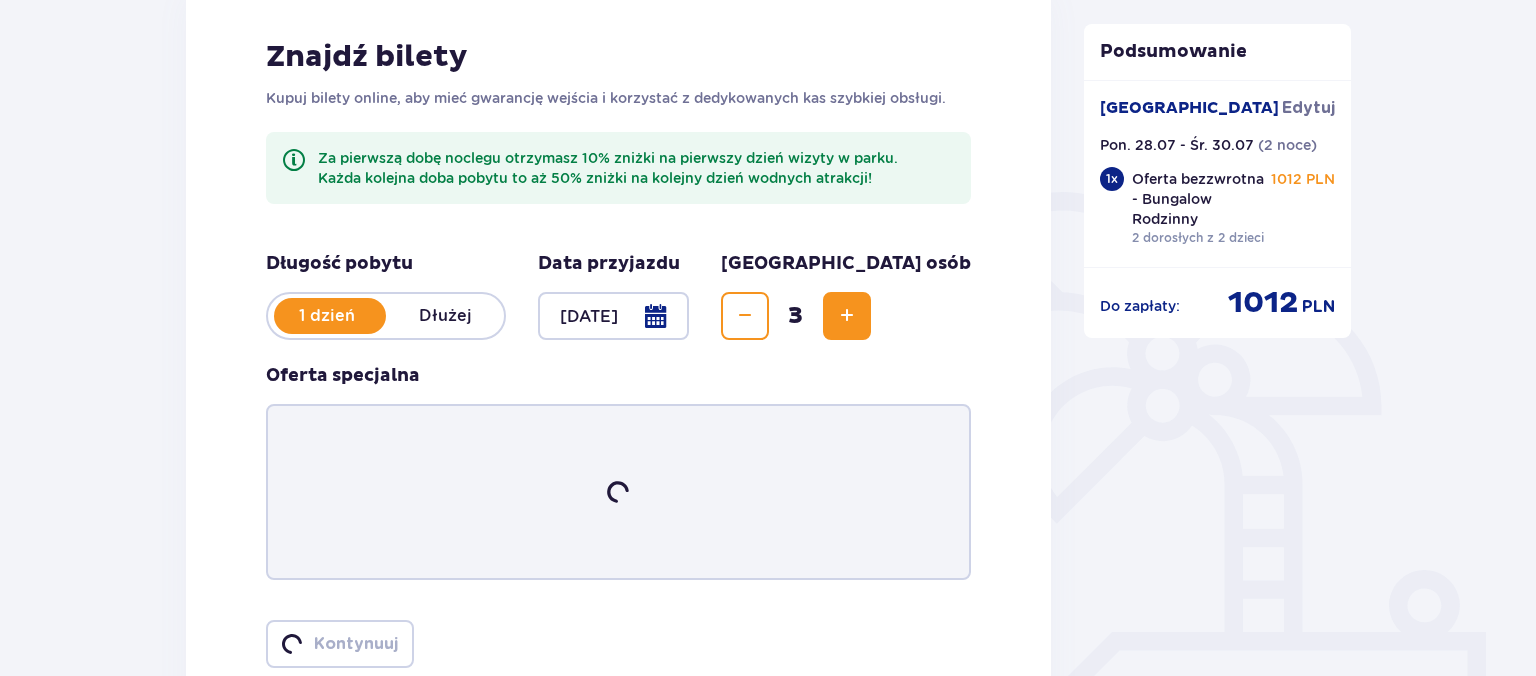 click at bounding box center [847, 316] 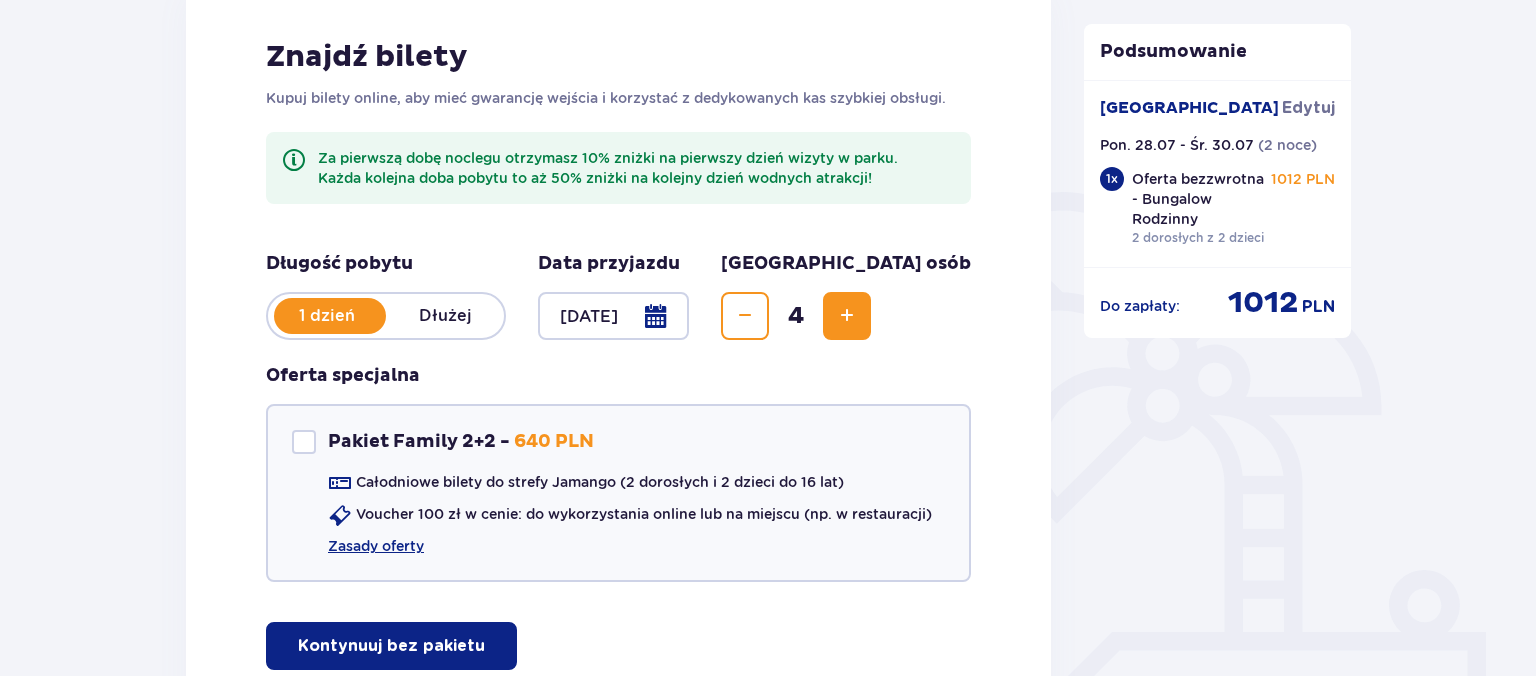 click at bounding box center [847, 316] 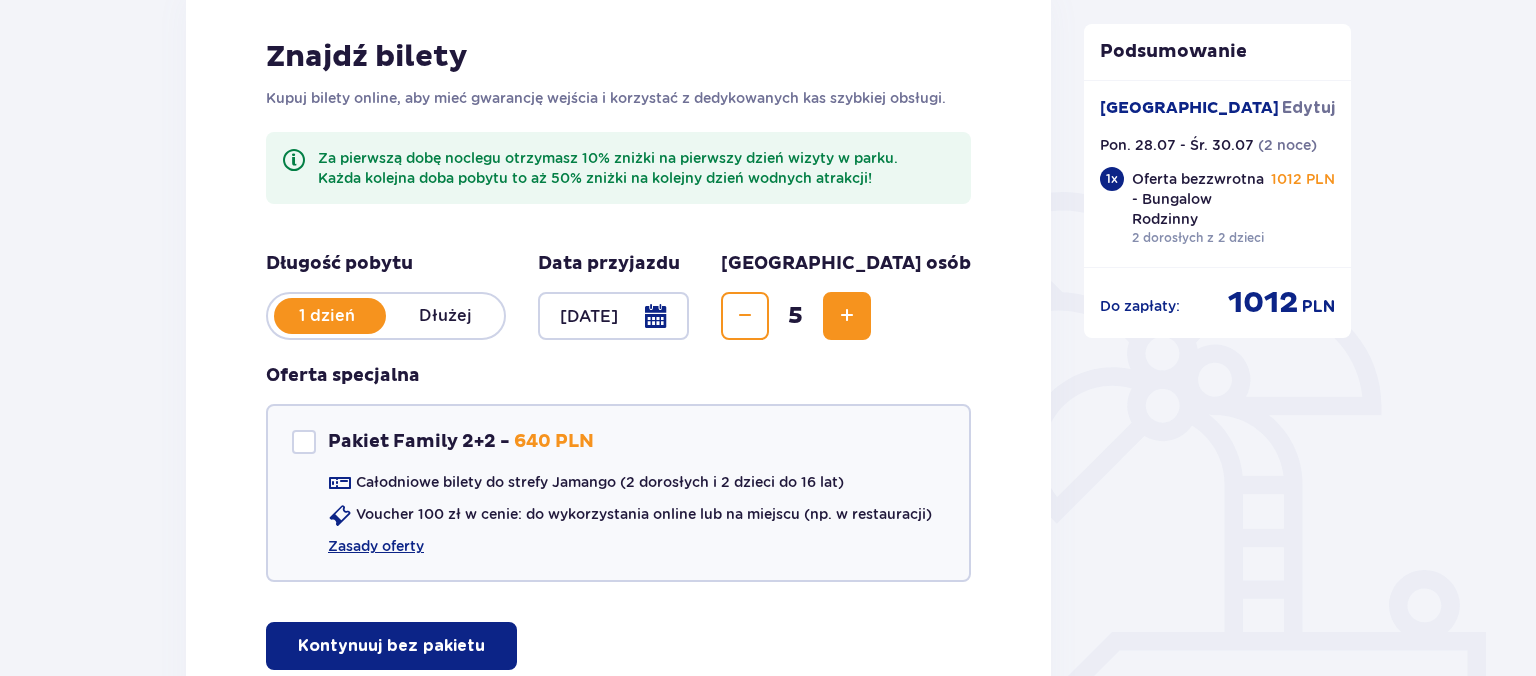 scroll, scrollTop: 515, scrollLeft: 0, axis: vertical 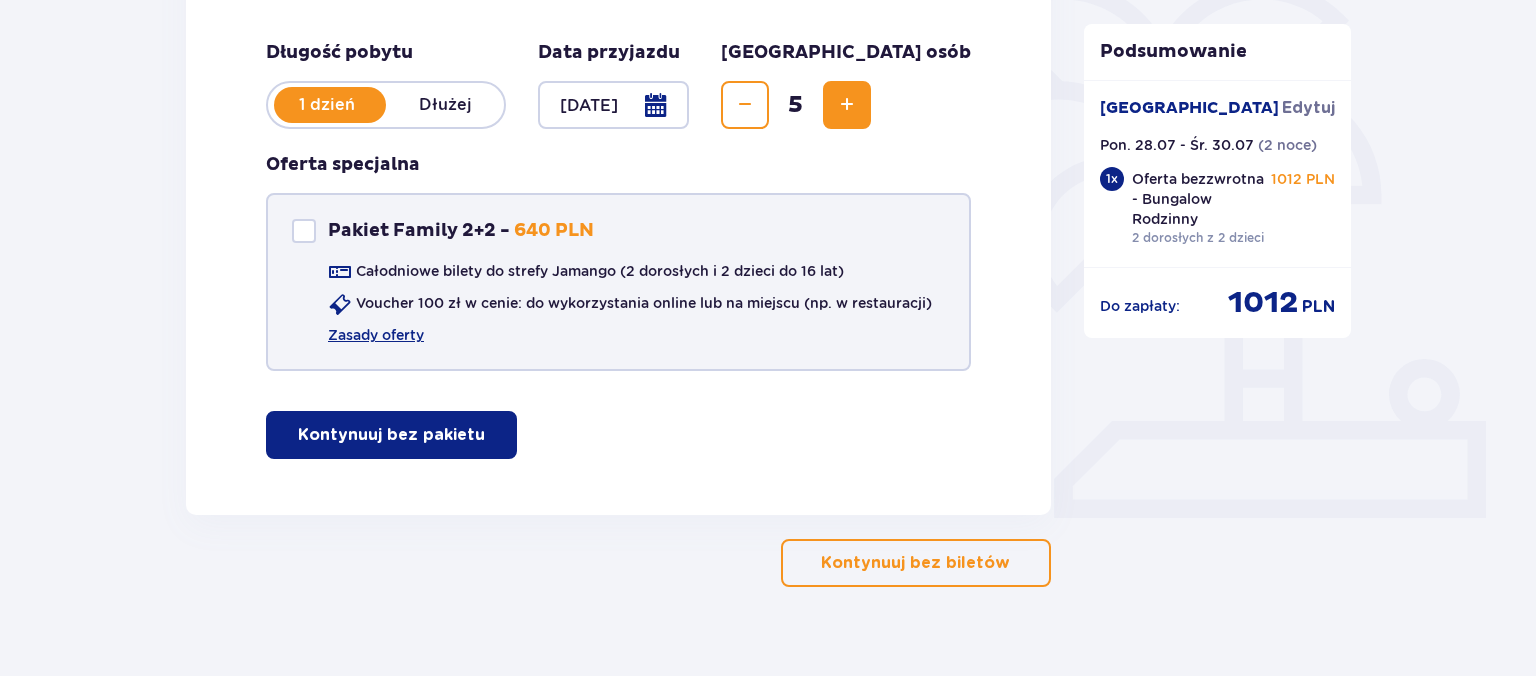 click at bounding box center [304, 231] 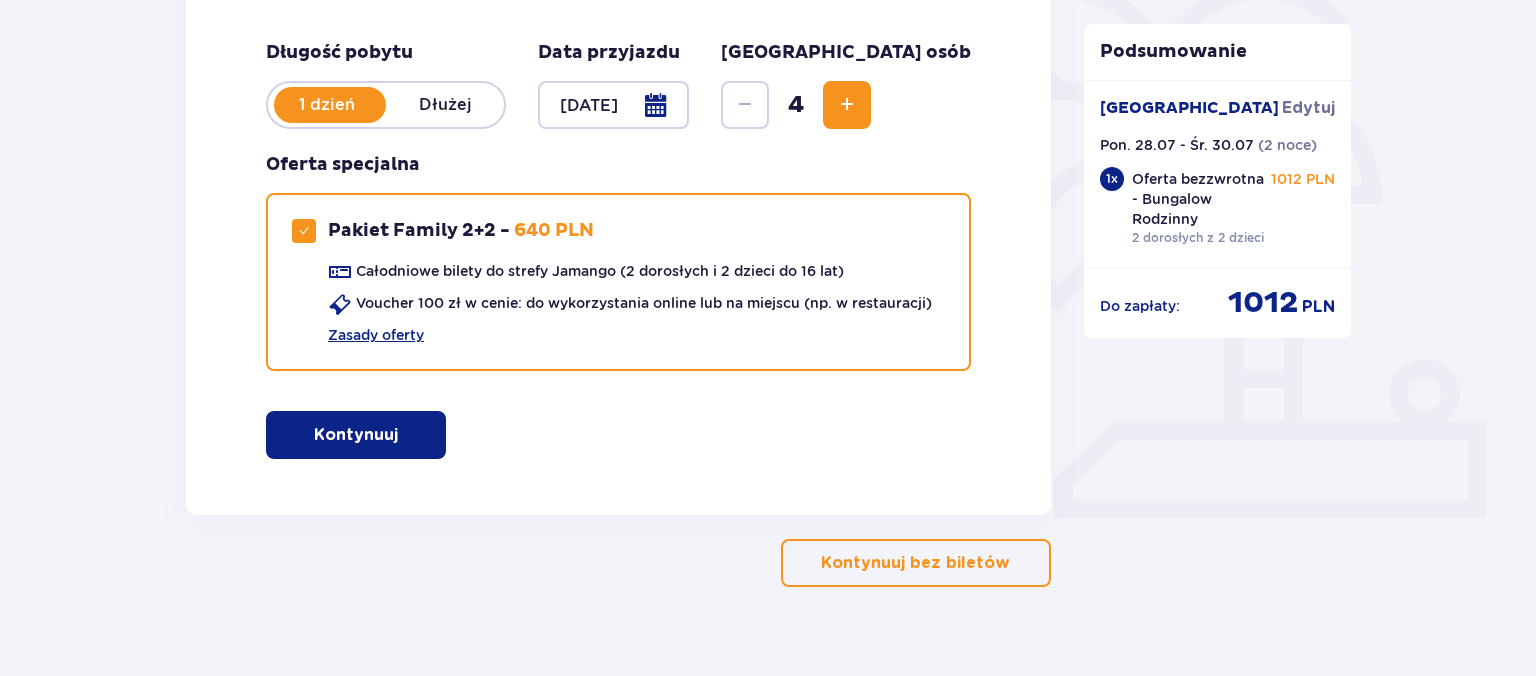 click on "Kontynuuj" at bounding box center (356, 435) 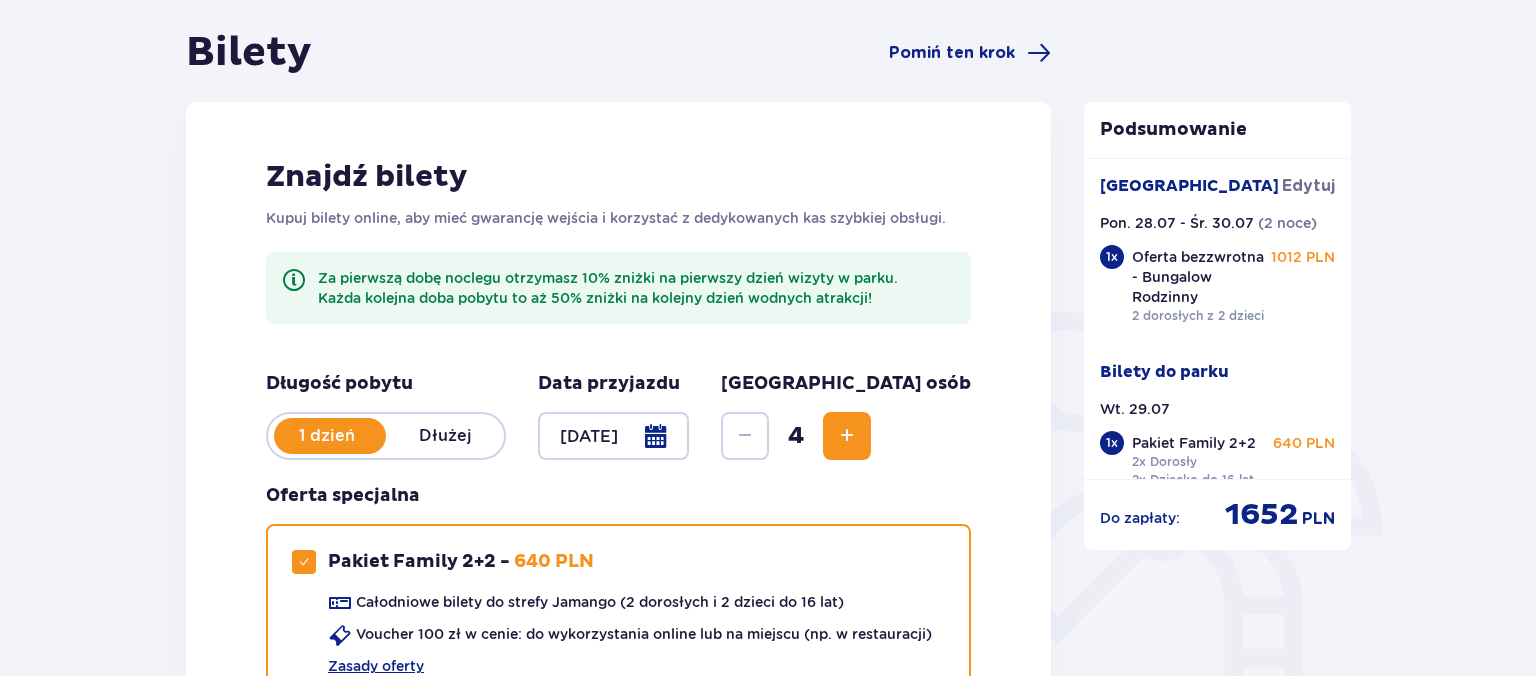 scroll, scrollTop: 78, scrollLeft: 0, axis: vertical 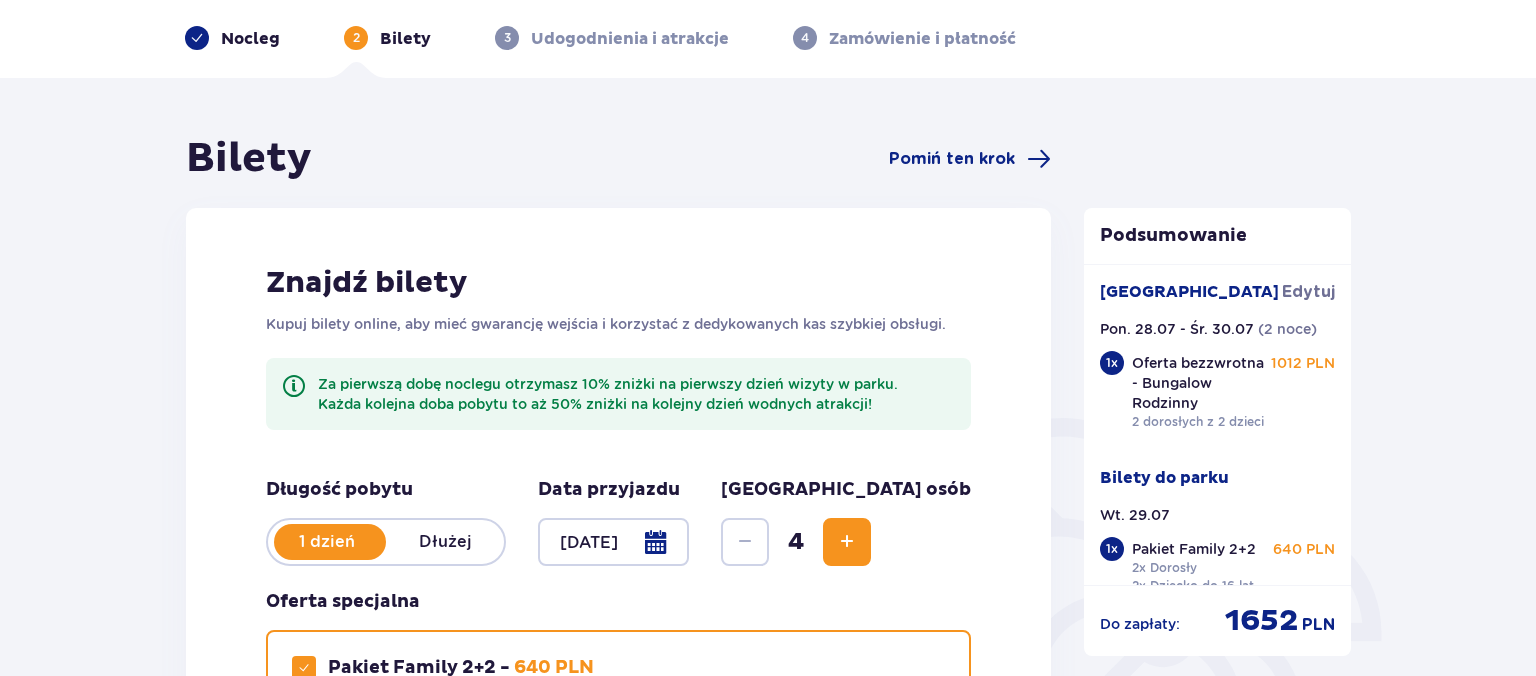 click on "Nocleg" at bounding box center [250, 39] 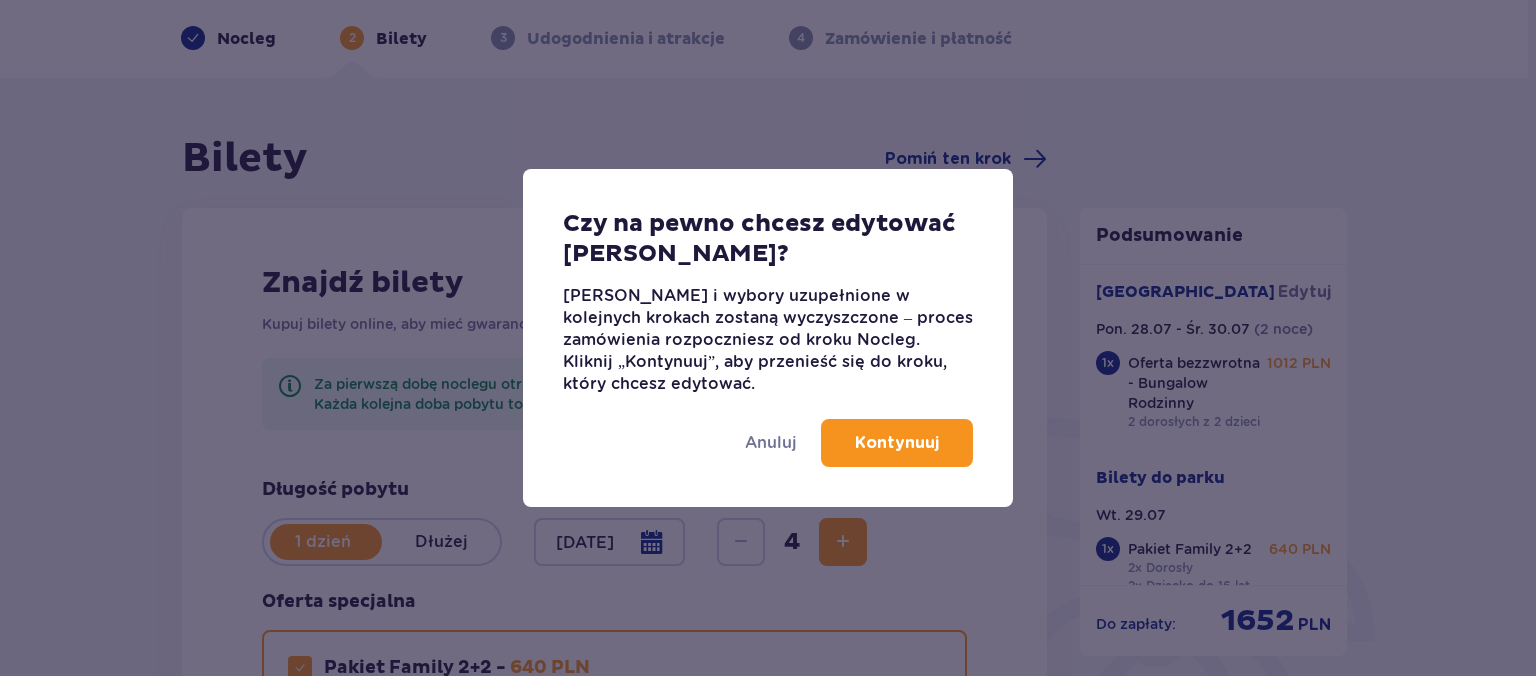 click on "Kontynuuj" at bounding box center (897, 443) 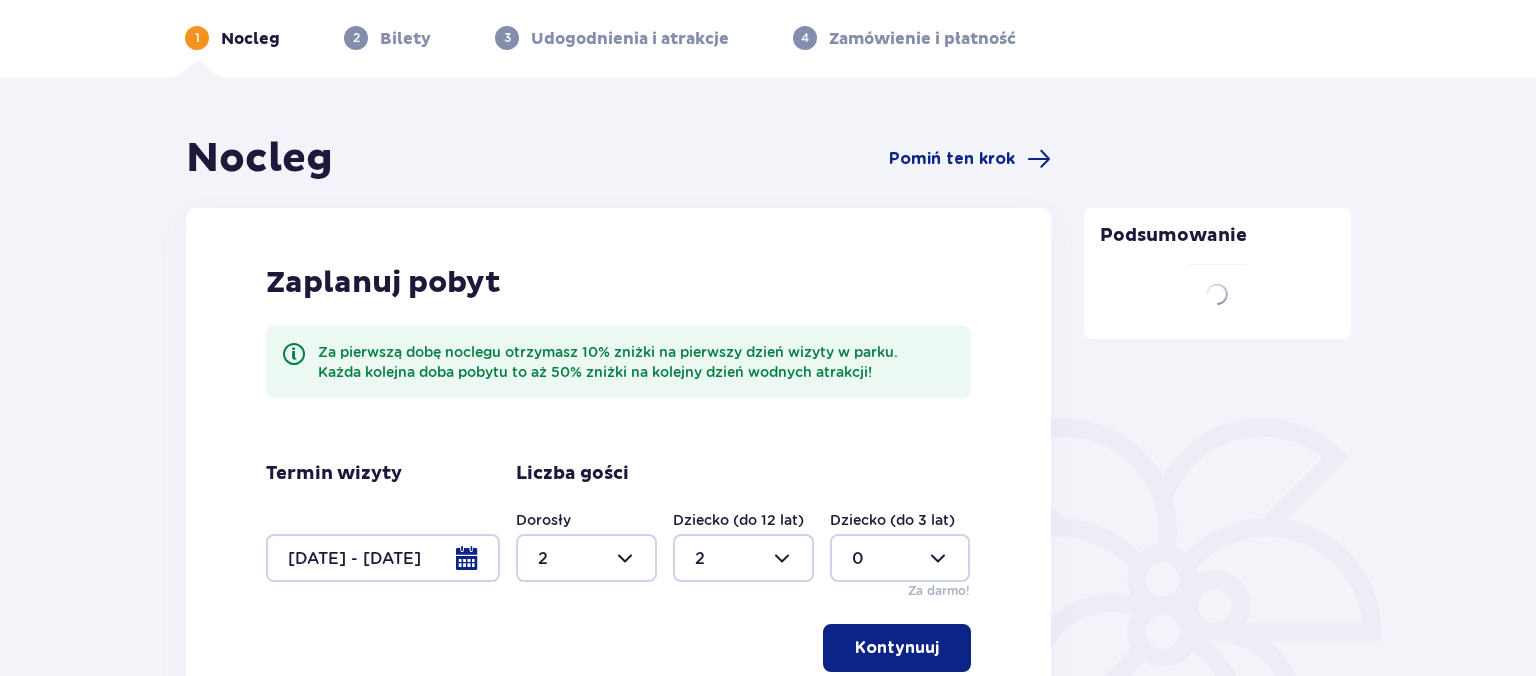 click at bounding box center [383, 558] 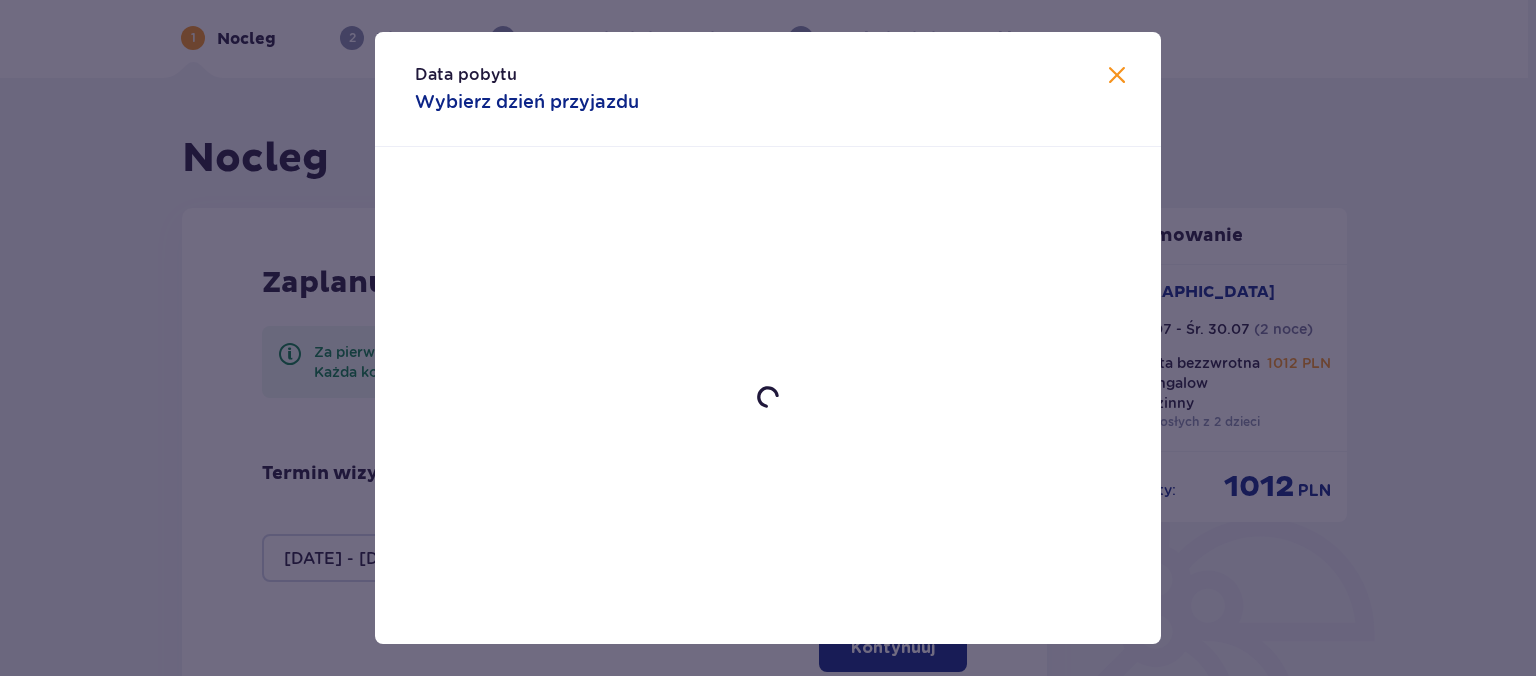 scroll, scrollTop: 289, scrollLeft: 0, axis: vertical 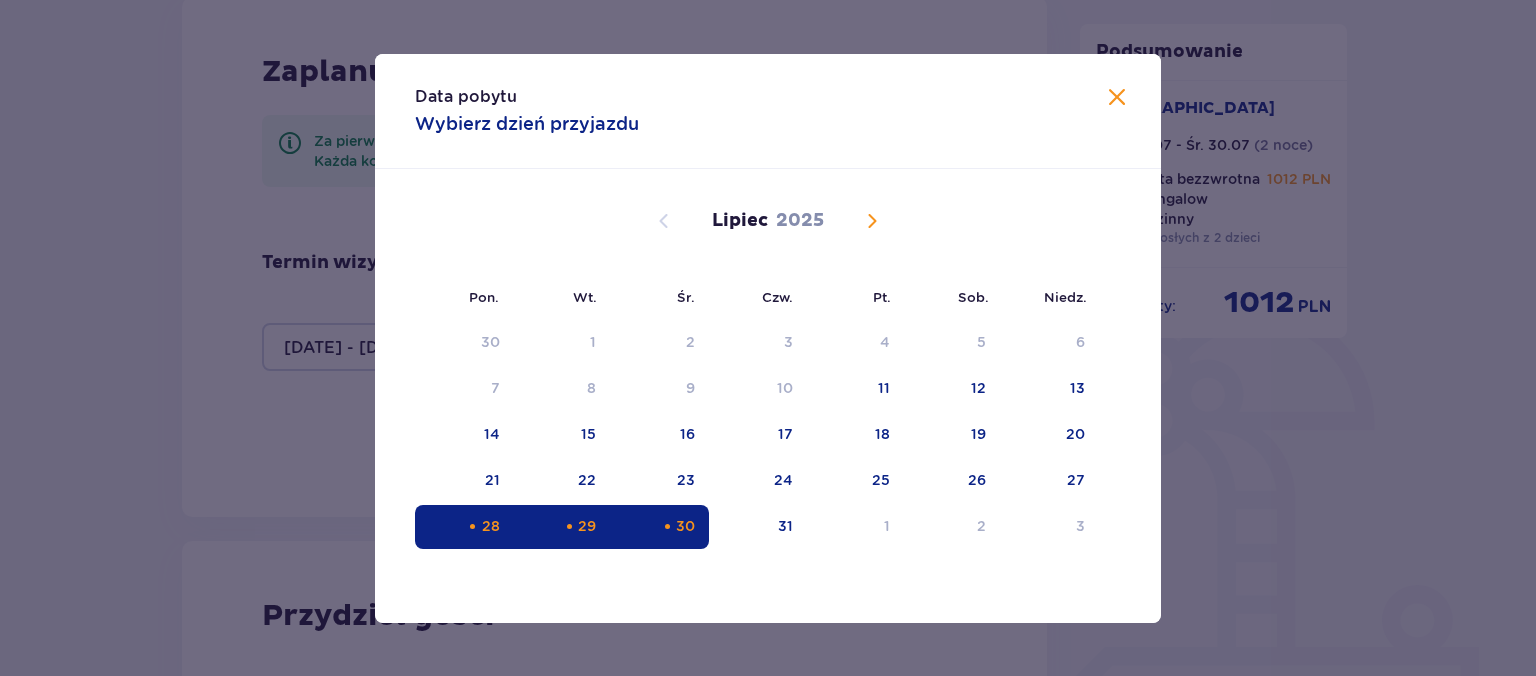 click at bounding box center [667, 526] 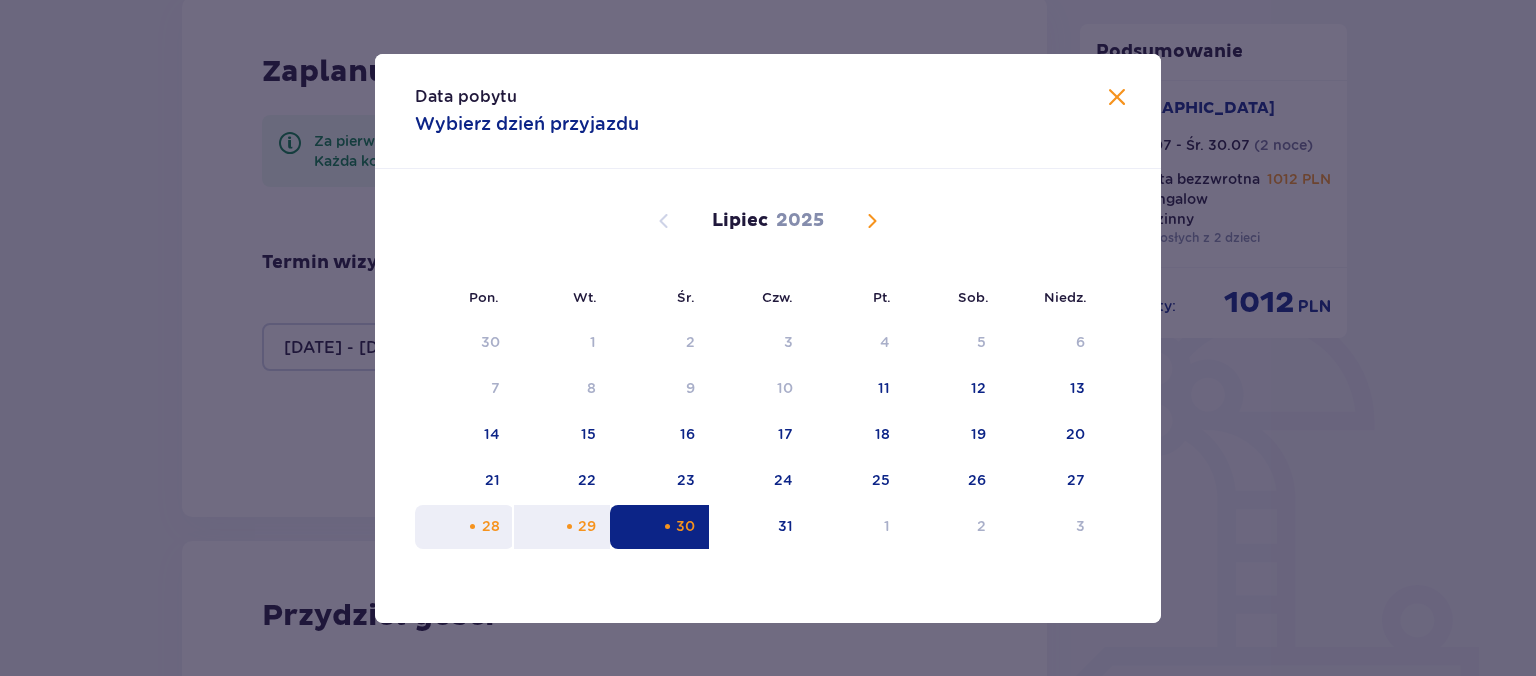 click at bounding box center [472, 526] 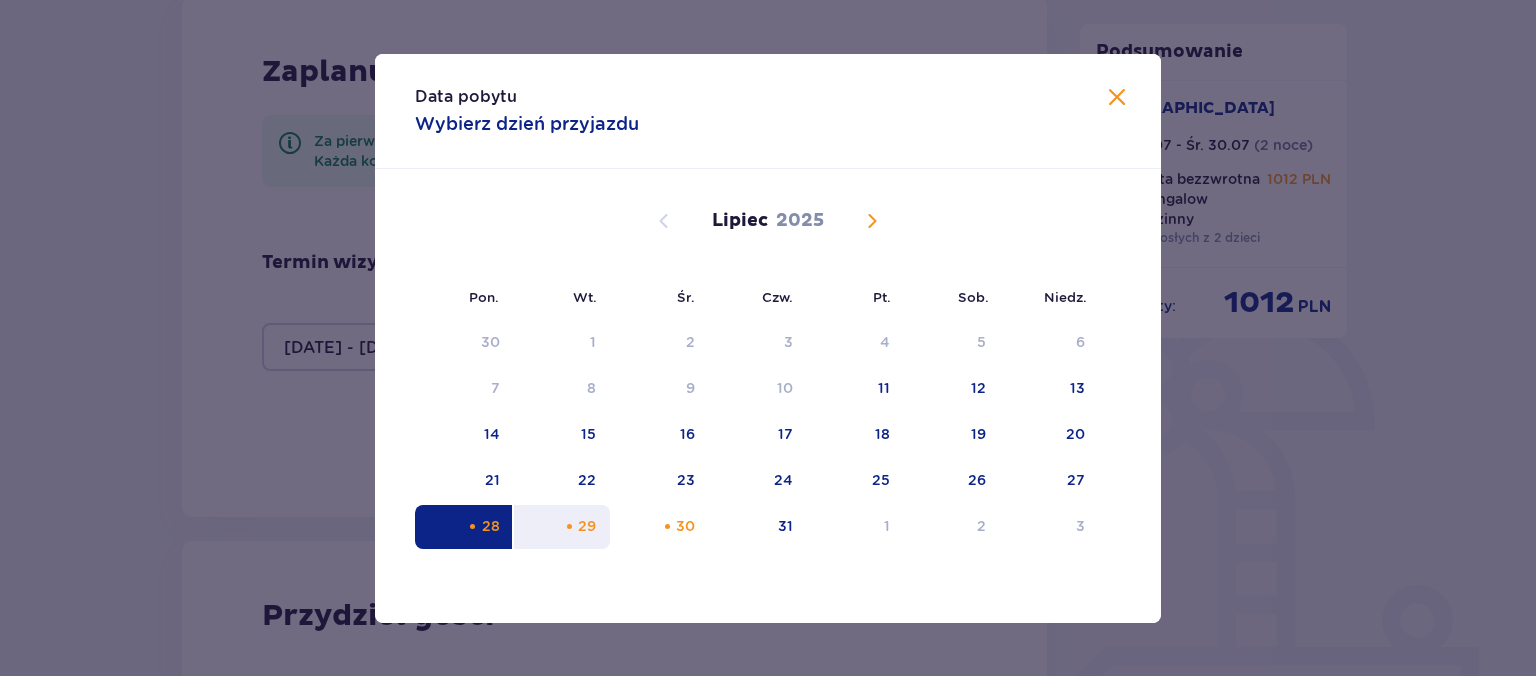 click on "29" at bounding box center (587, 526) 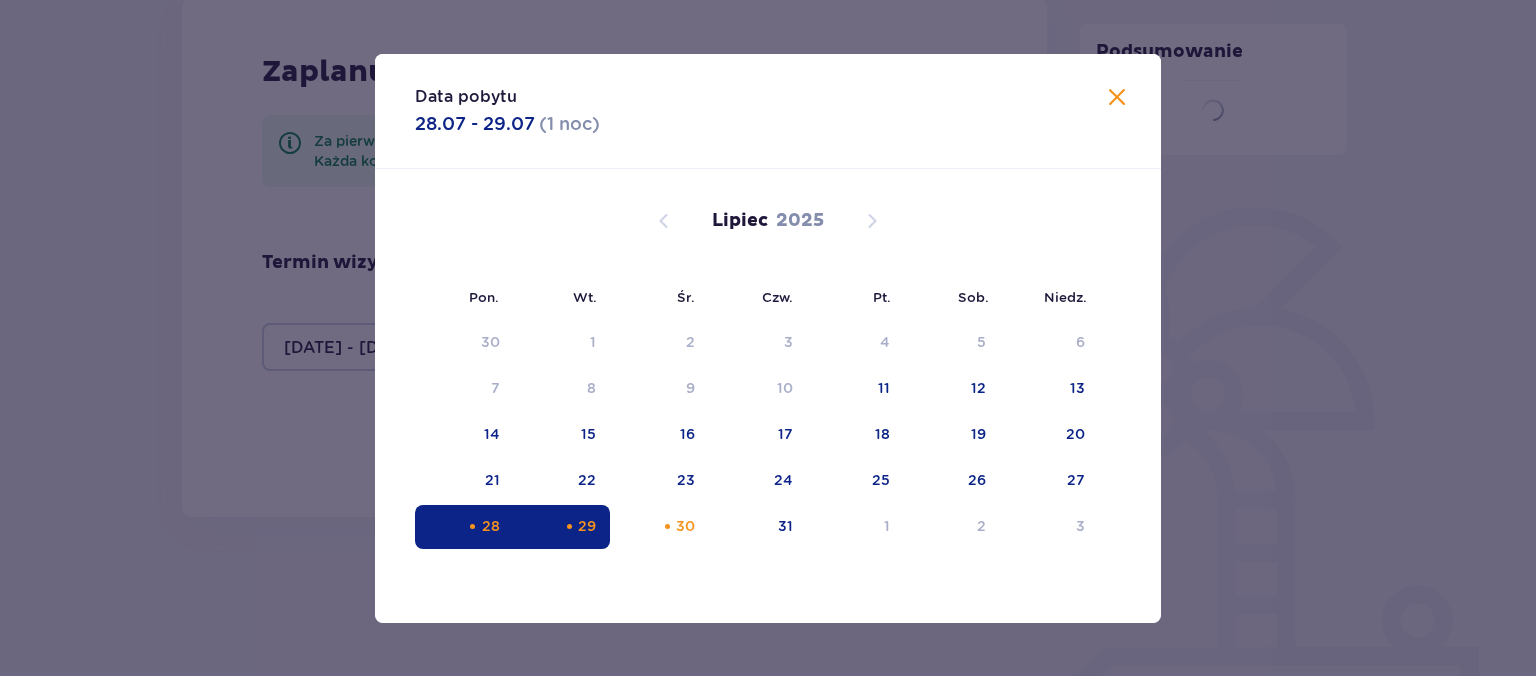 type on "[DATE] - [DATE]" 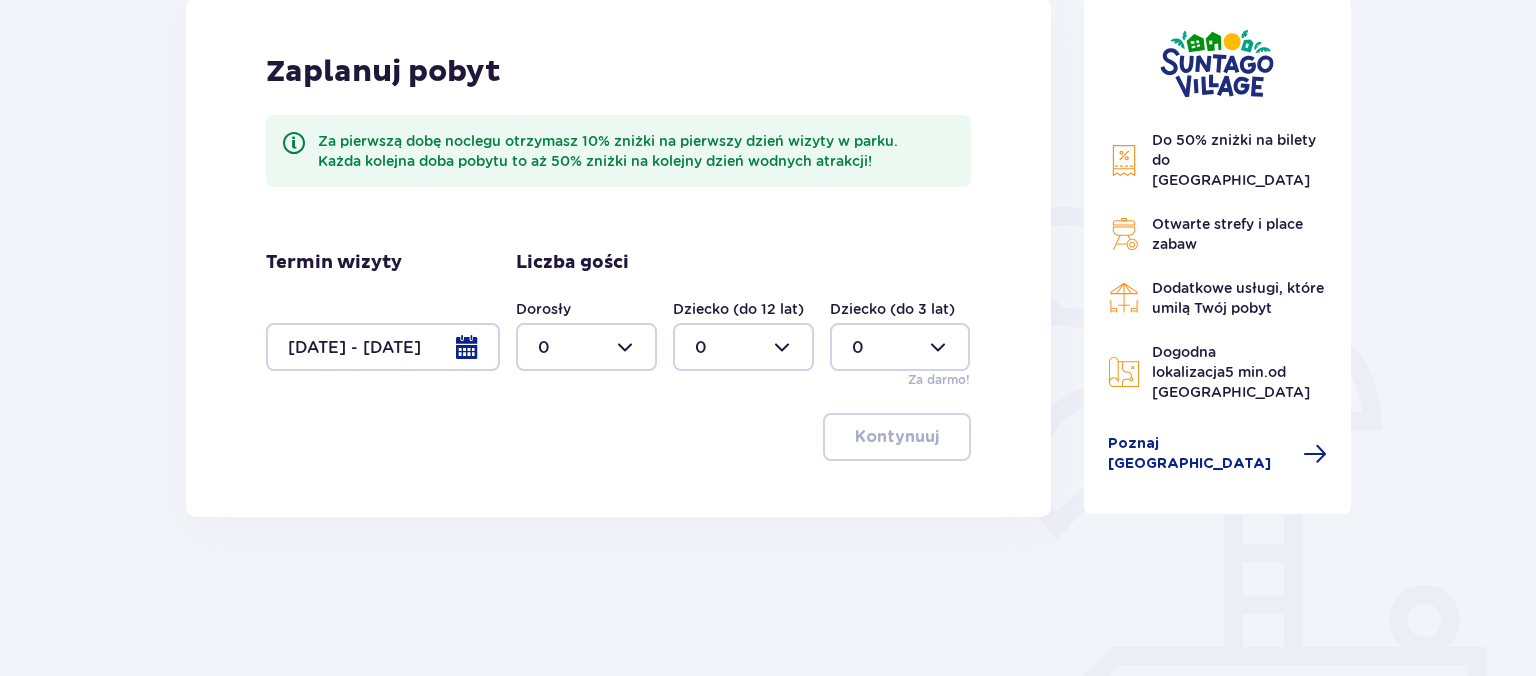 click at bounding box center (586, 347) 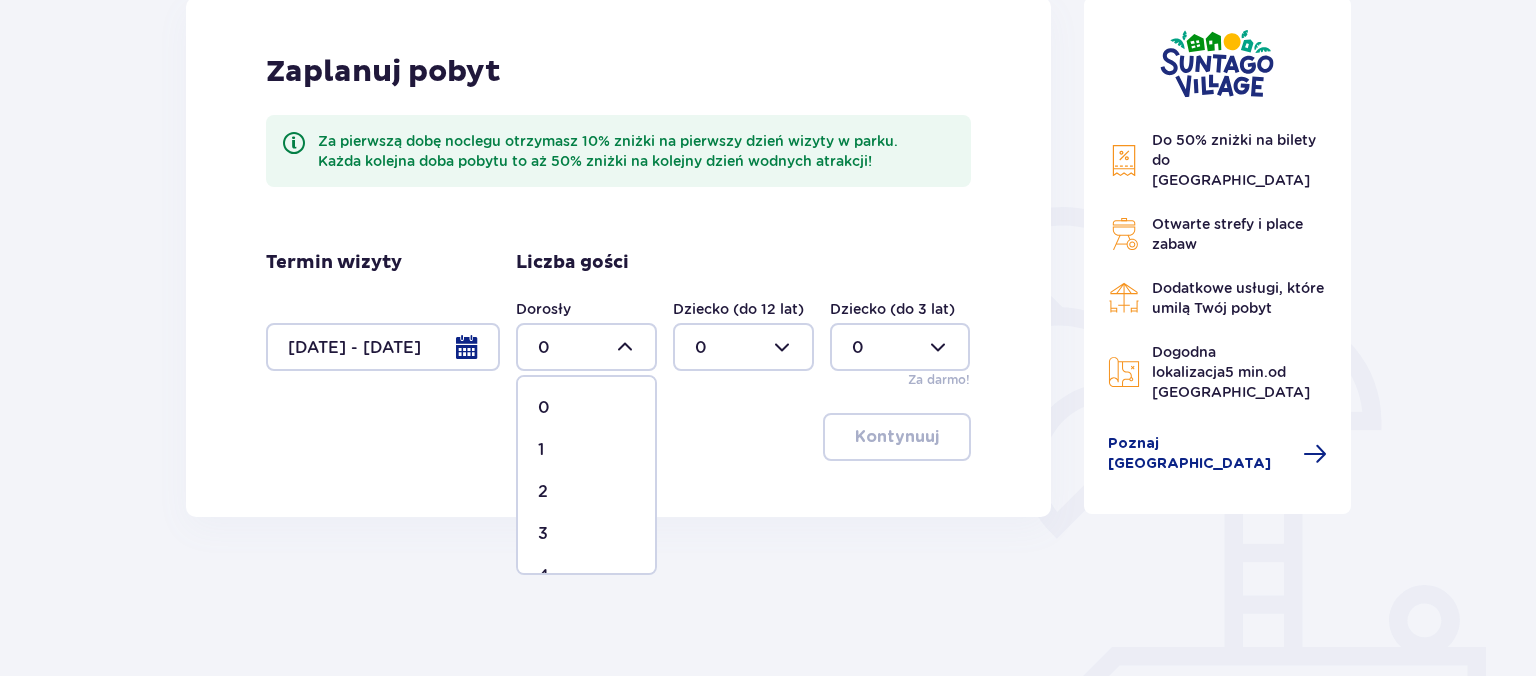 click on "2" at bounding box center (586, 492) 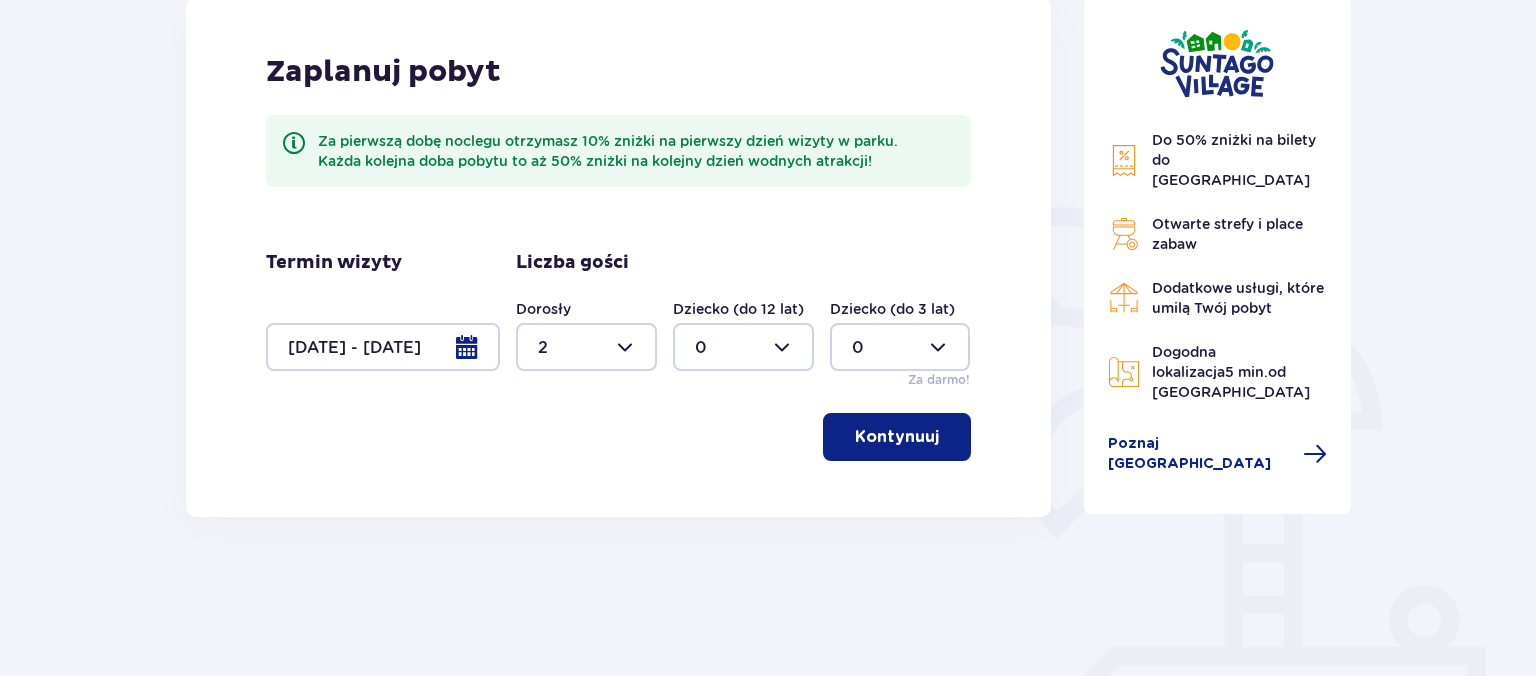 click at bounding box center (743, 347) 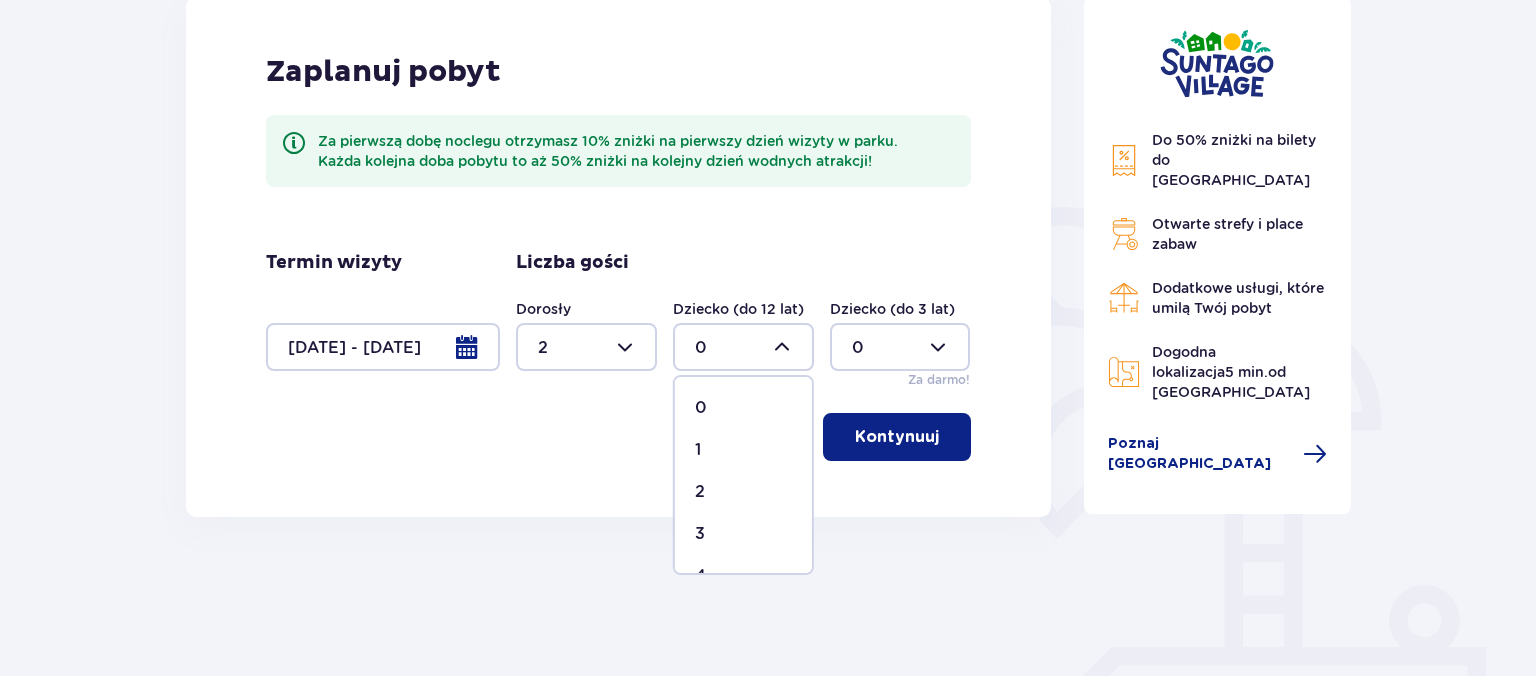 click on "2" at bounding box center [700, 492] 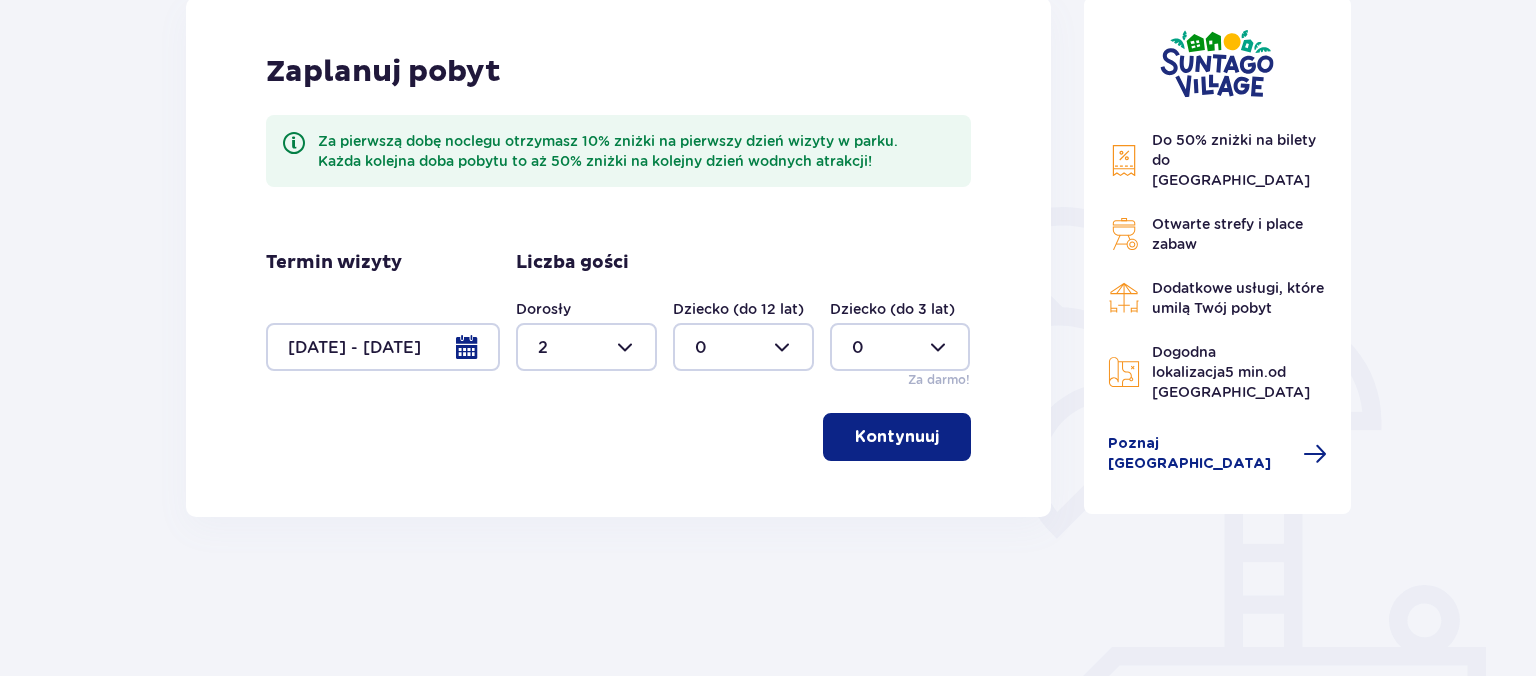 type on "2" 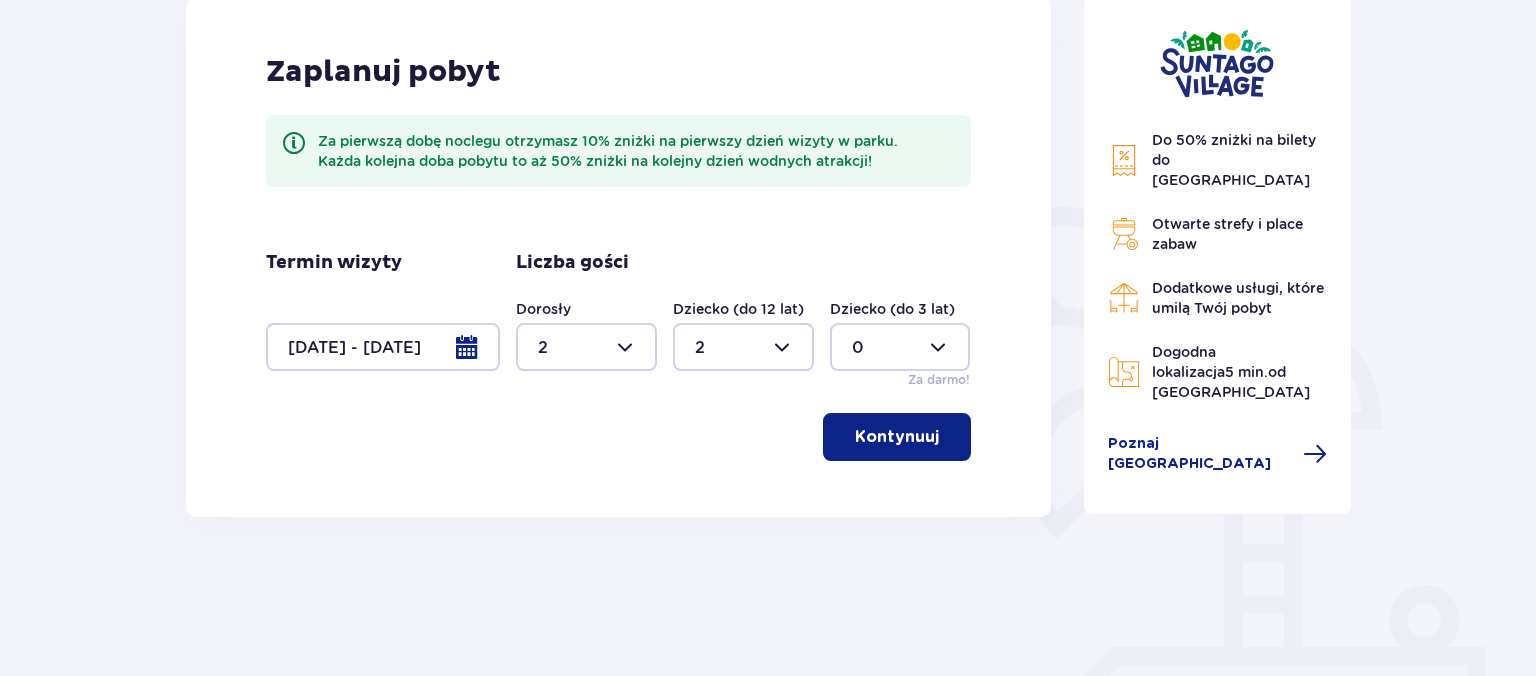 click on "Kontynuuj" at bounding box center [897, 437] 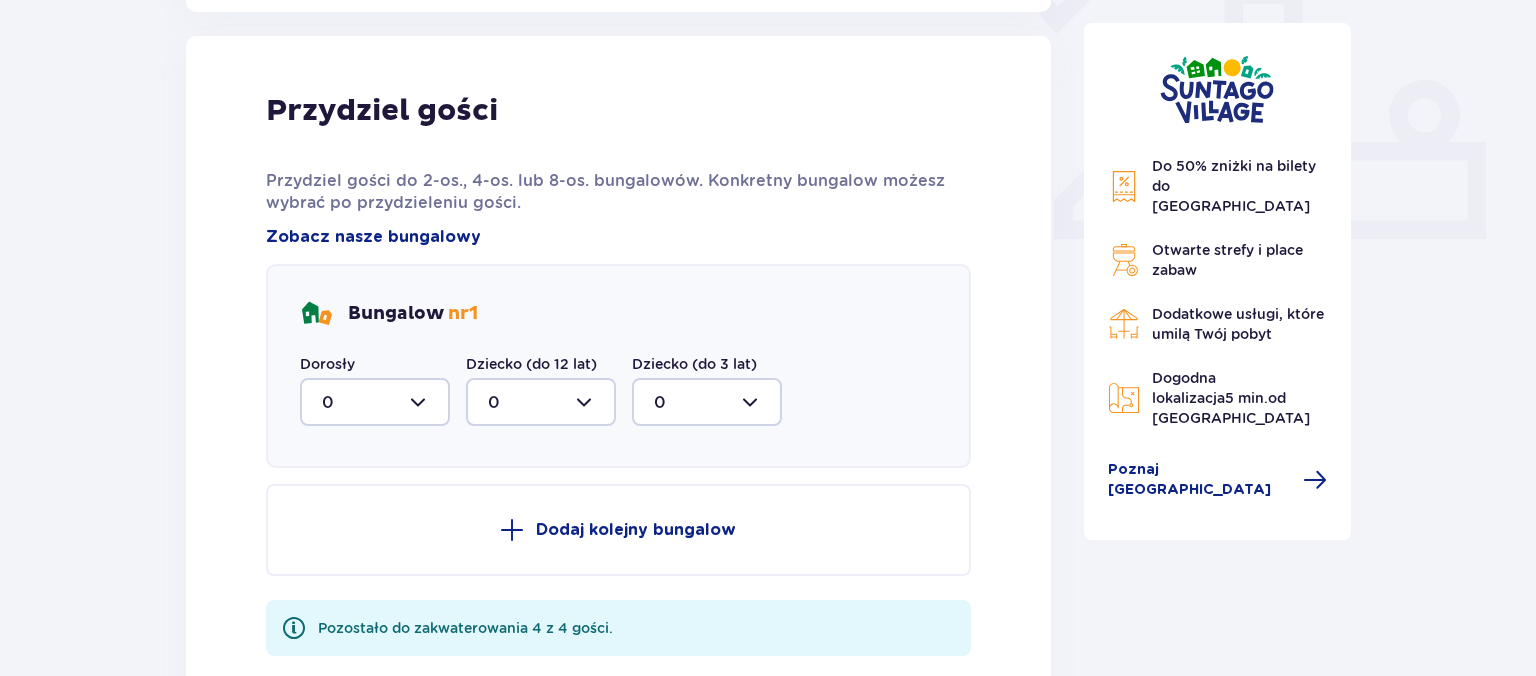 scroll, scrollTop: 806, scrollLeft: 0, axis: vertical 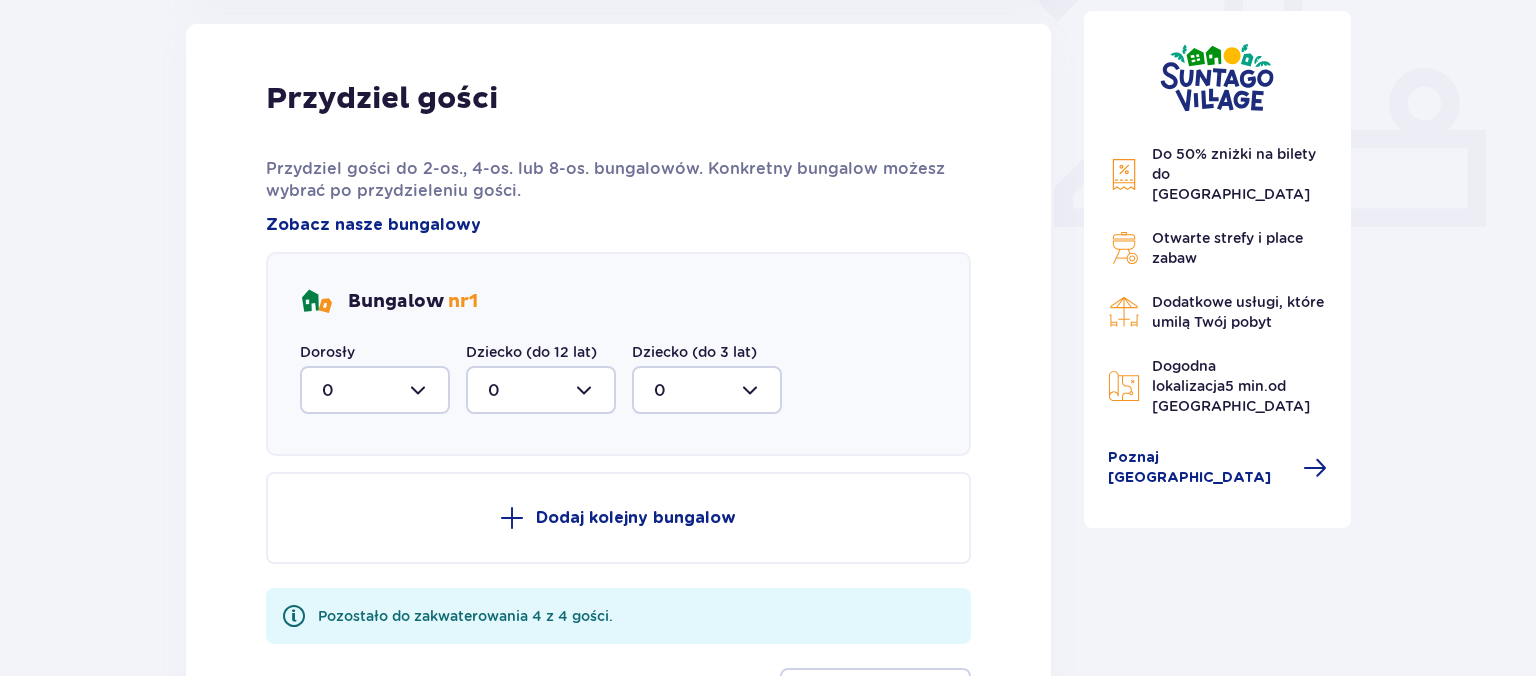 click at bounding box center [375, 390] 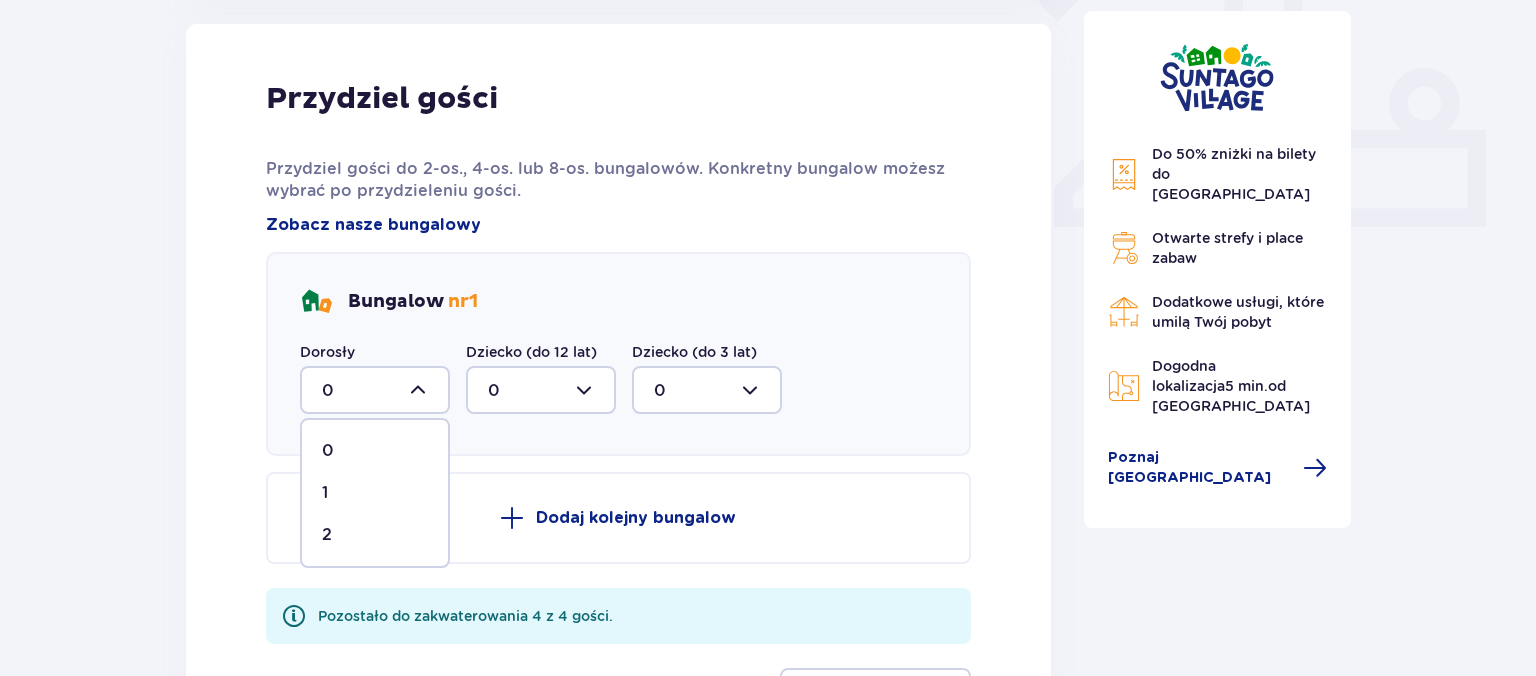 click on "2" at bounding box center [375, 535] 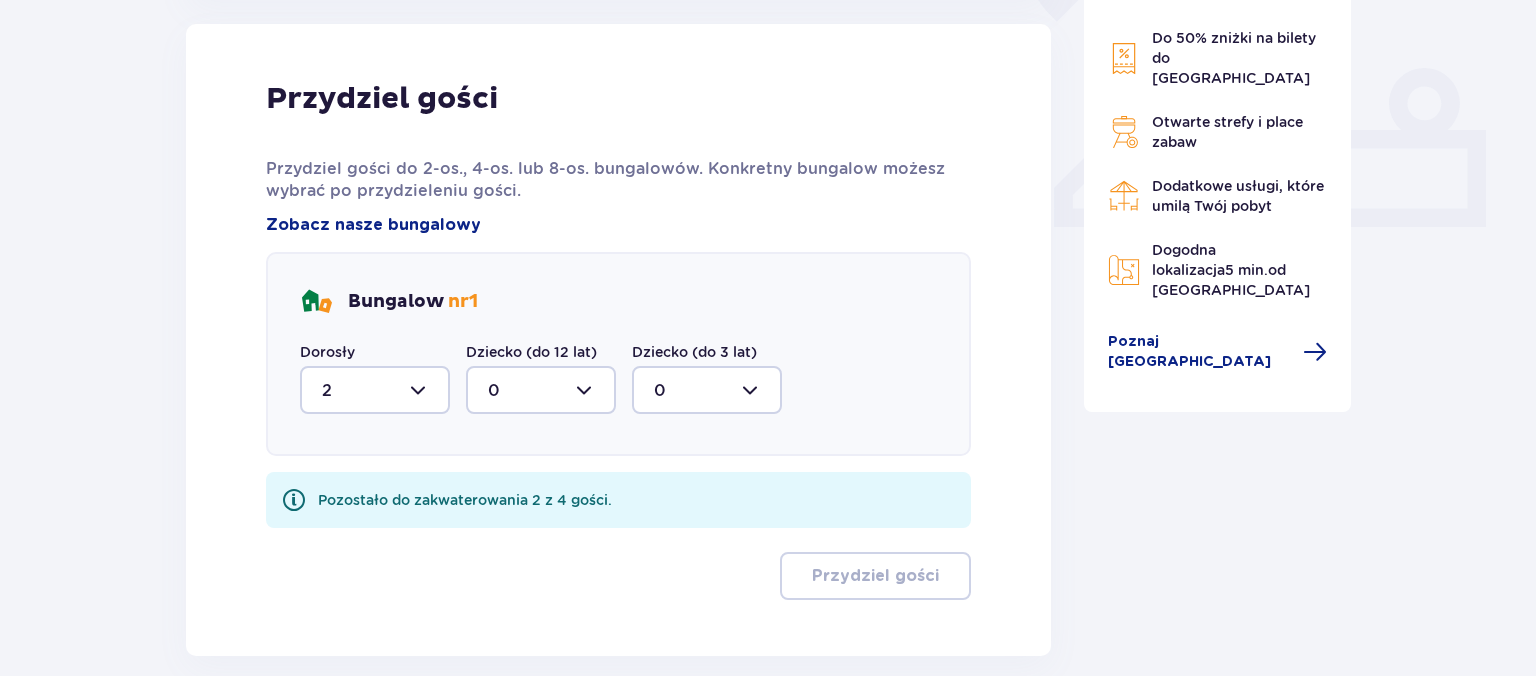 type on "2" 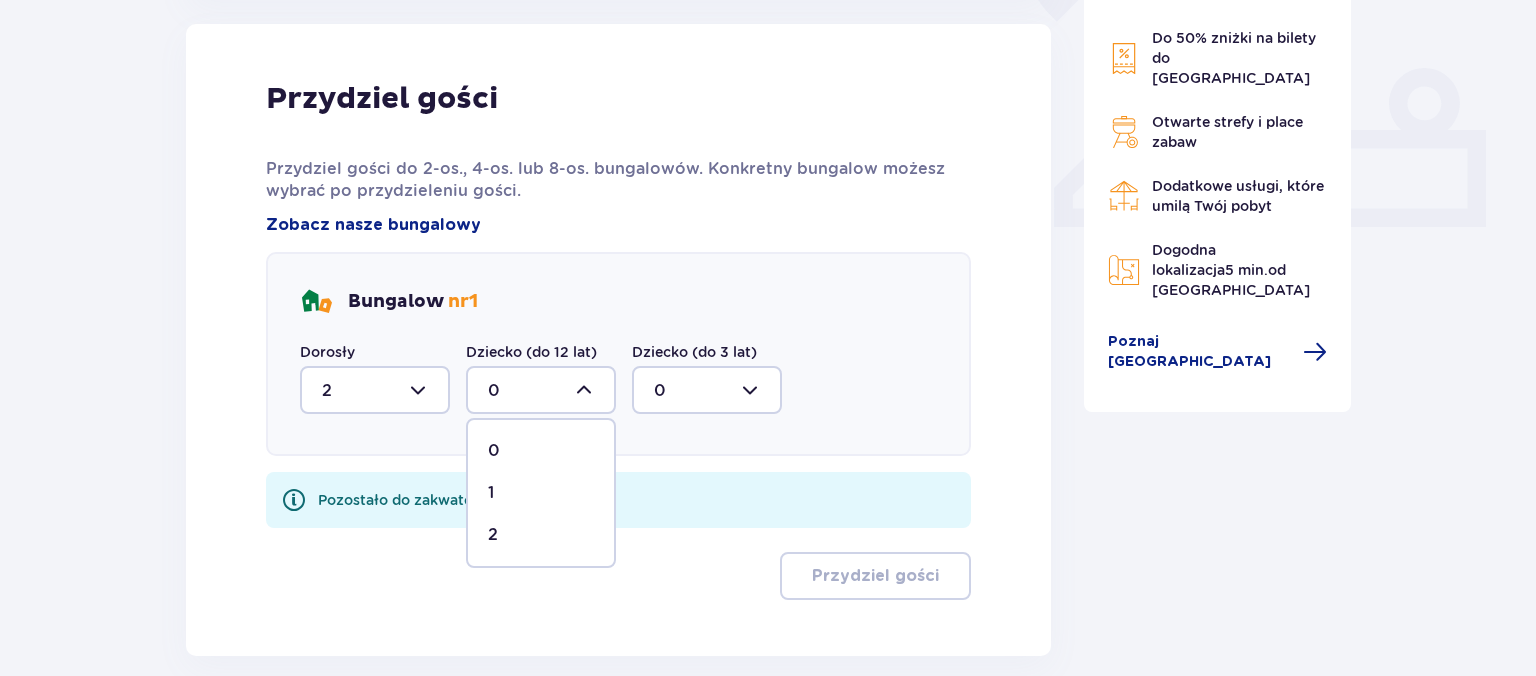 click on "2" at bounding box center [541, 535] 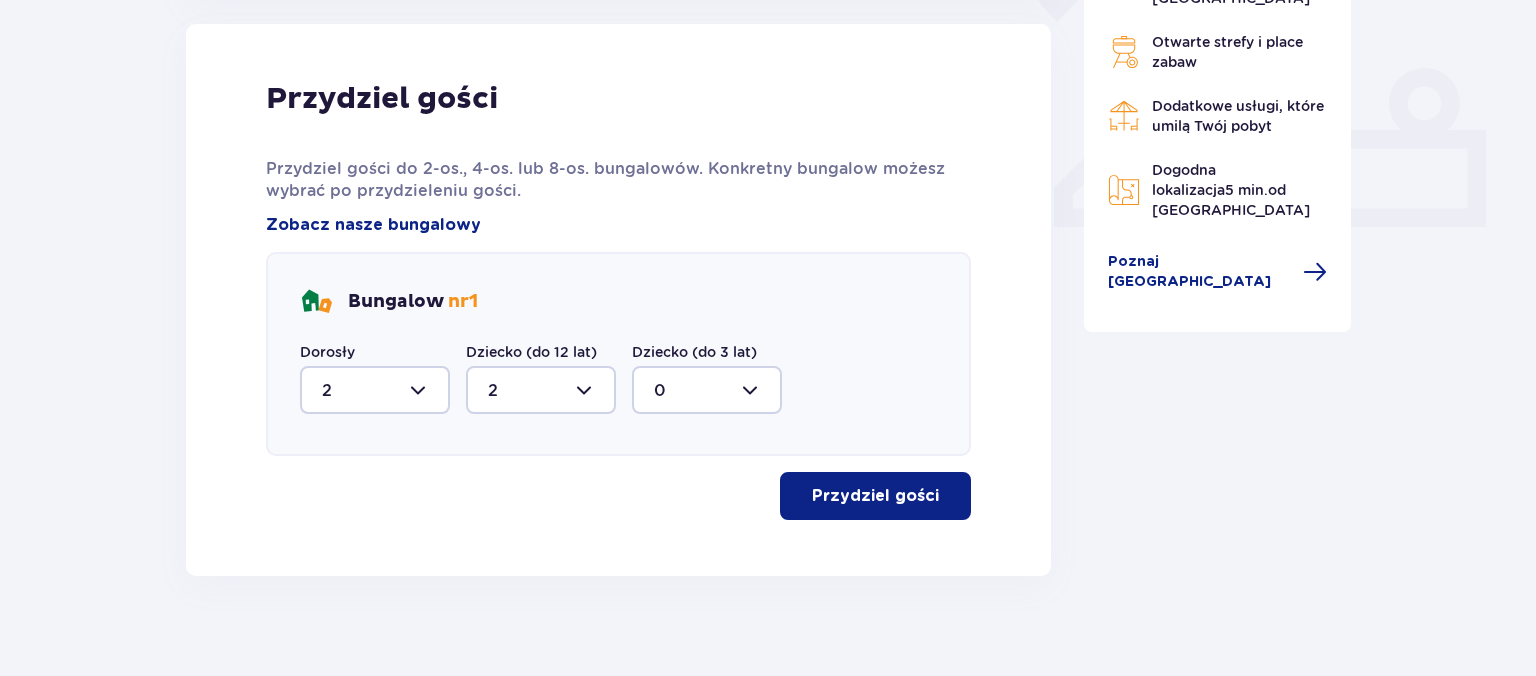 type on "2" 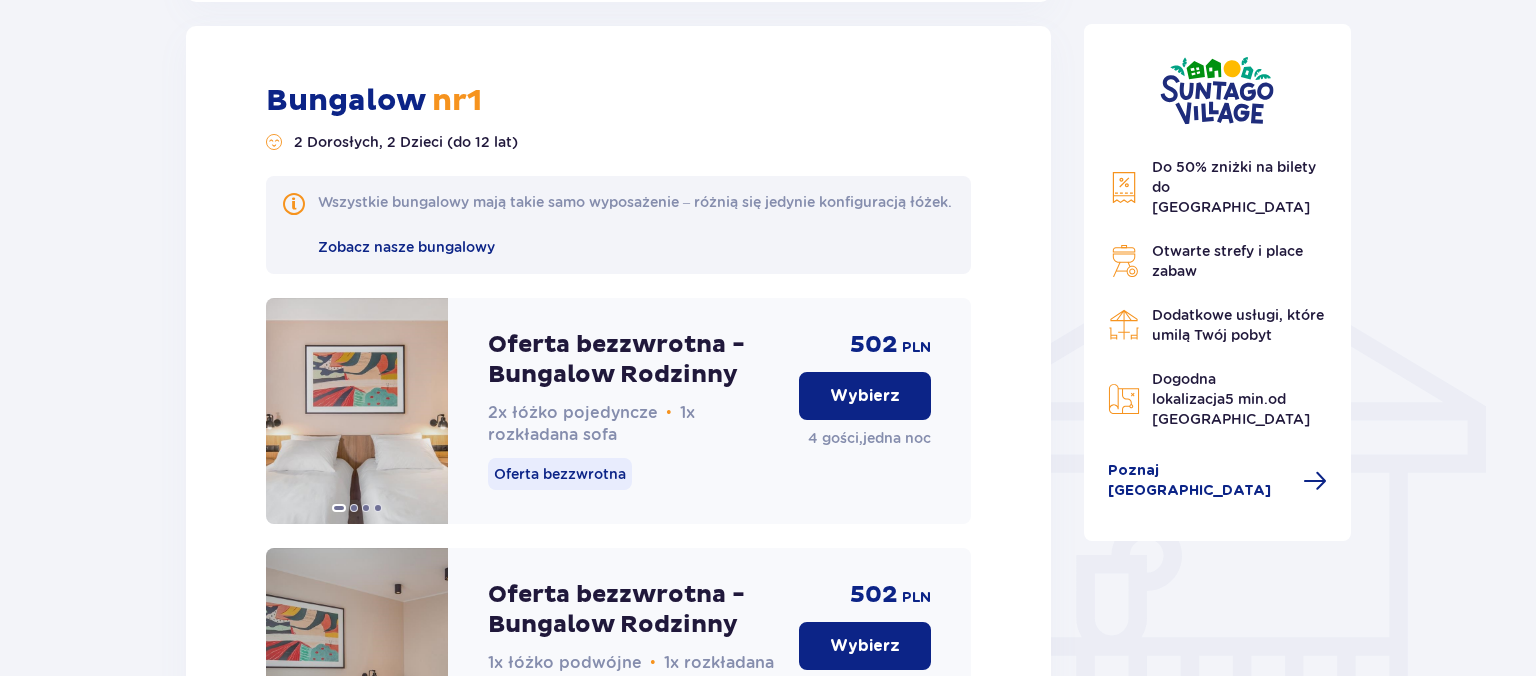 scroll, scrollTop: 1592, scrollLeft: 0, axis: vertical 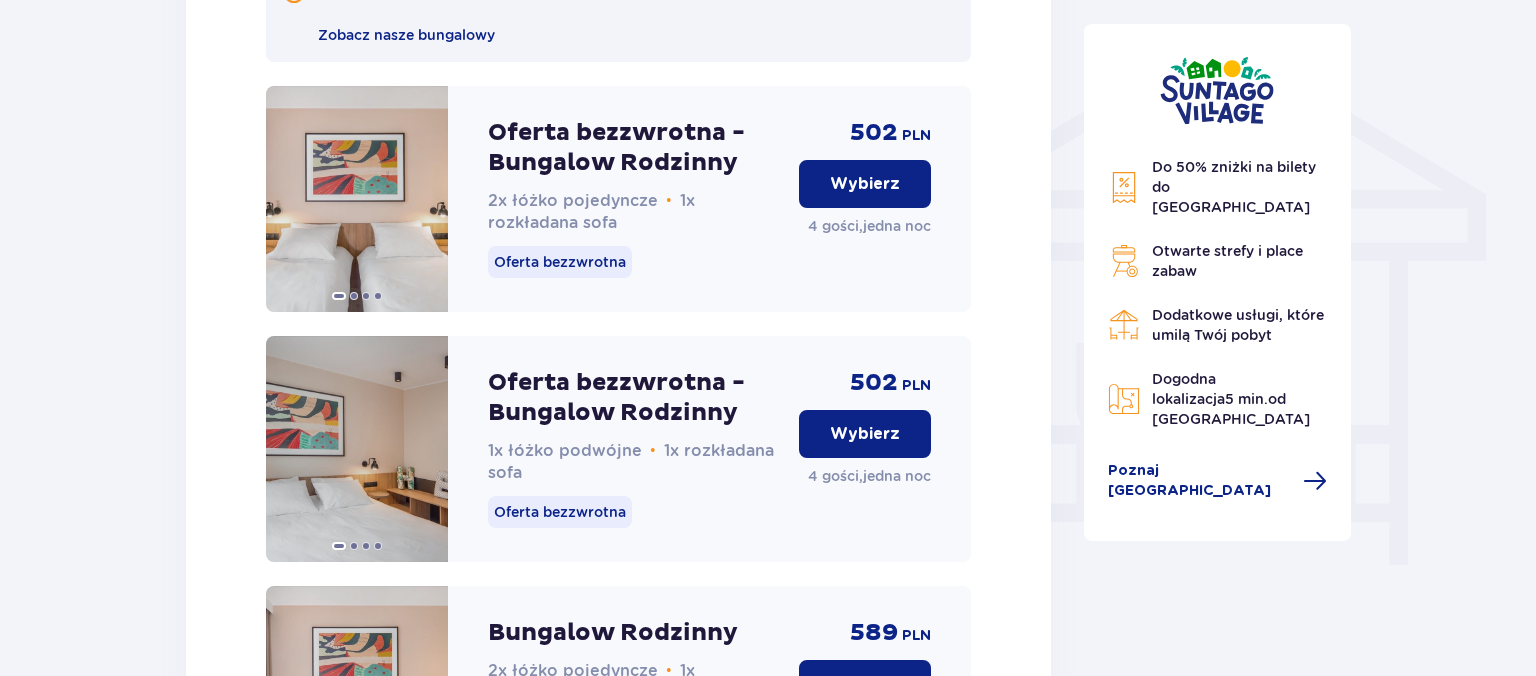 click on "Wybierz" at bounding box center [865, 434] 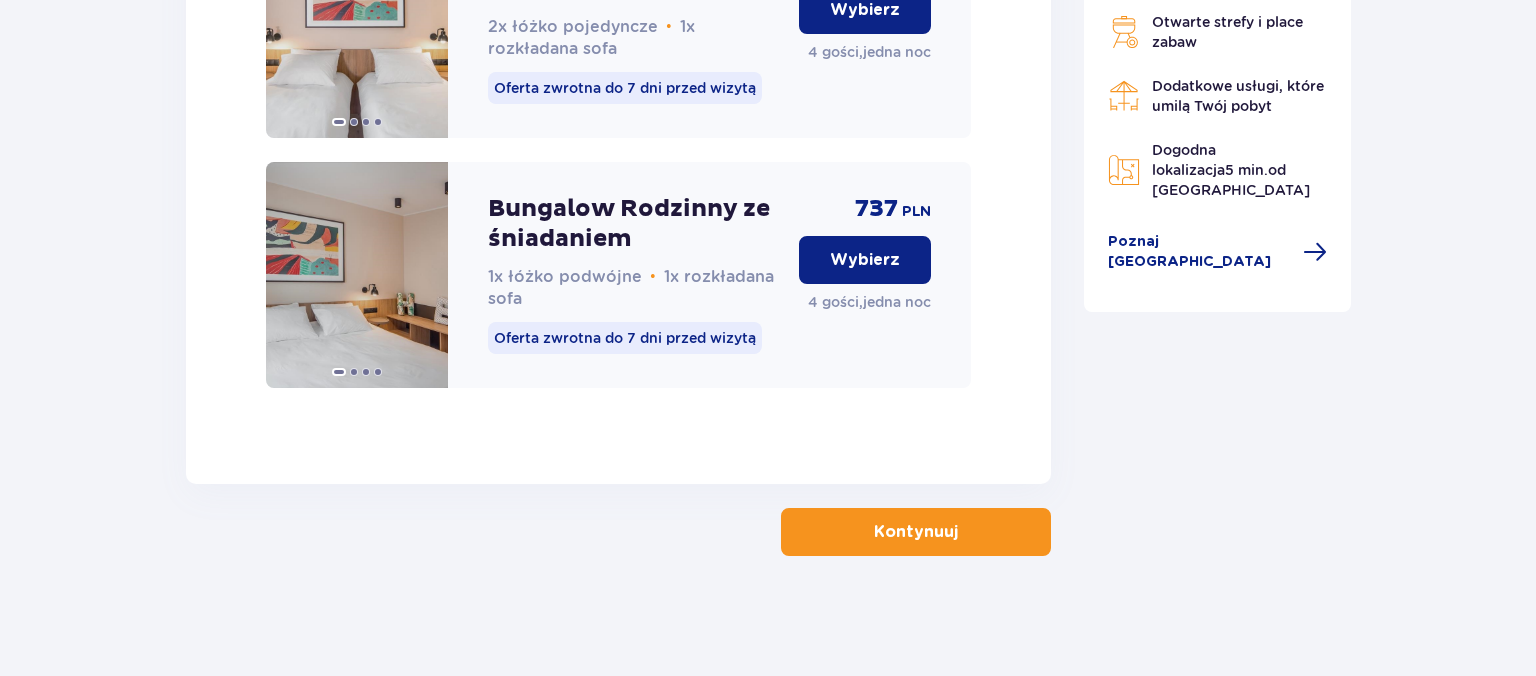 scroll, scrollTop: 3292, scrollLeft: 0, axis: vertical 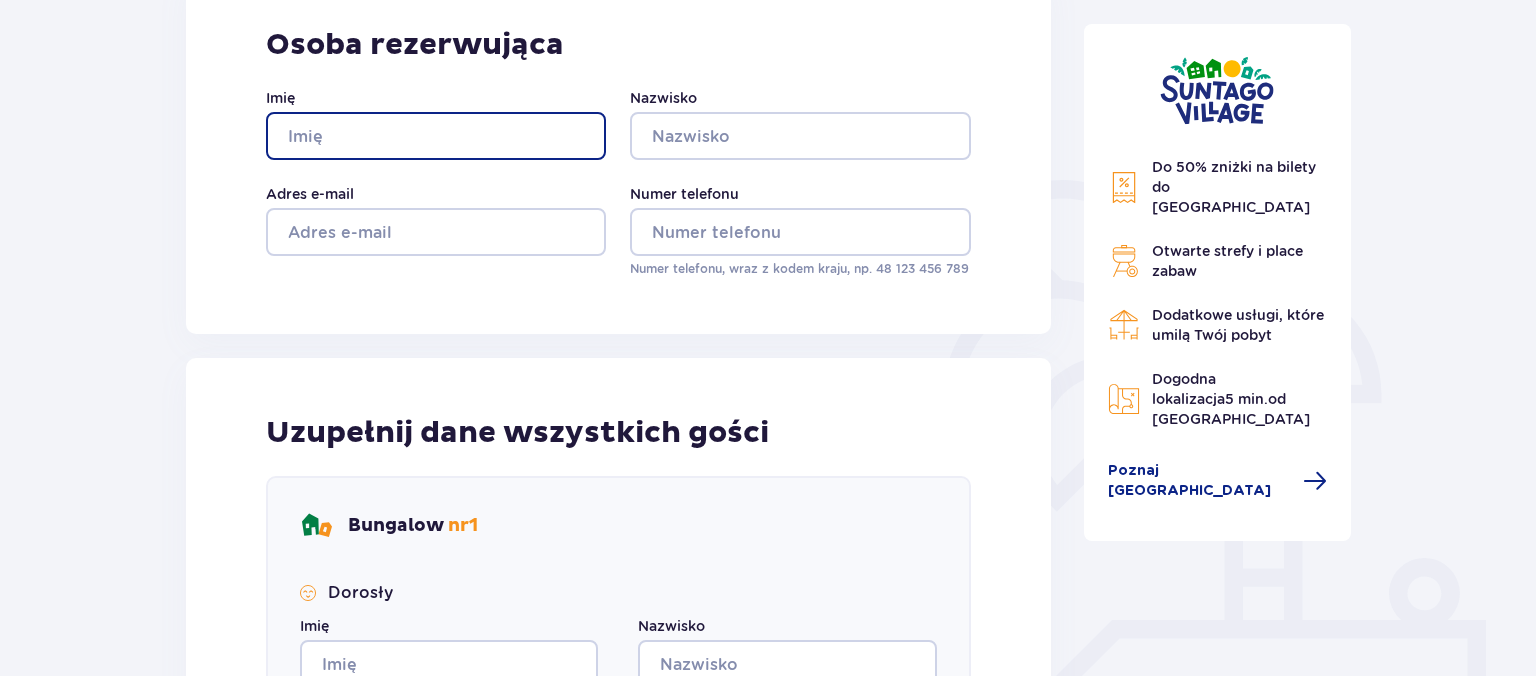 click on "Imię" at bounding box center [436, 136] 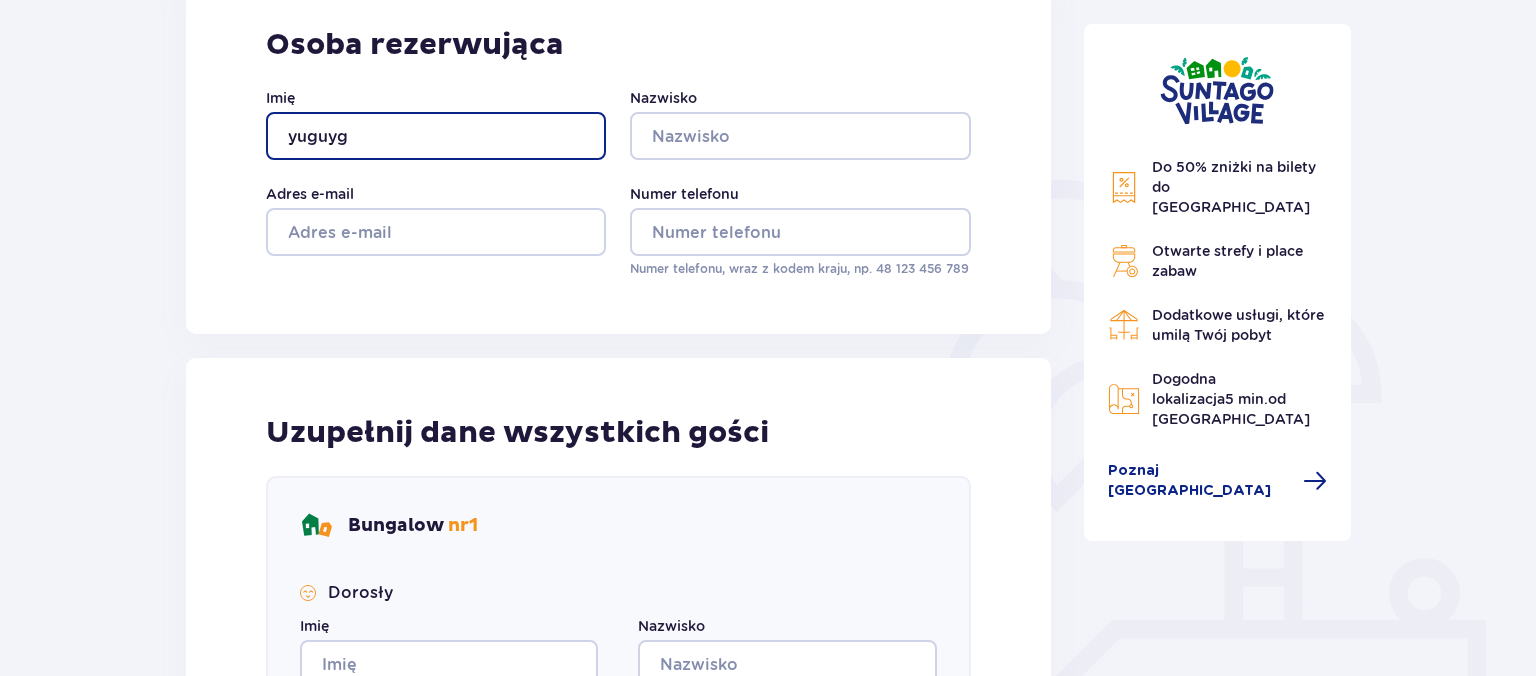 type on "yuguyg" 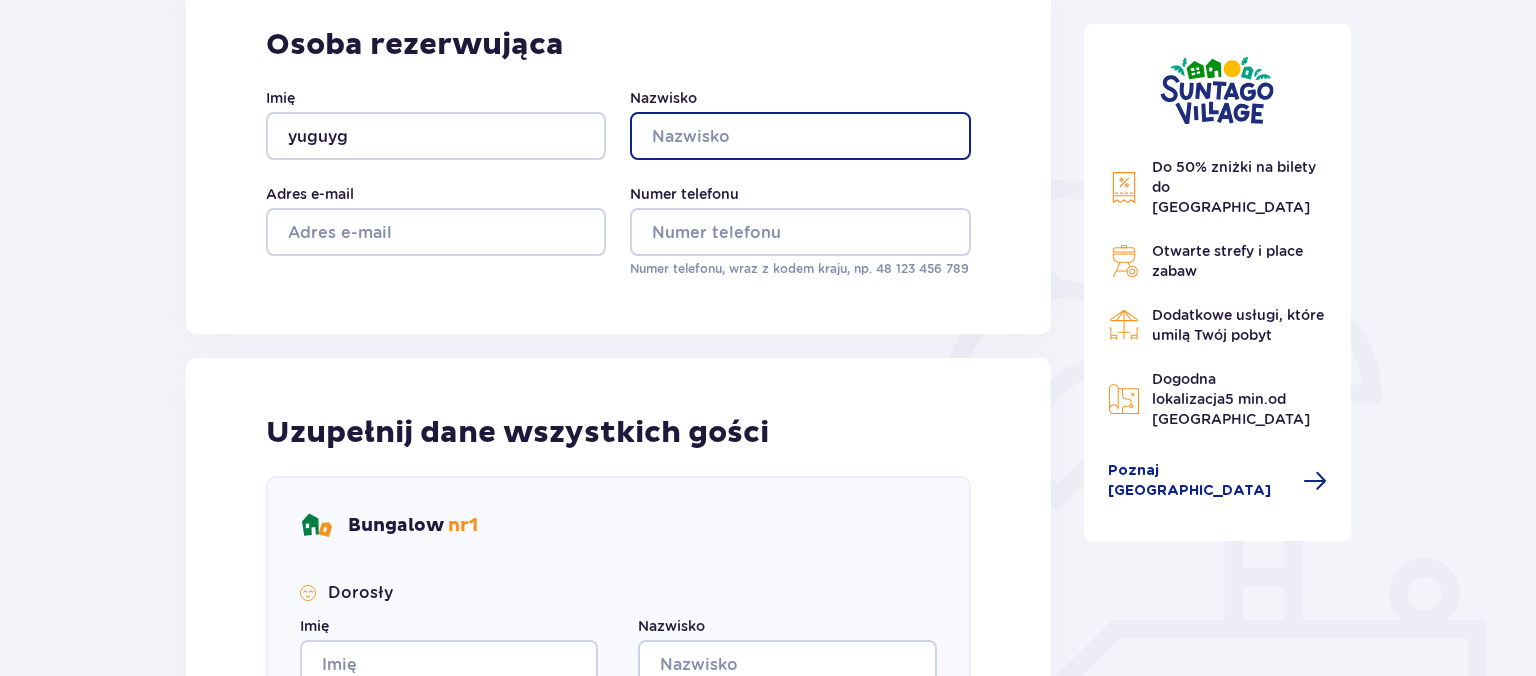 click on "Nazwisko" at bounding box center (800, 136) 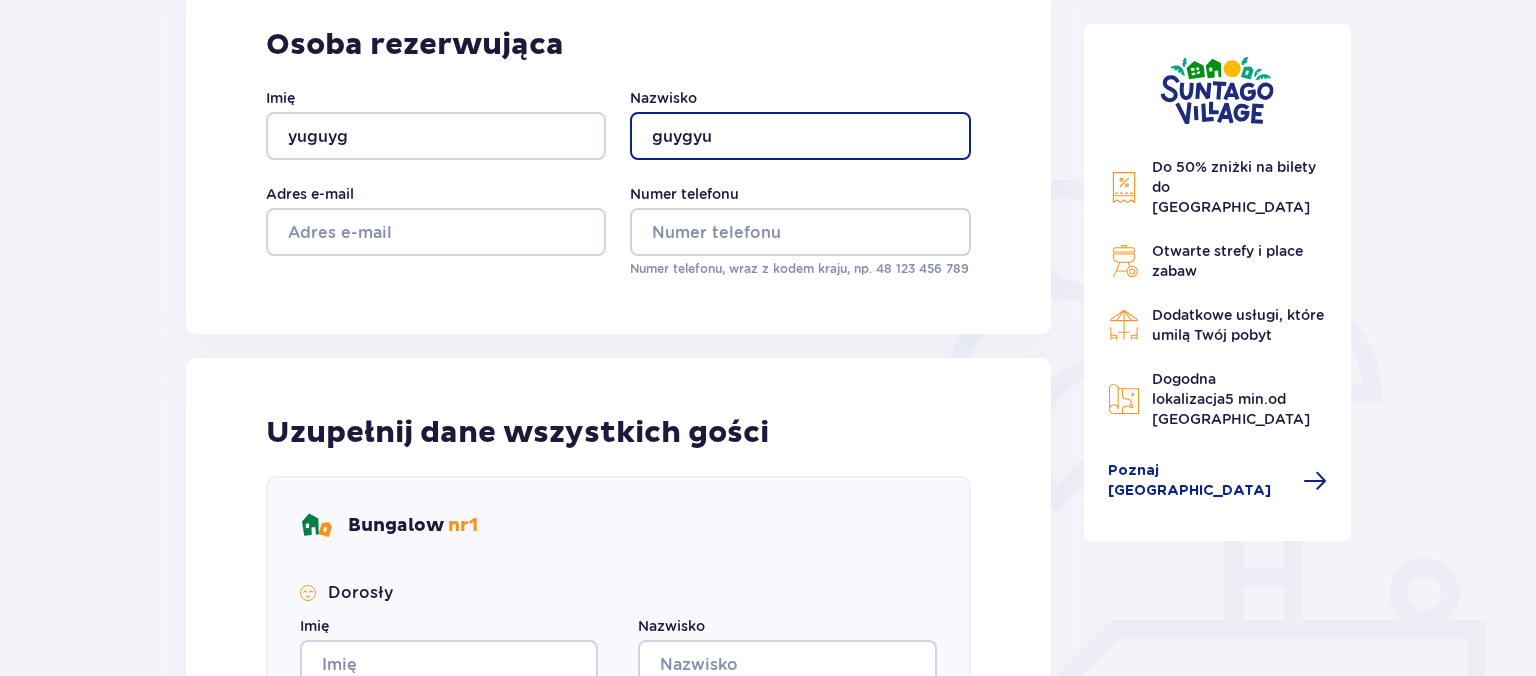 type on "guygyu" 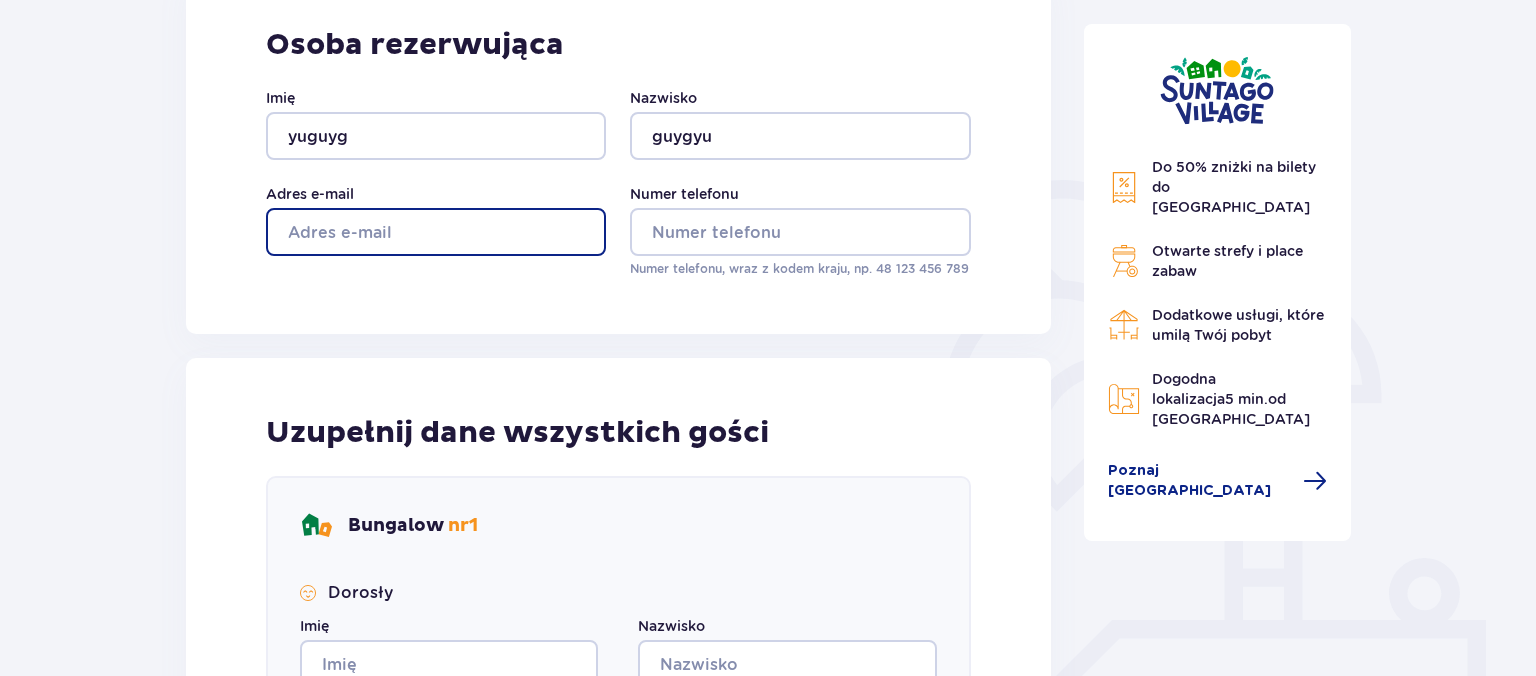 click on "Adres e-mail" at bounding box center [436, 232] 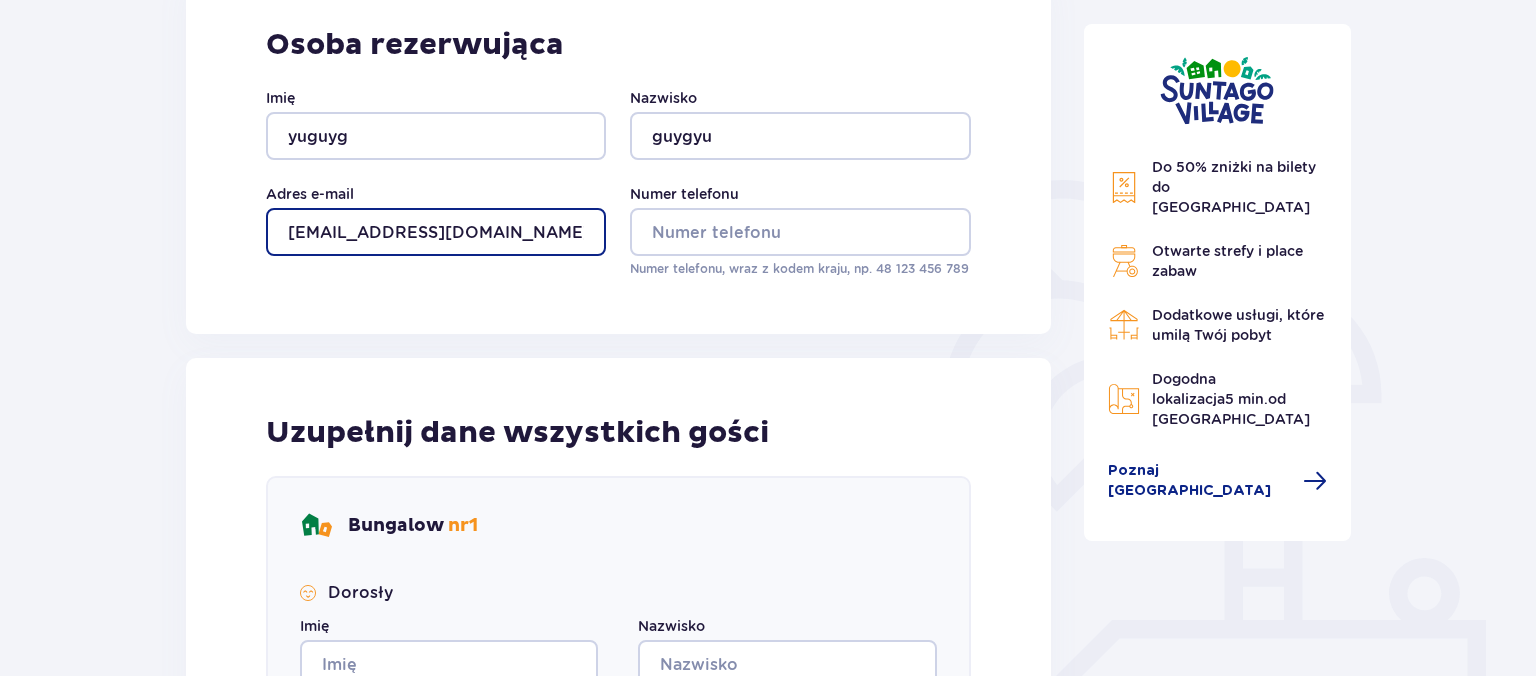 type on "[EMAIL_ADDRESS][DOMAIN_NAME]" 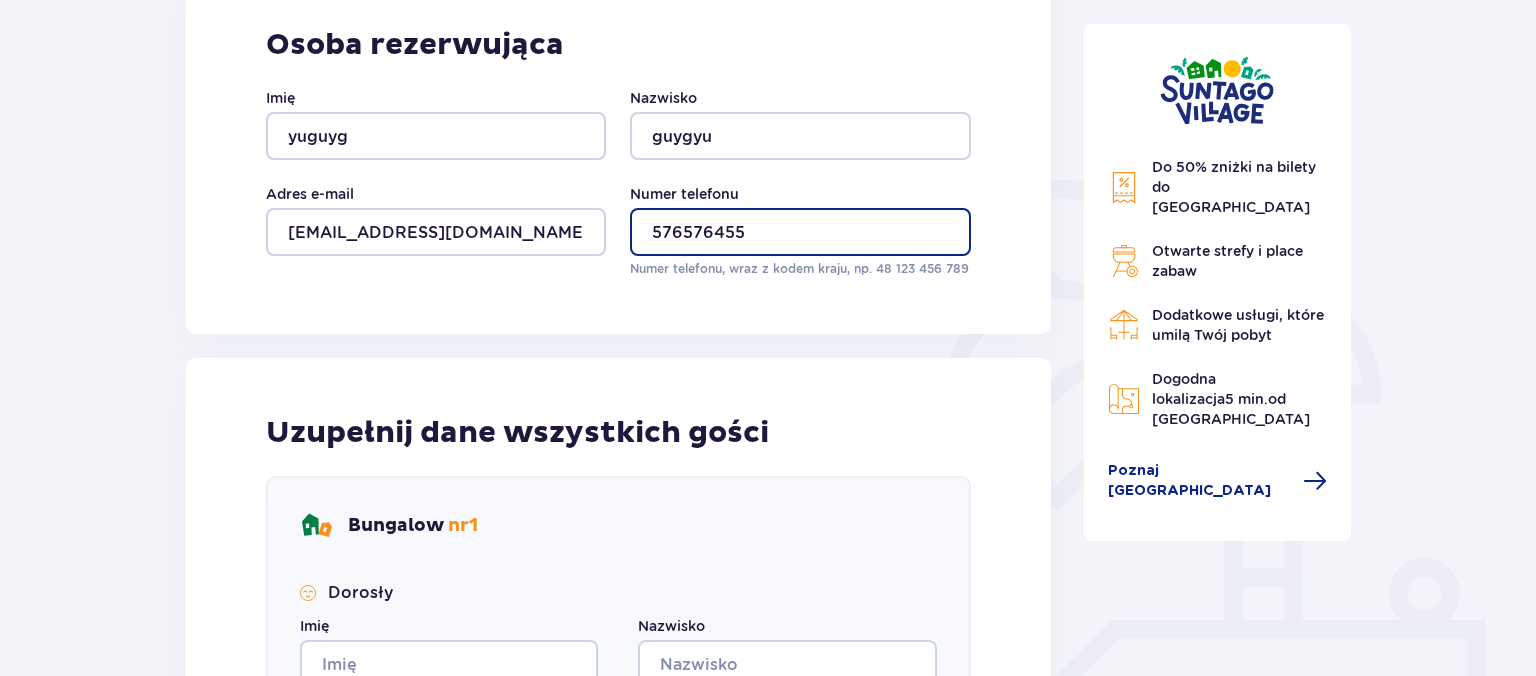 scroll, scrollTop: 633, scrollLeft: 0, axis: vertical 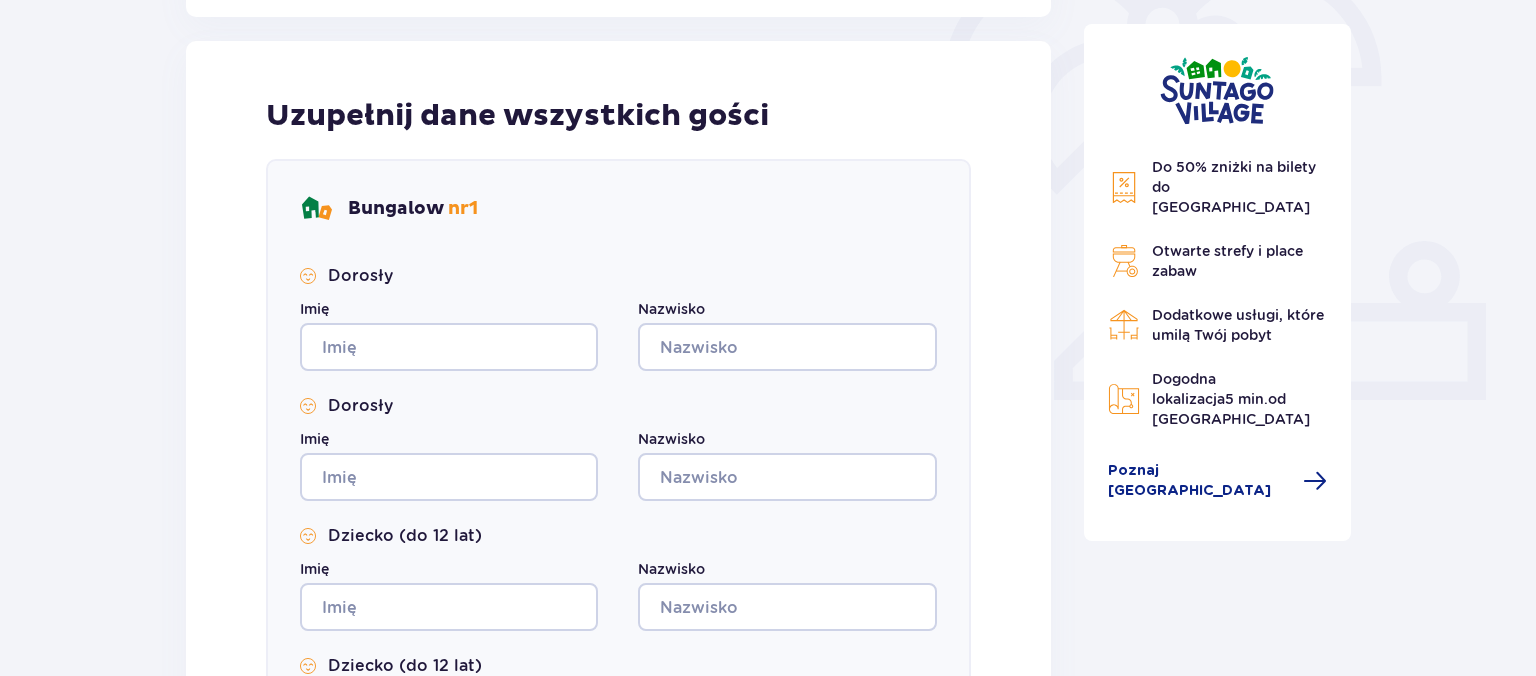 type on "576576455" 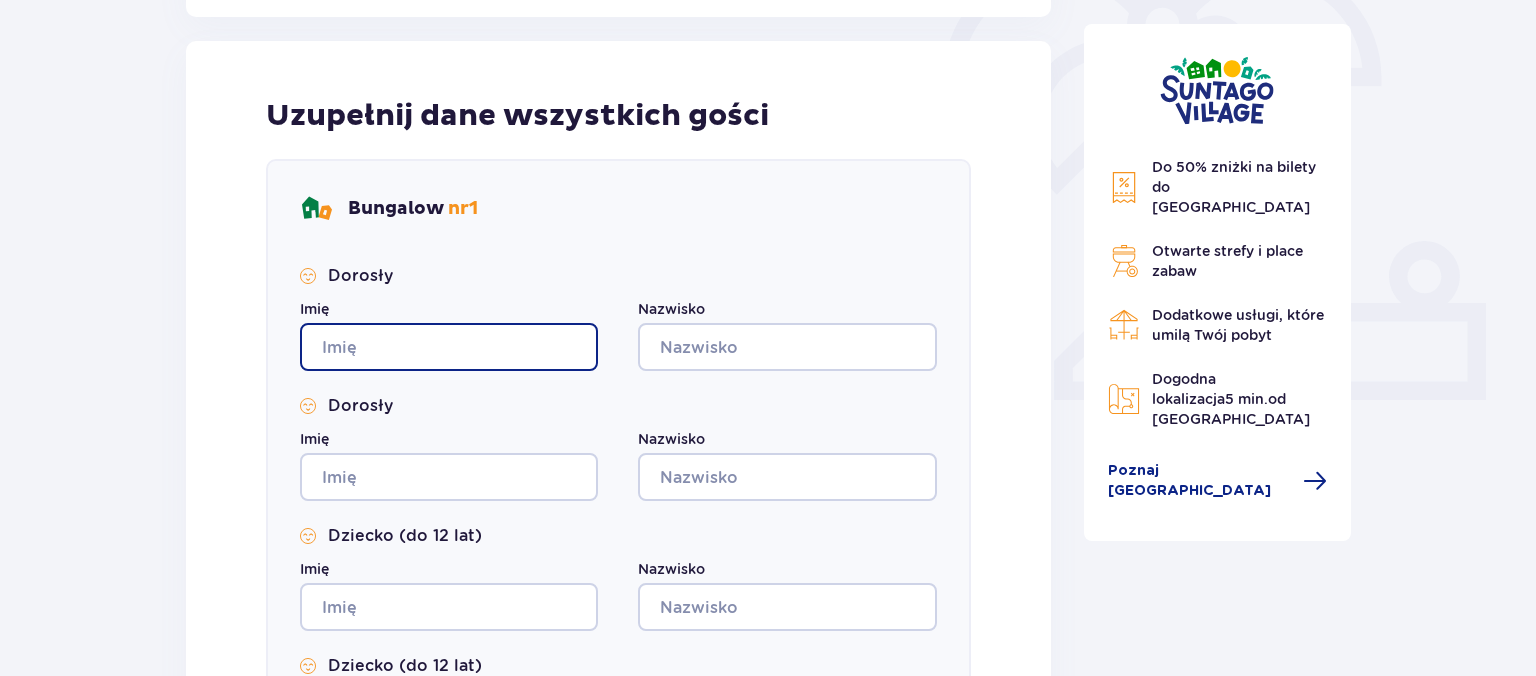 click on "Imię" at bounding box center (449, 347) 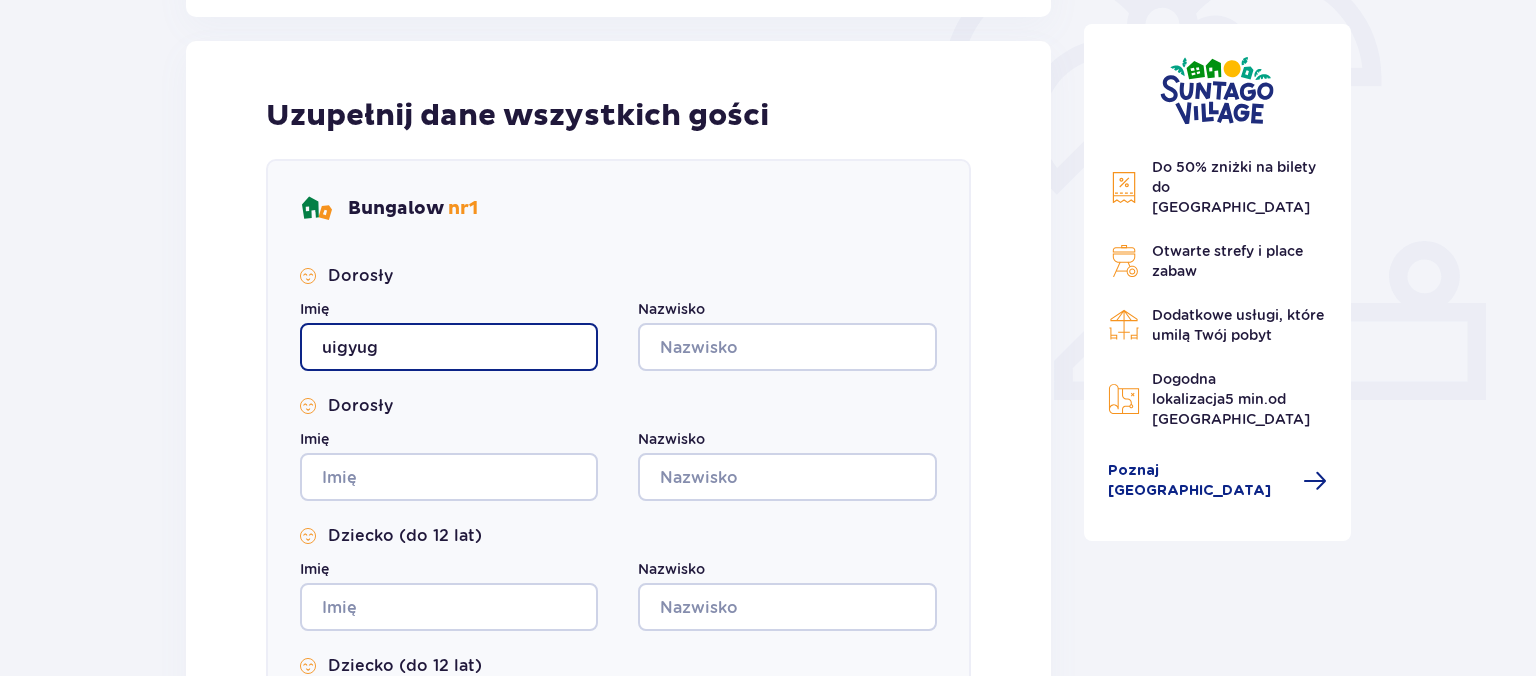 type on "uigyug" 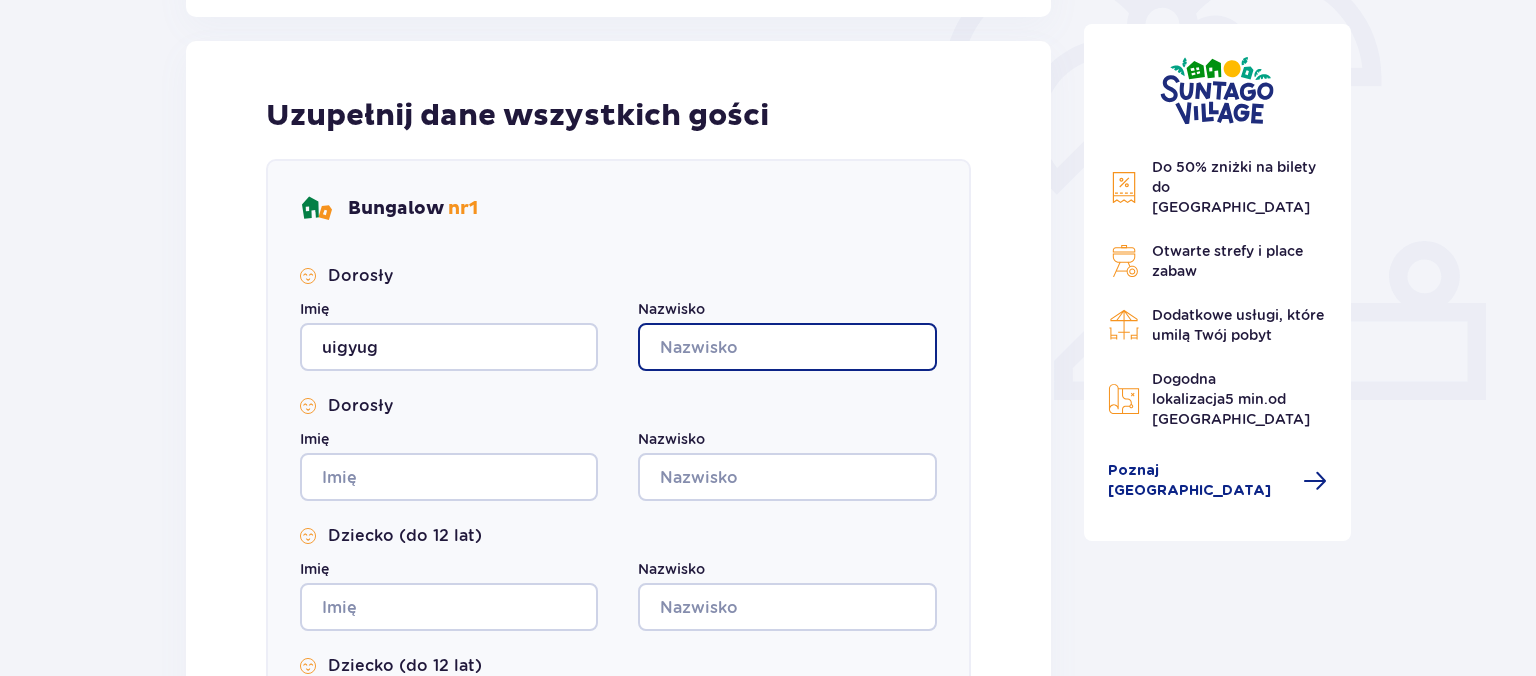 click on "Nazwisko" at bounding box center [787, 347] 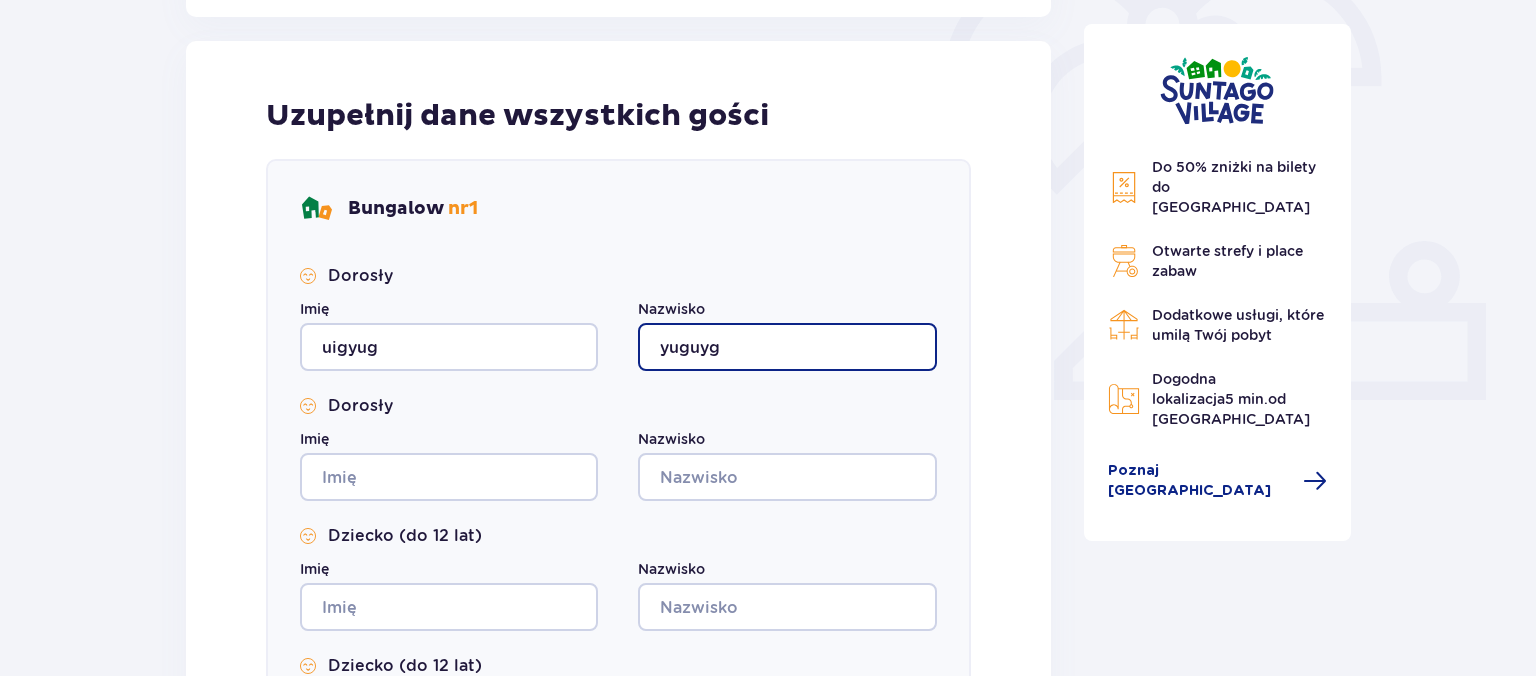 type on "yuguyg" 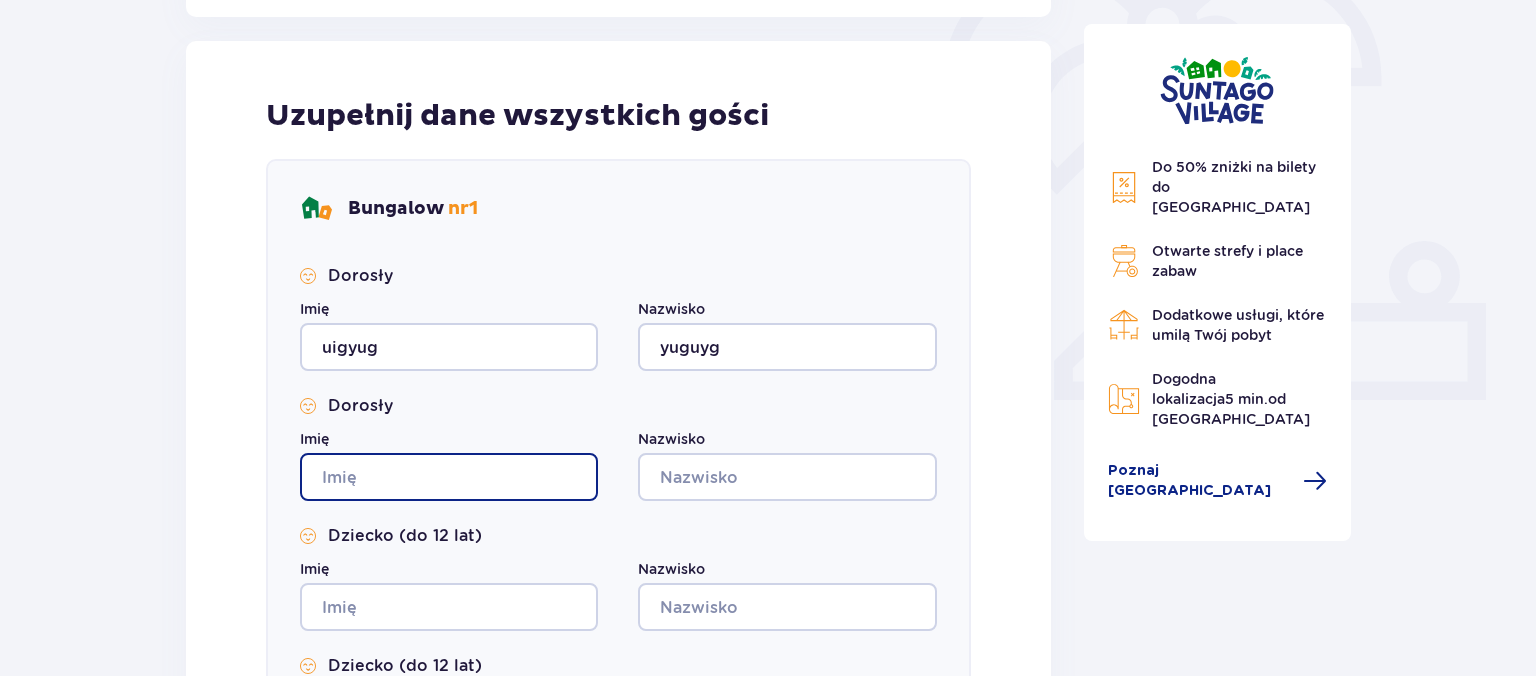 click on "Imię" at bounding box center (449, 477) 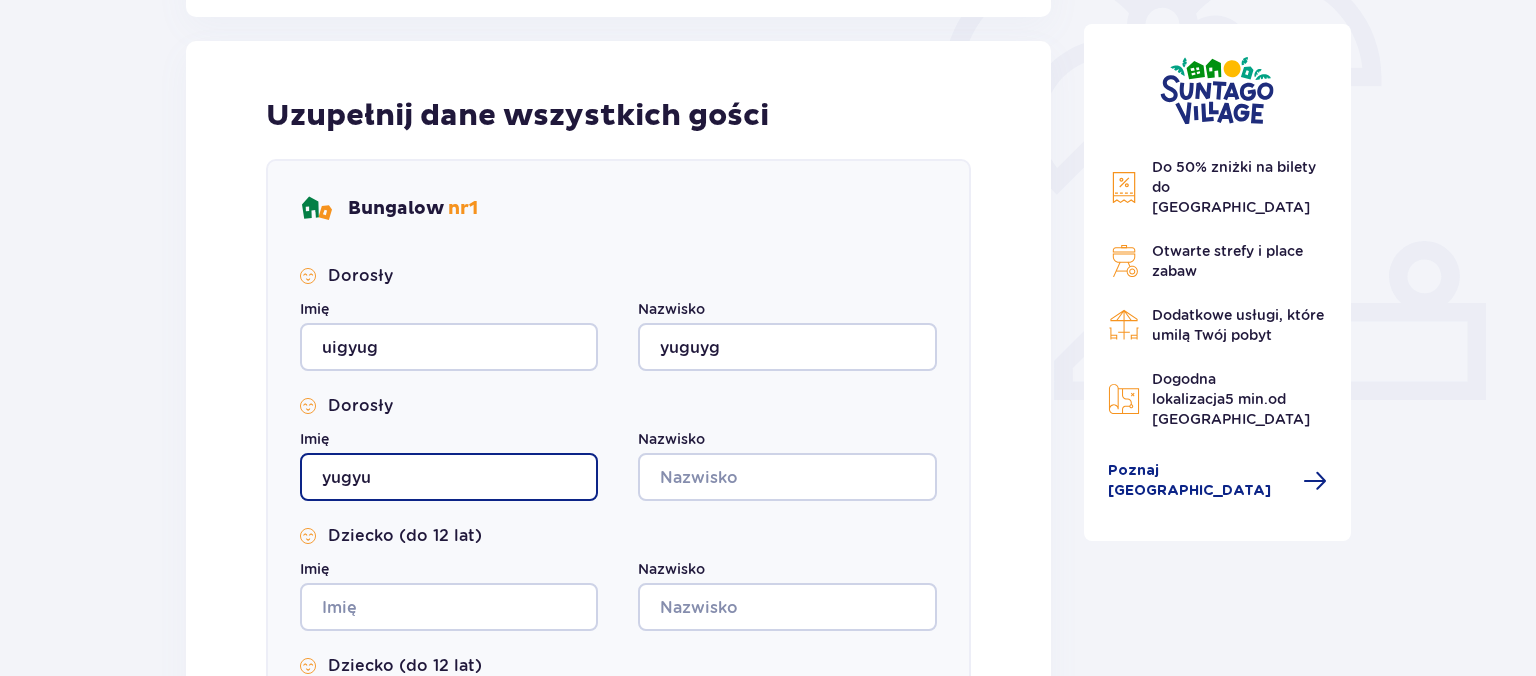 type on "yugyu" 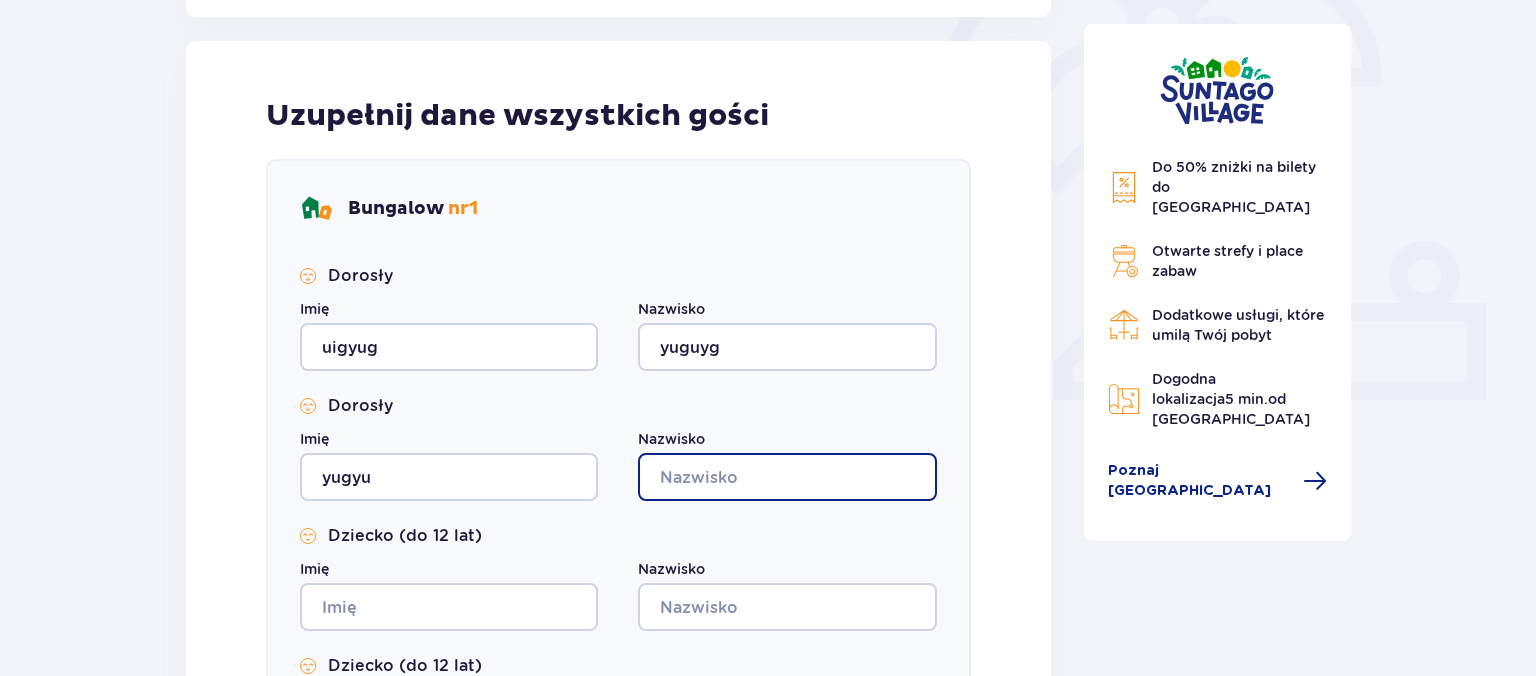 click on "Nazwisko" at bounding box center (787, 477) 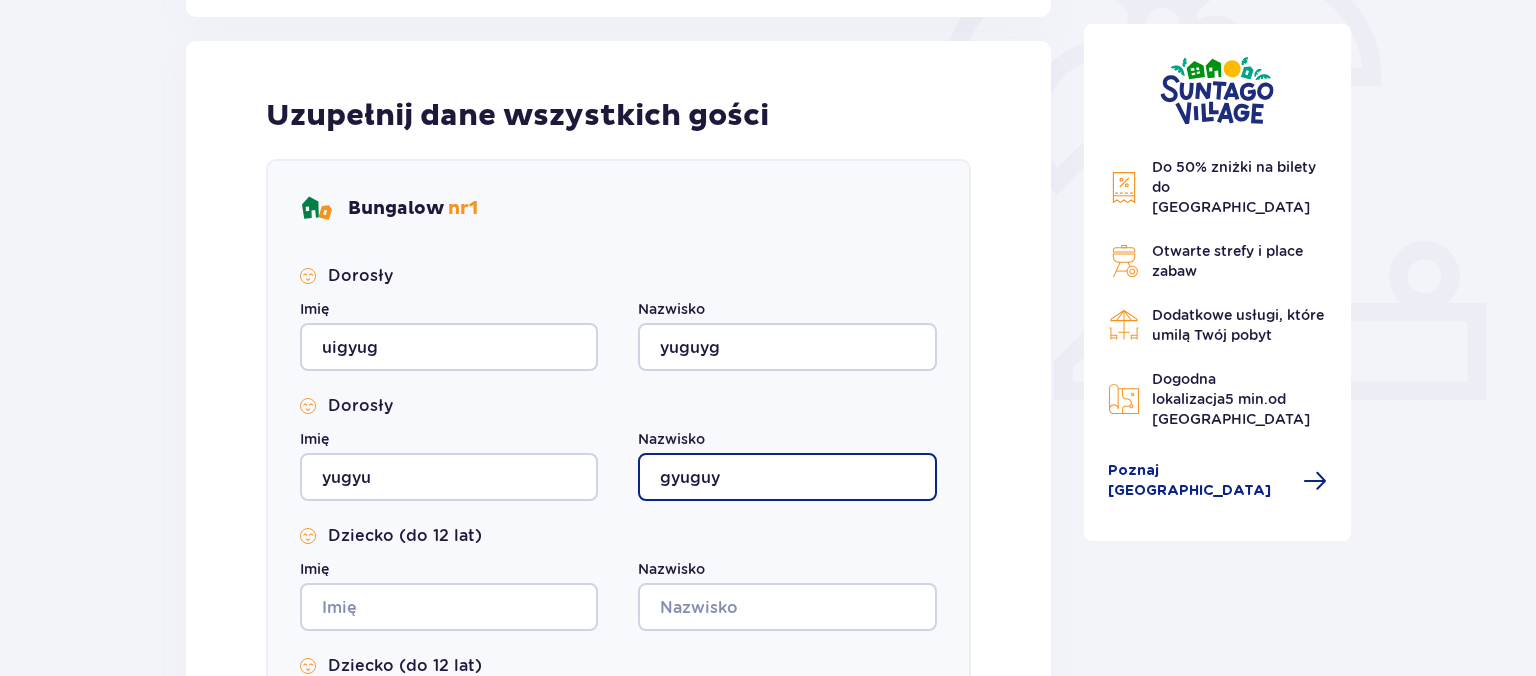 scroll, scrollTop: 844, scrollLeft: 0, axis: vertical 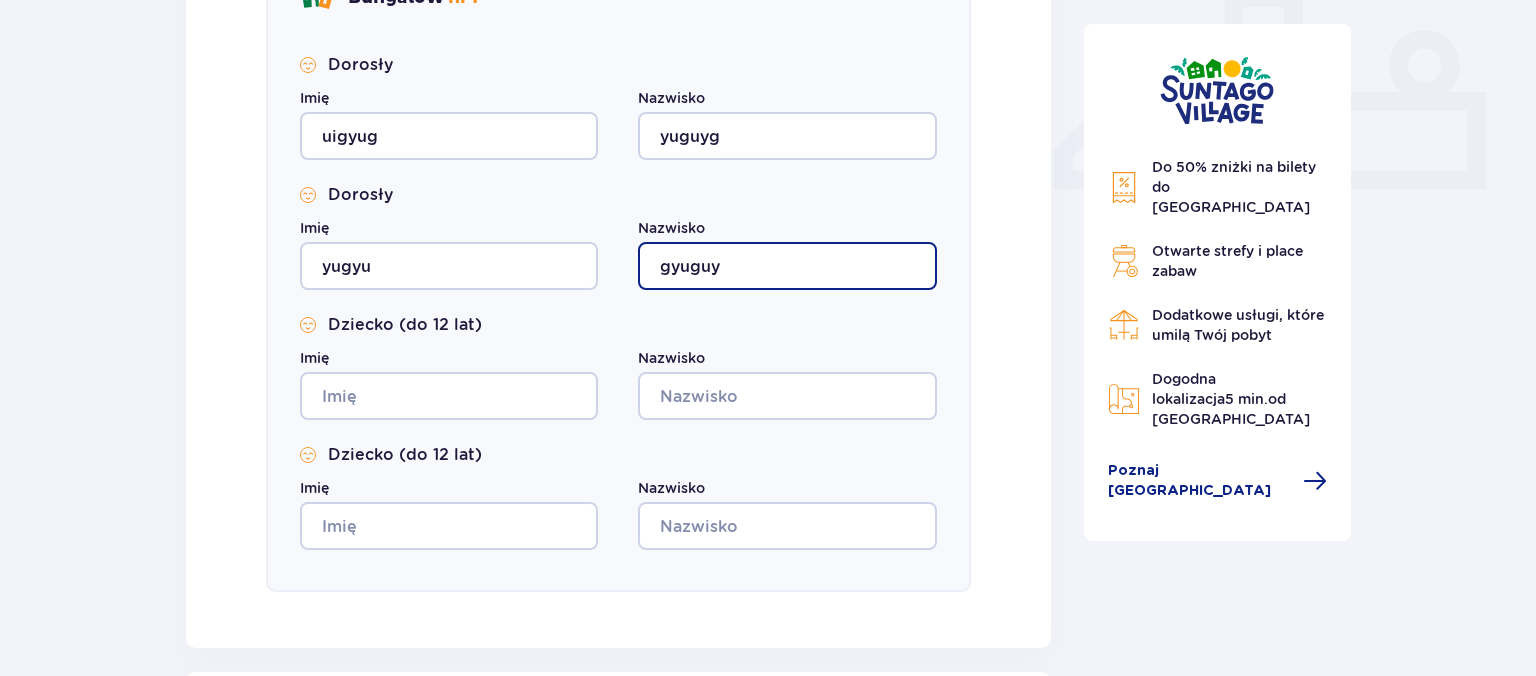 type on "gyuguy" 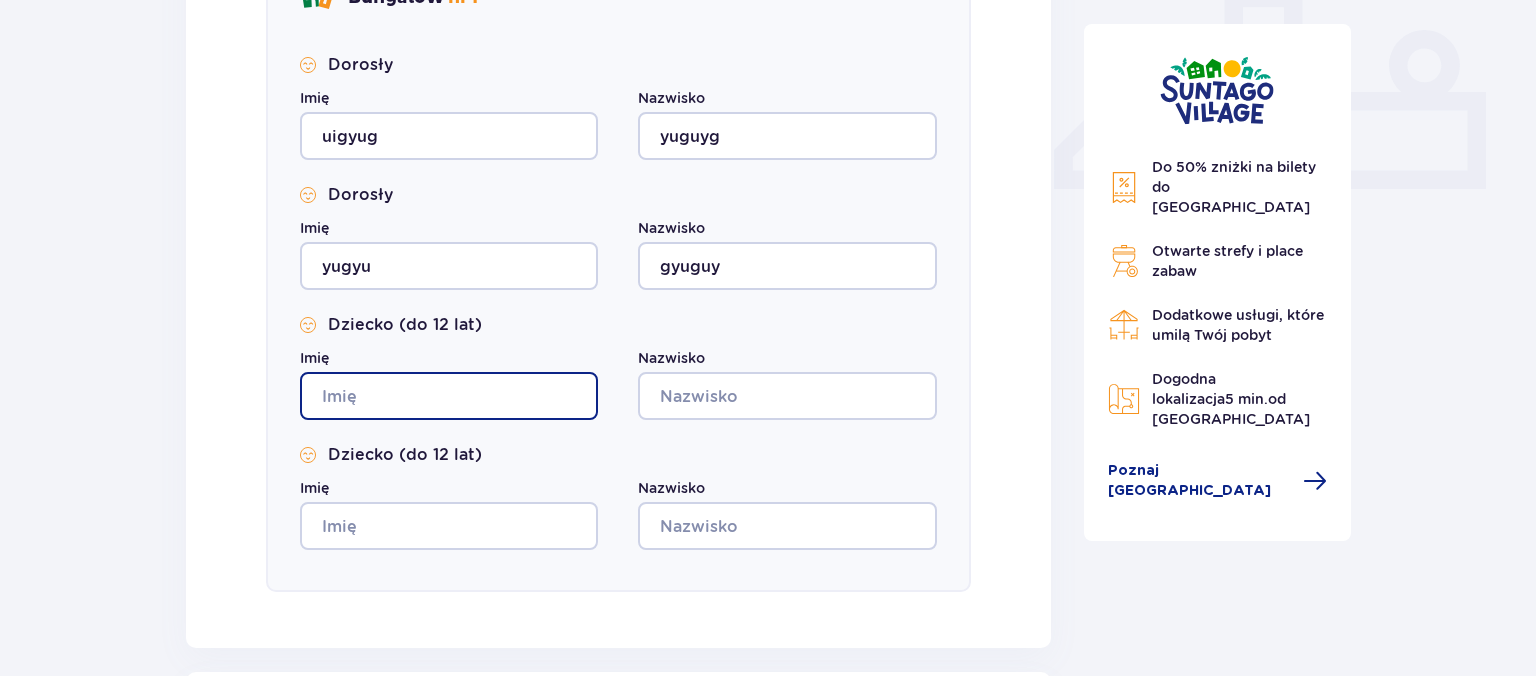 click on "Imię" at bounding box center (449, 396) 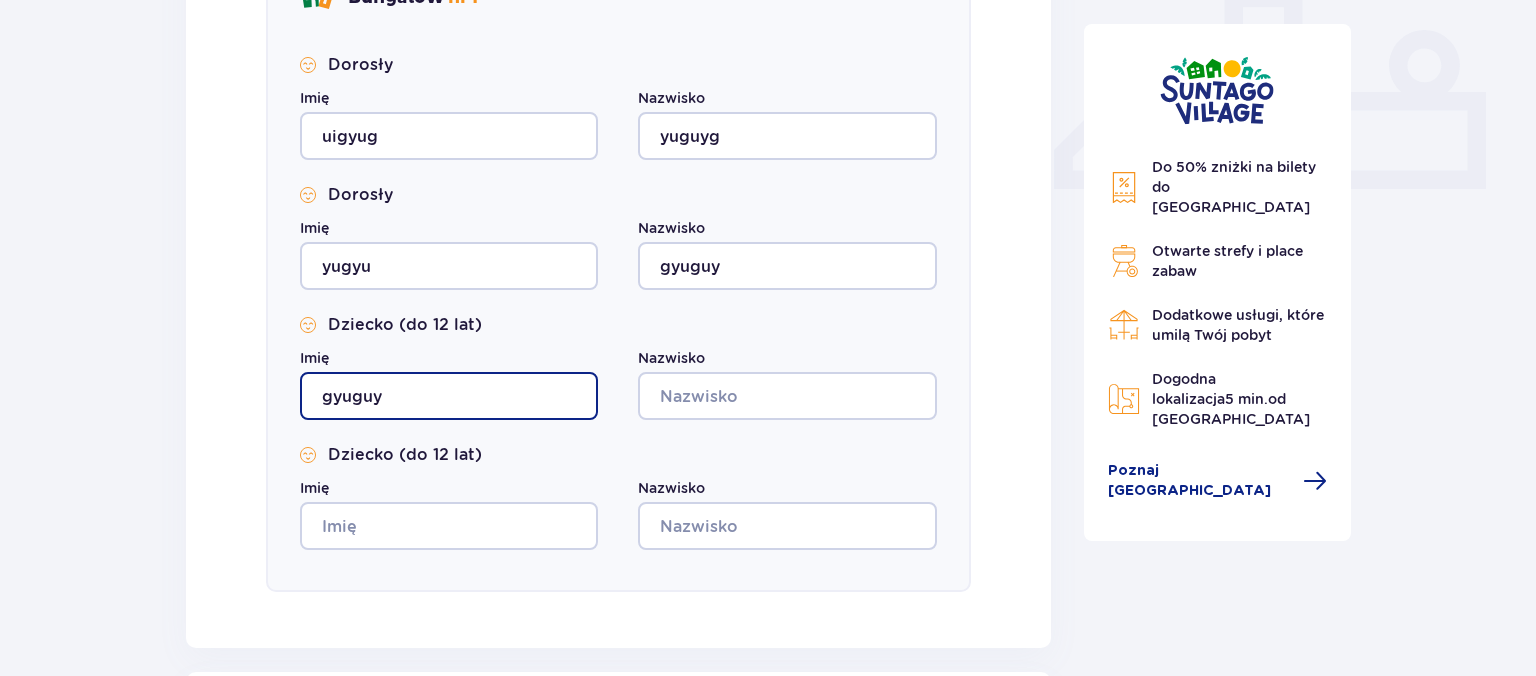 type on "gyuguy" 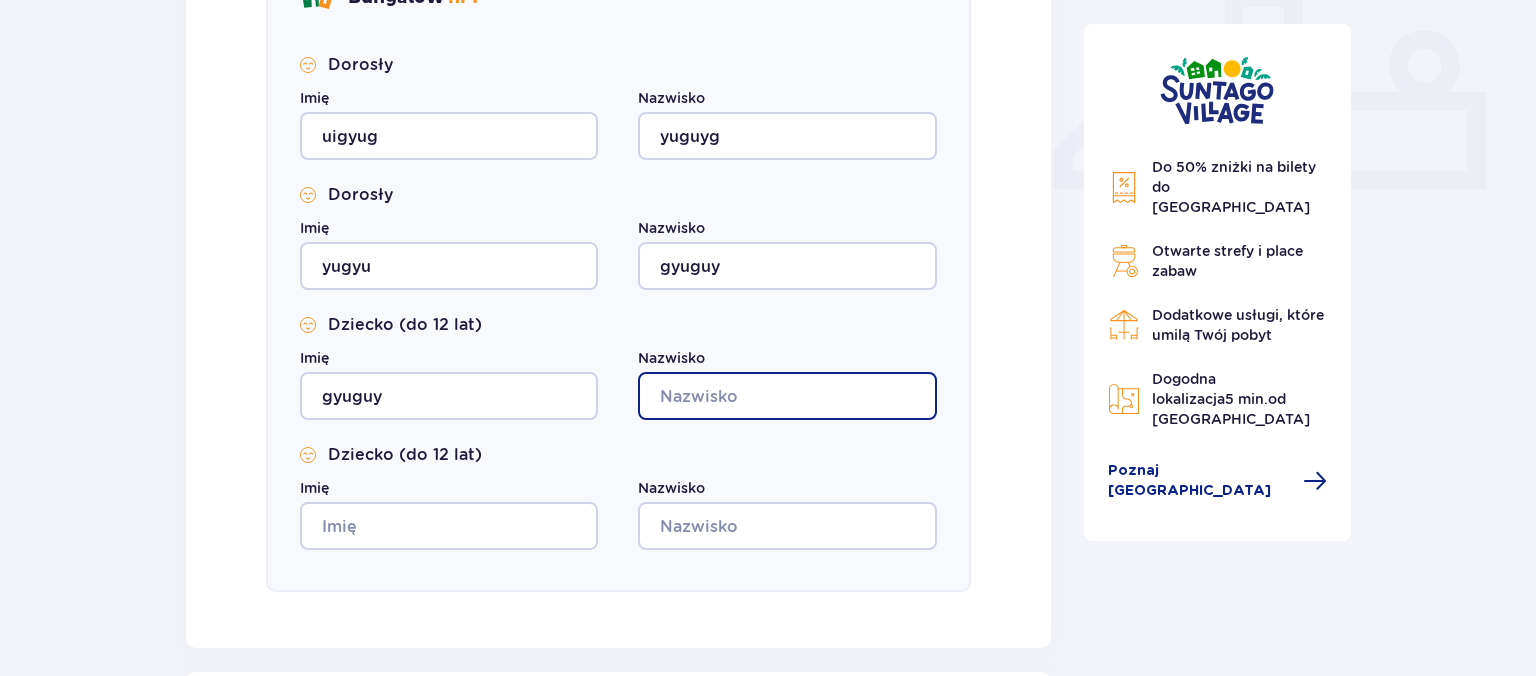 click on "Nazwisko" at bounding box center [787, 396] 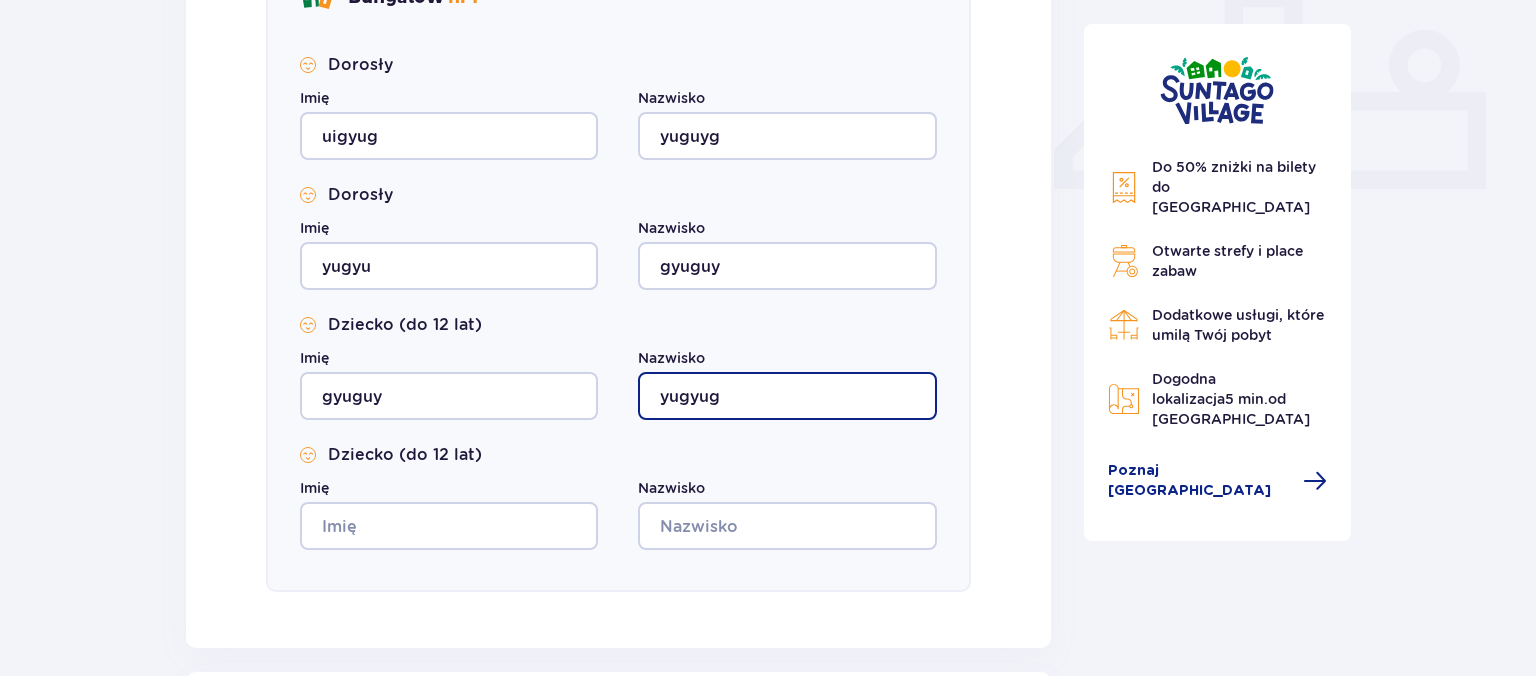 type on "yugyug" 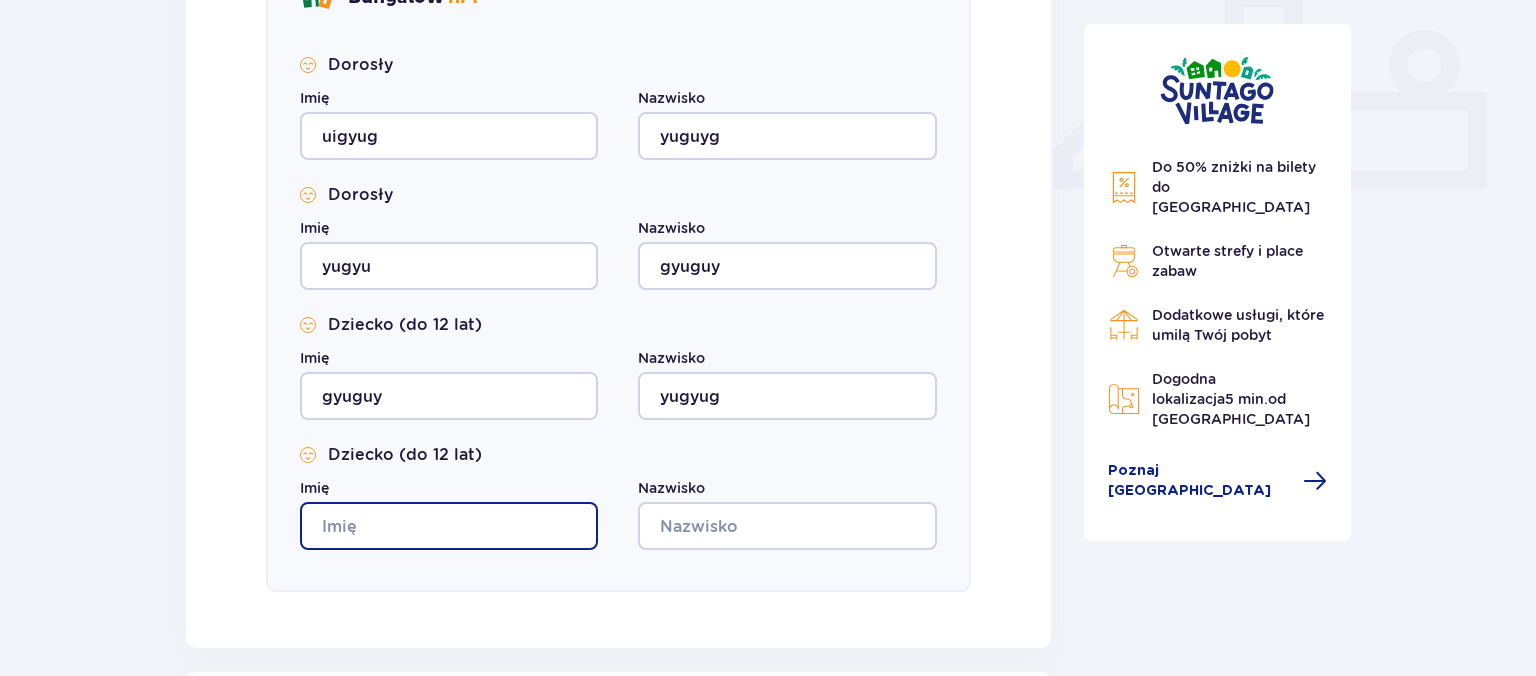 click on "Imię" at bounding box center (449, 526) 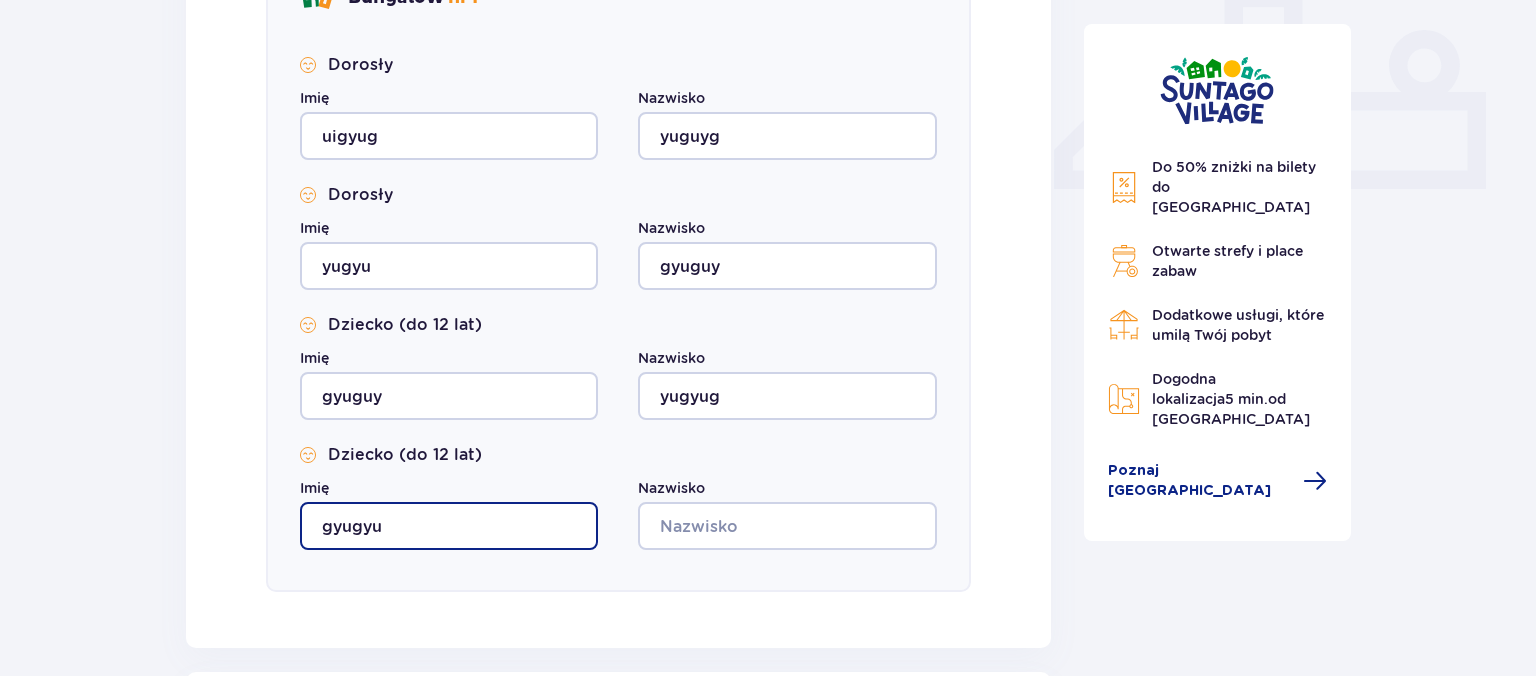 type on "gyugyu" 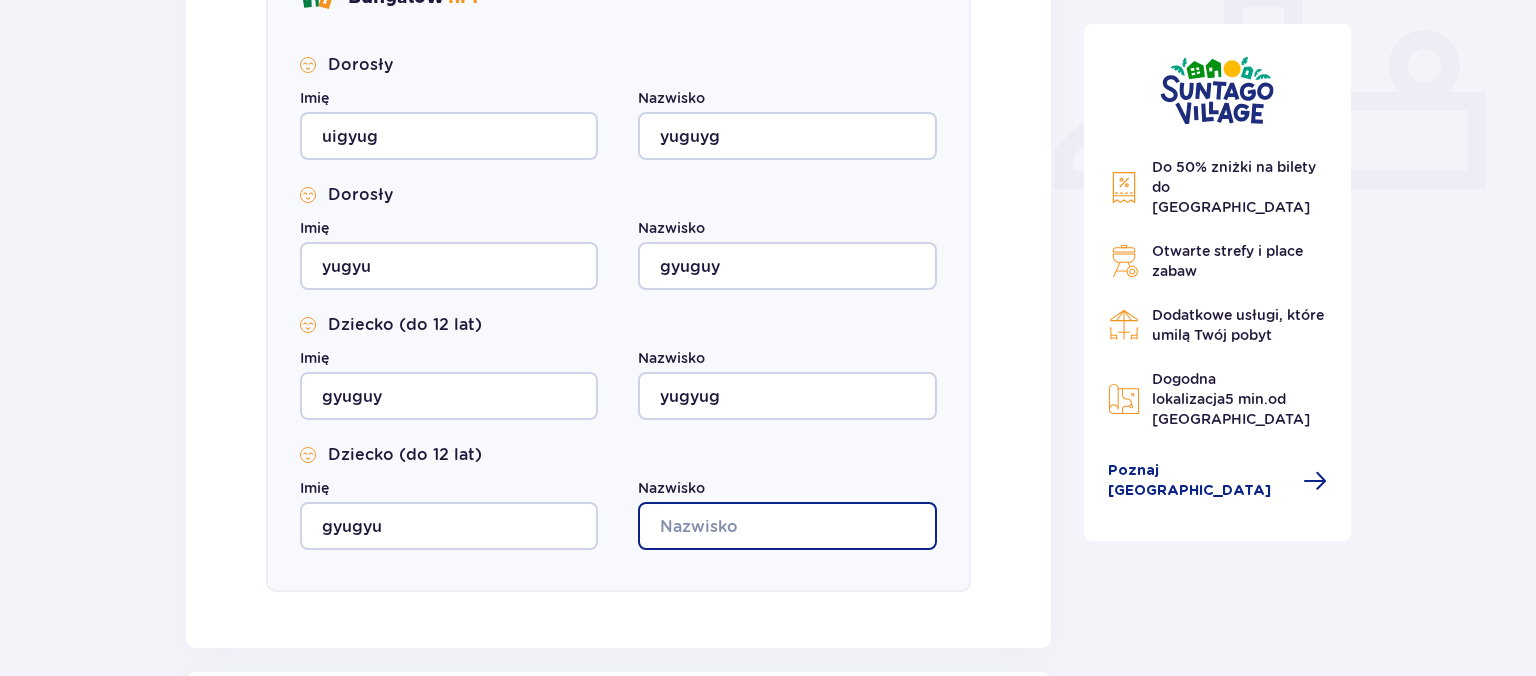 click on "Nazwisko" at bounding box center [787, 526] 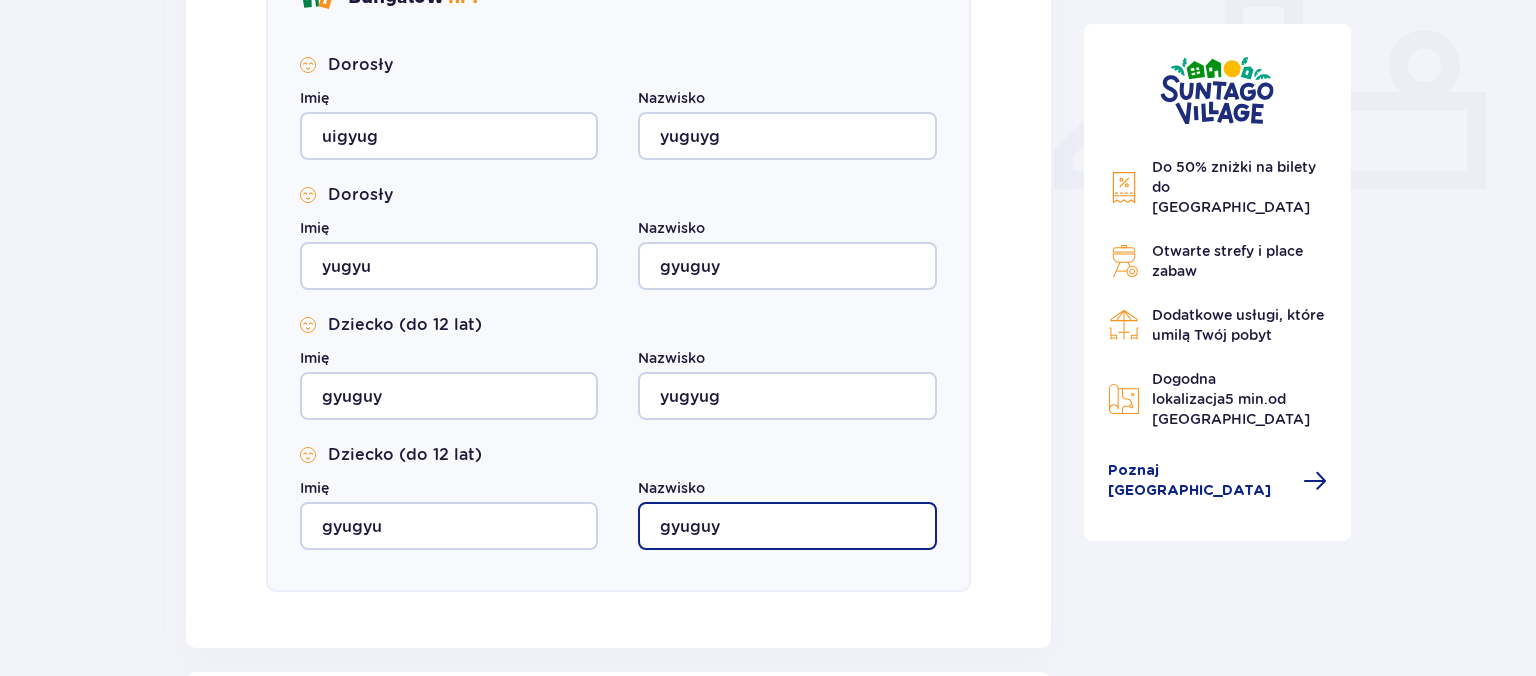 scroll, scrollTop: 1135, scrollLeft: 0, axis: vertical 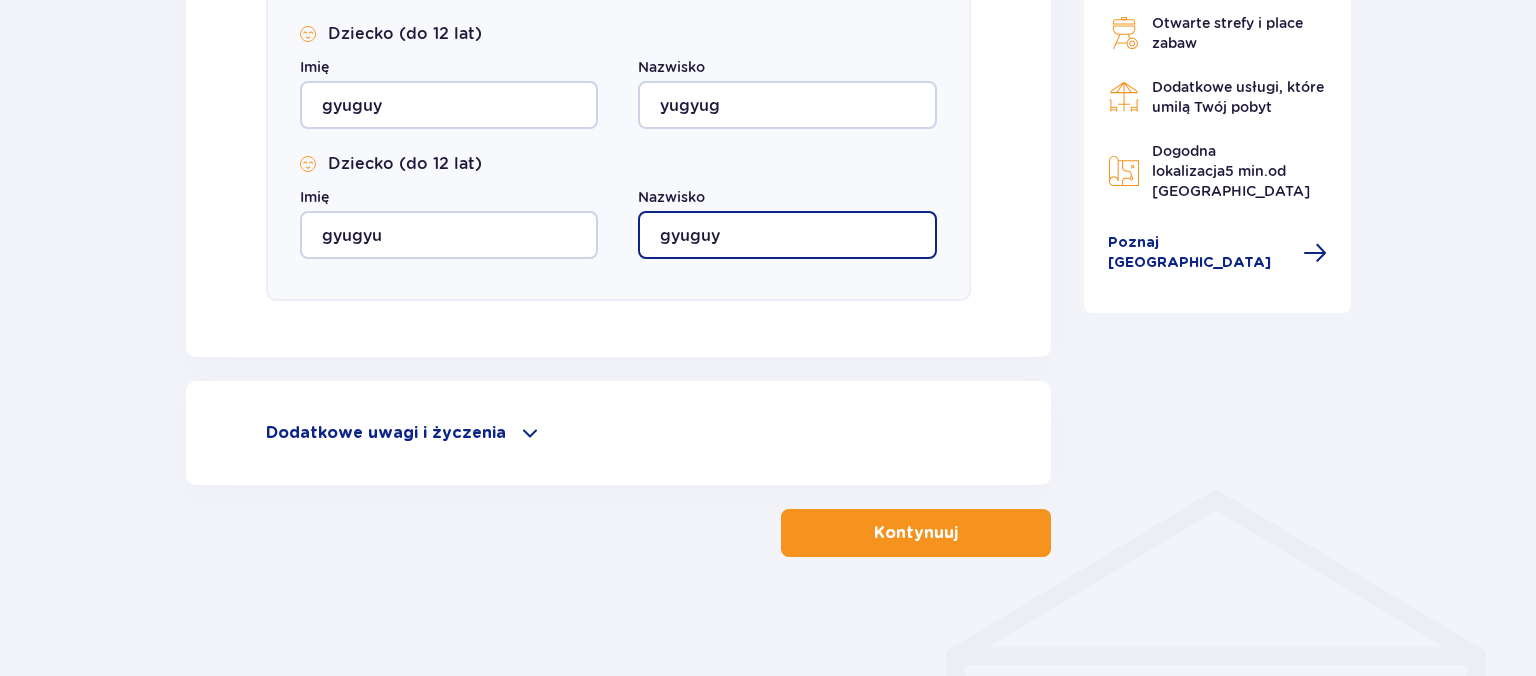 type on "gyuguy" 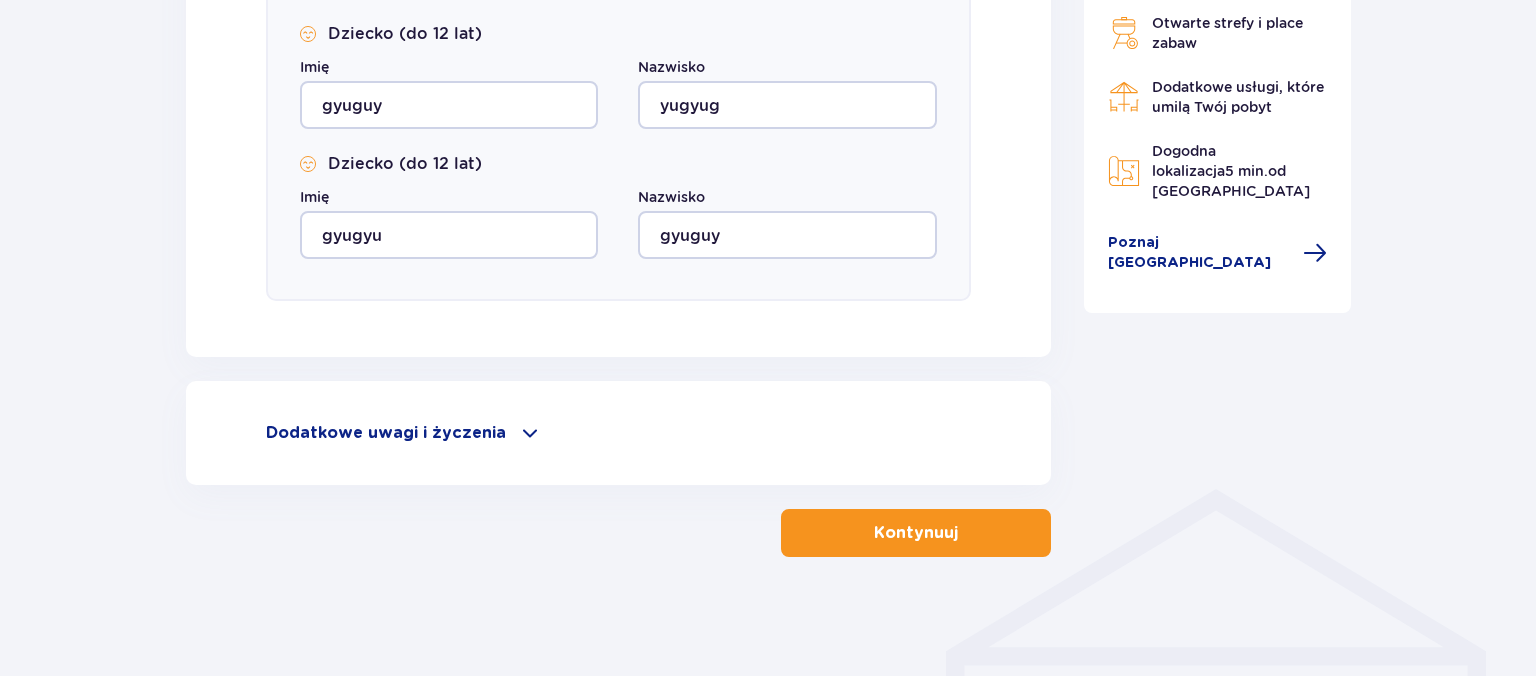 click on "Kontynuuj" at bounding box center [916, 533] 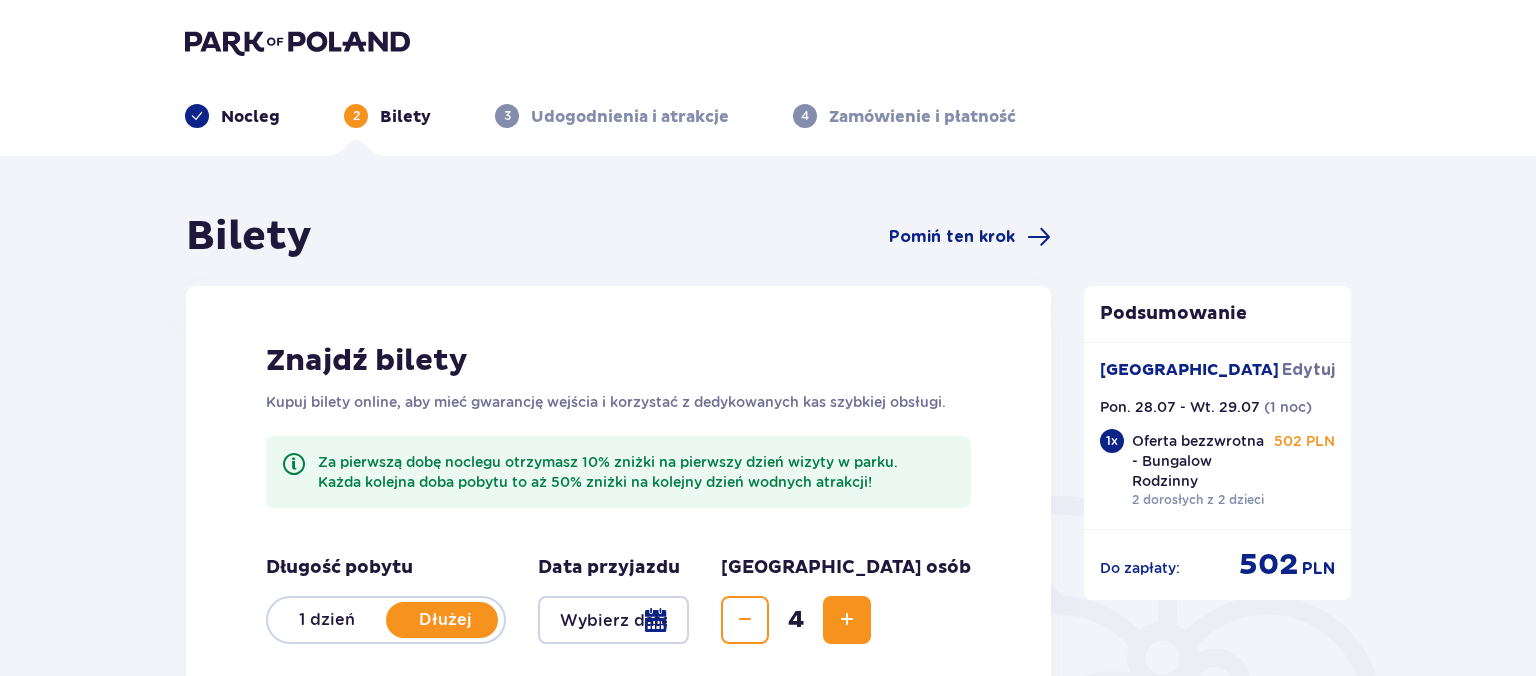 scroll, scrollTop: 211, scrollLeft: 0, axis: vertical 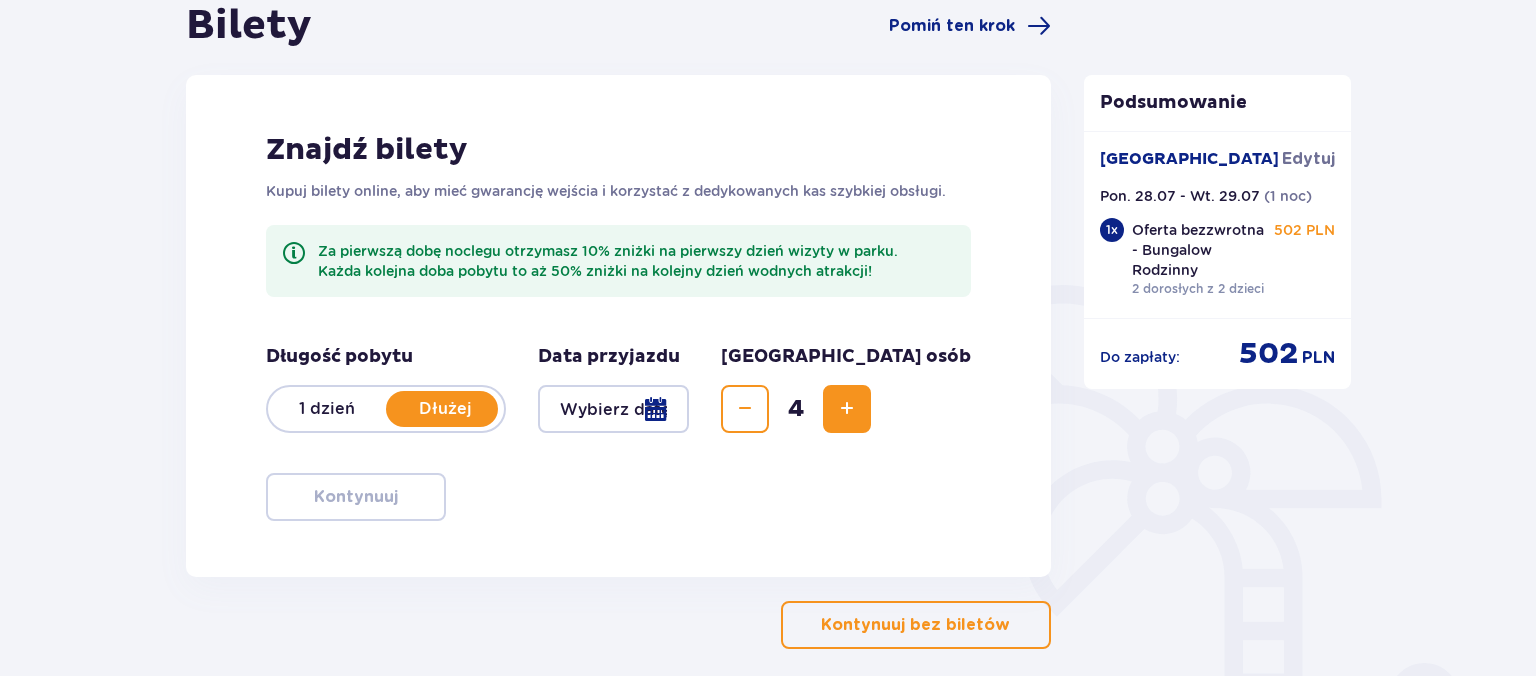 click on "1 dzień" at bounding box center [327, 409] 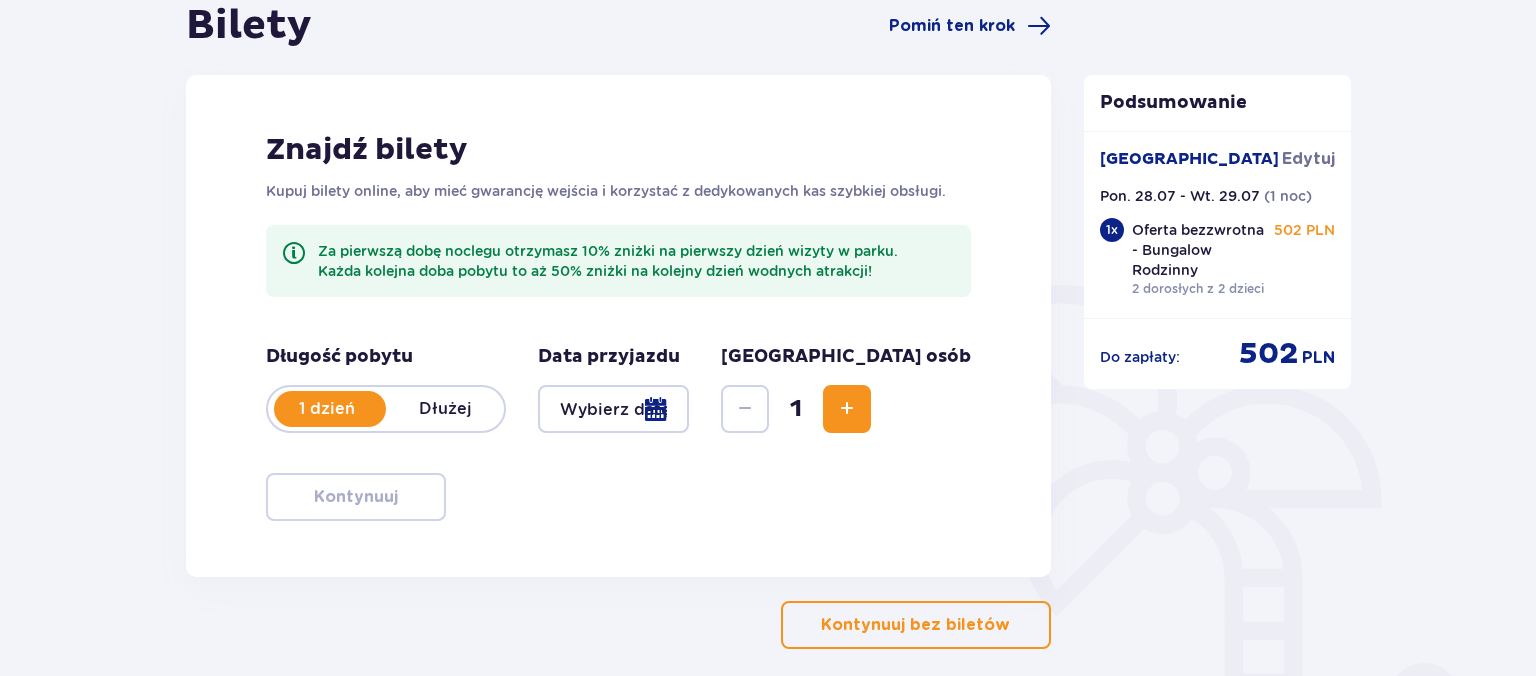 click at bounding box center (613, 409) 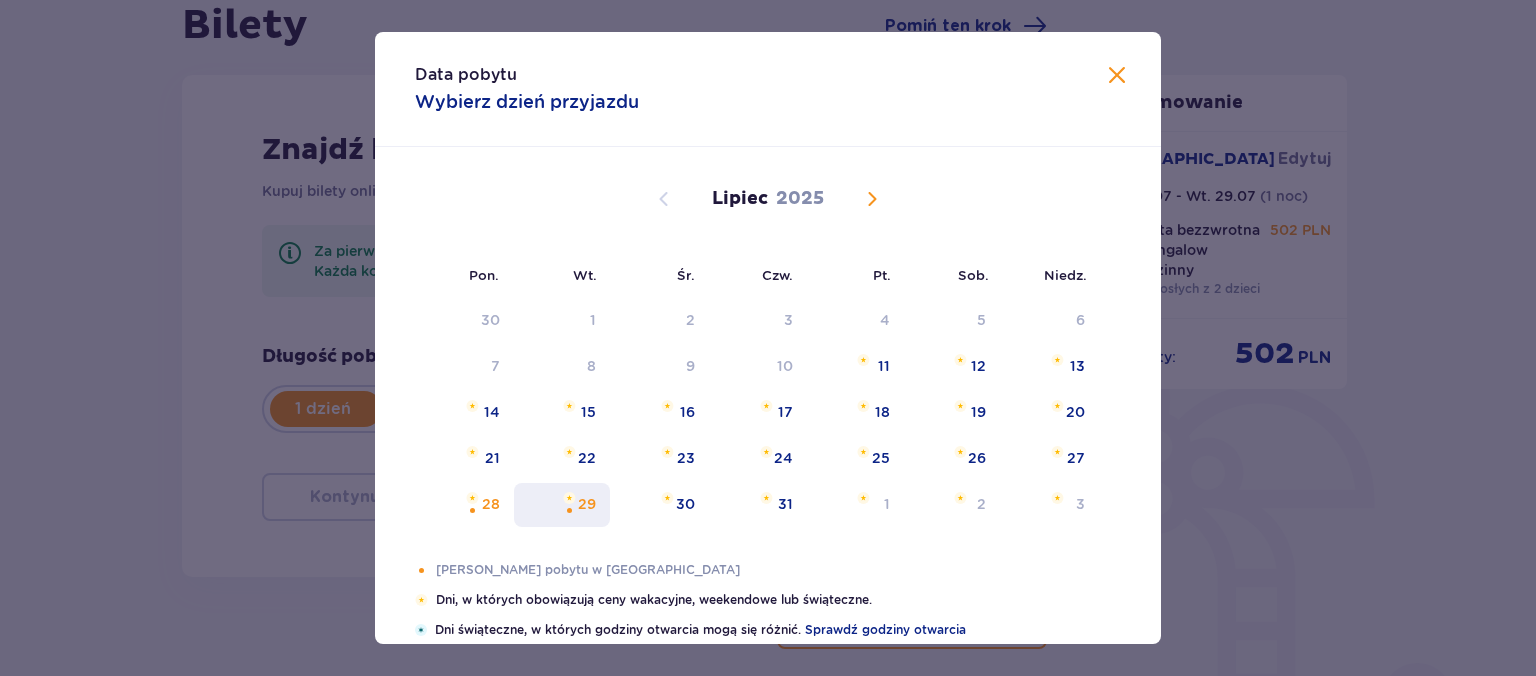 click at bounding box center [569, 498] 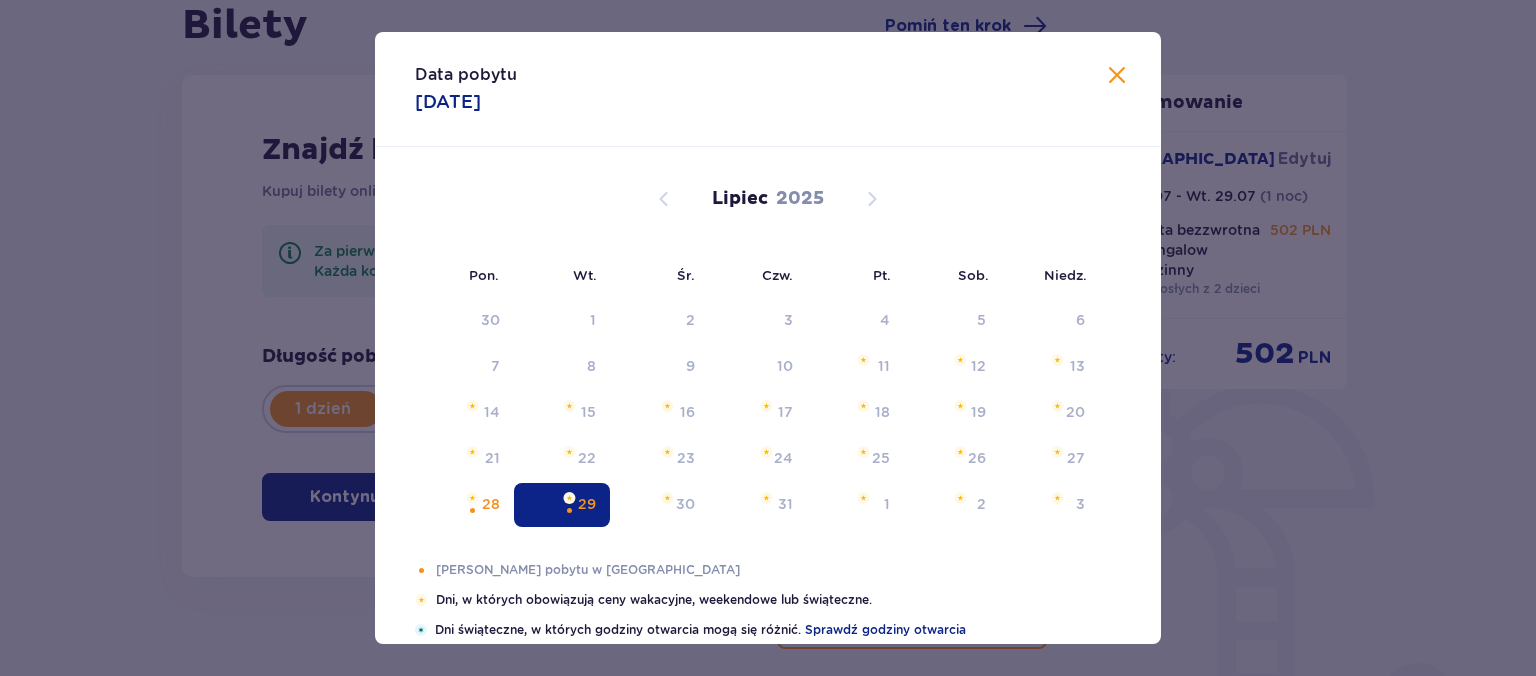 type on "[DATE]" 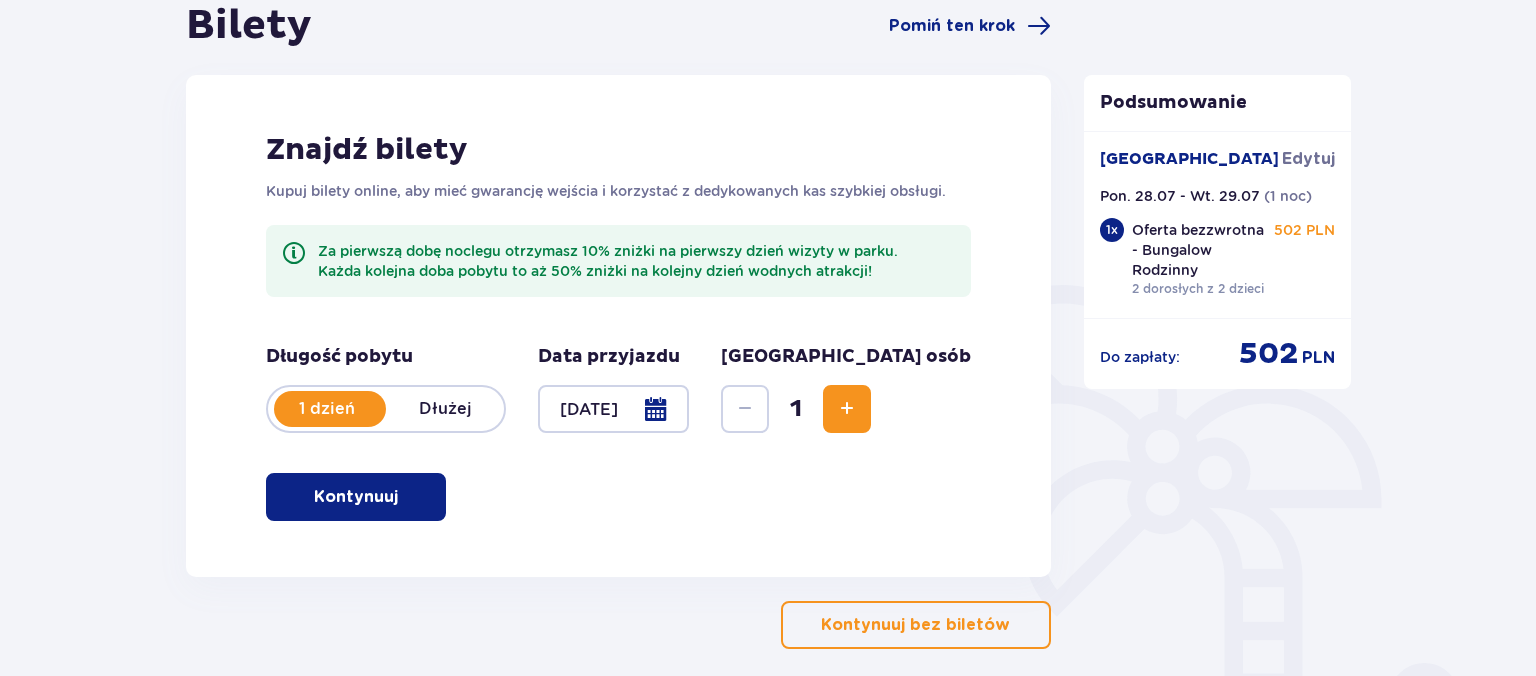click at bounding box center (847, 409) 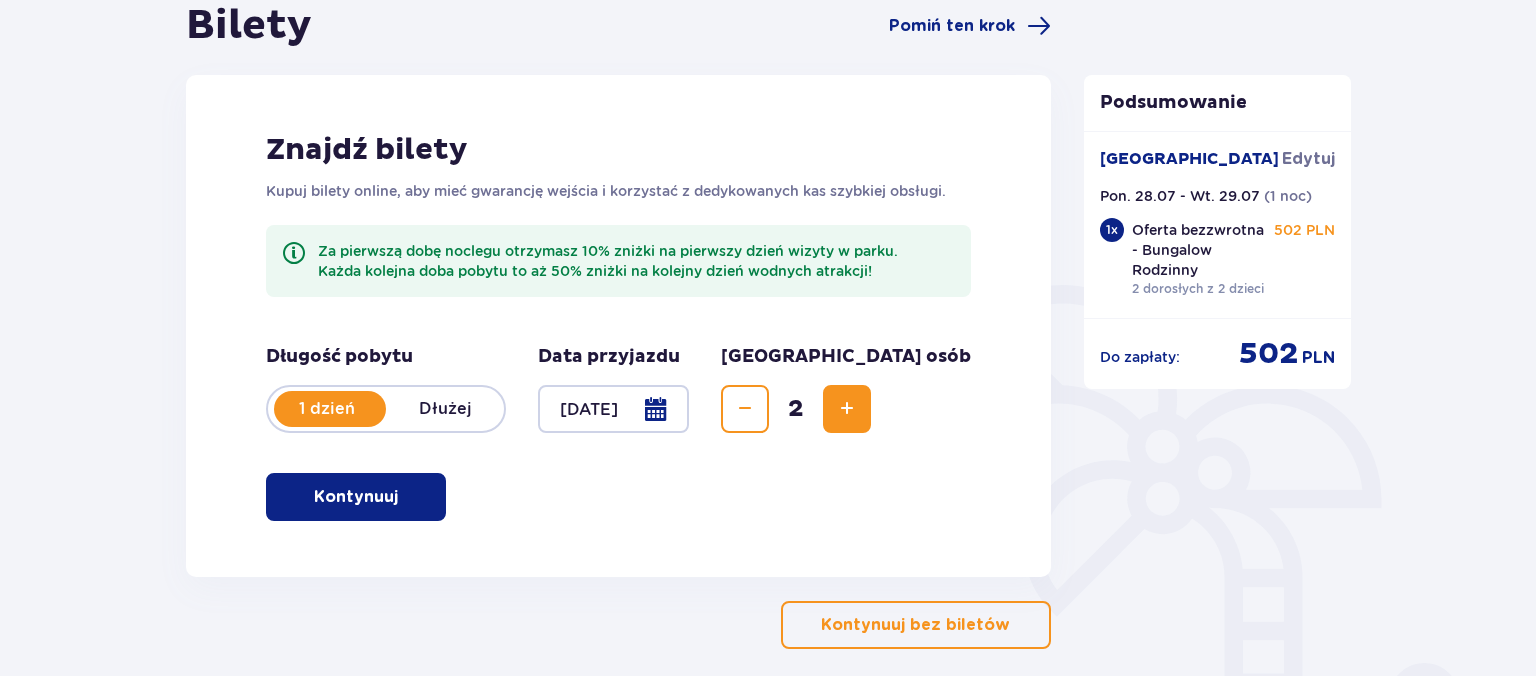 click at bounding box center (847, 409) 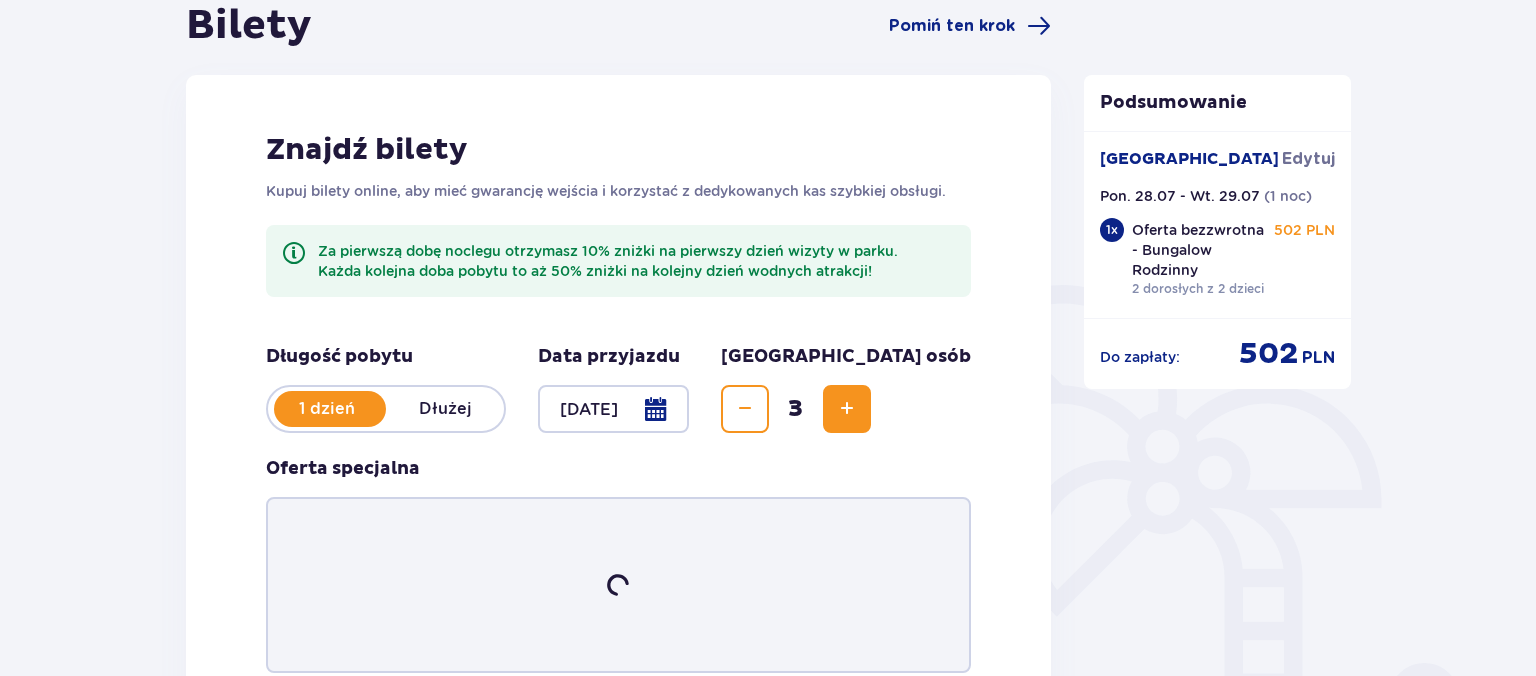 click at bounding box center (847, 409) 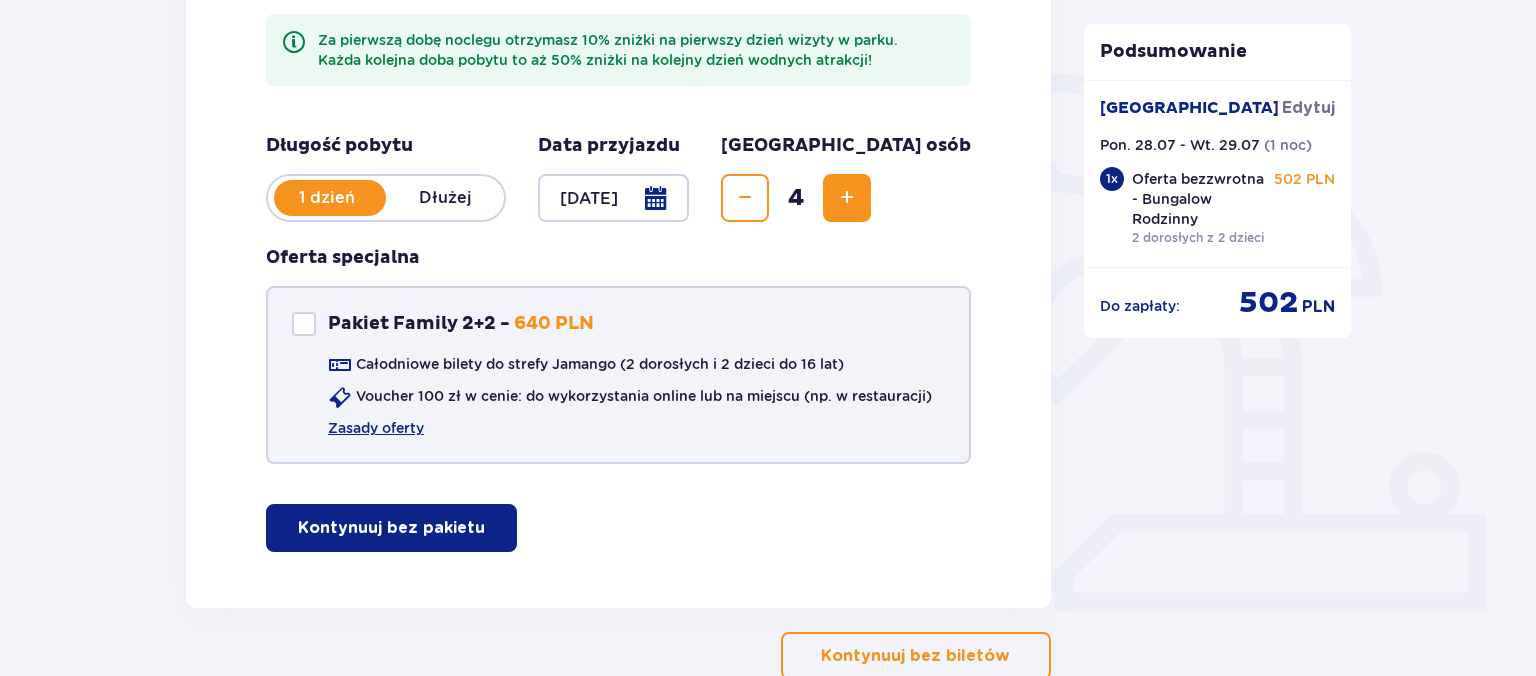 scroll, scrollTop: 528, scrollLeft: 0, axis: vertical 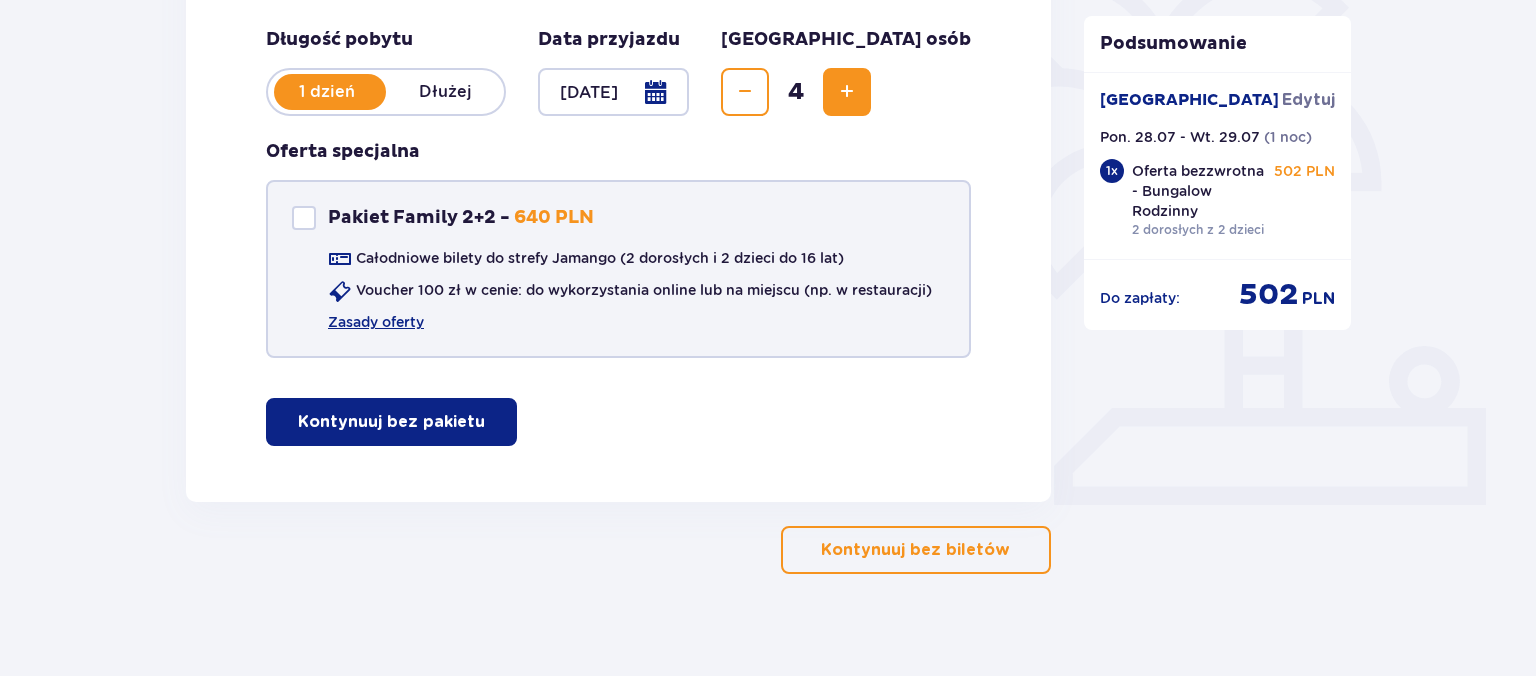 click at bounding box center [304, 218] 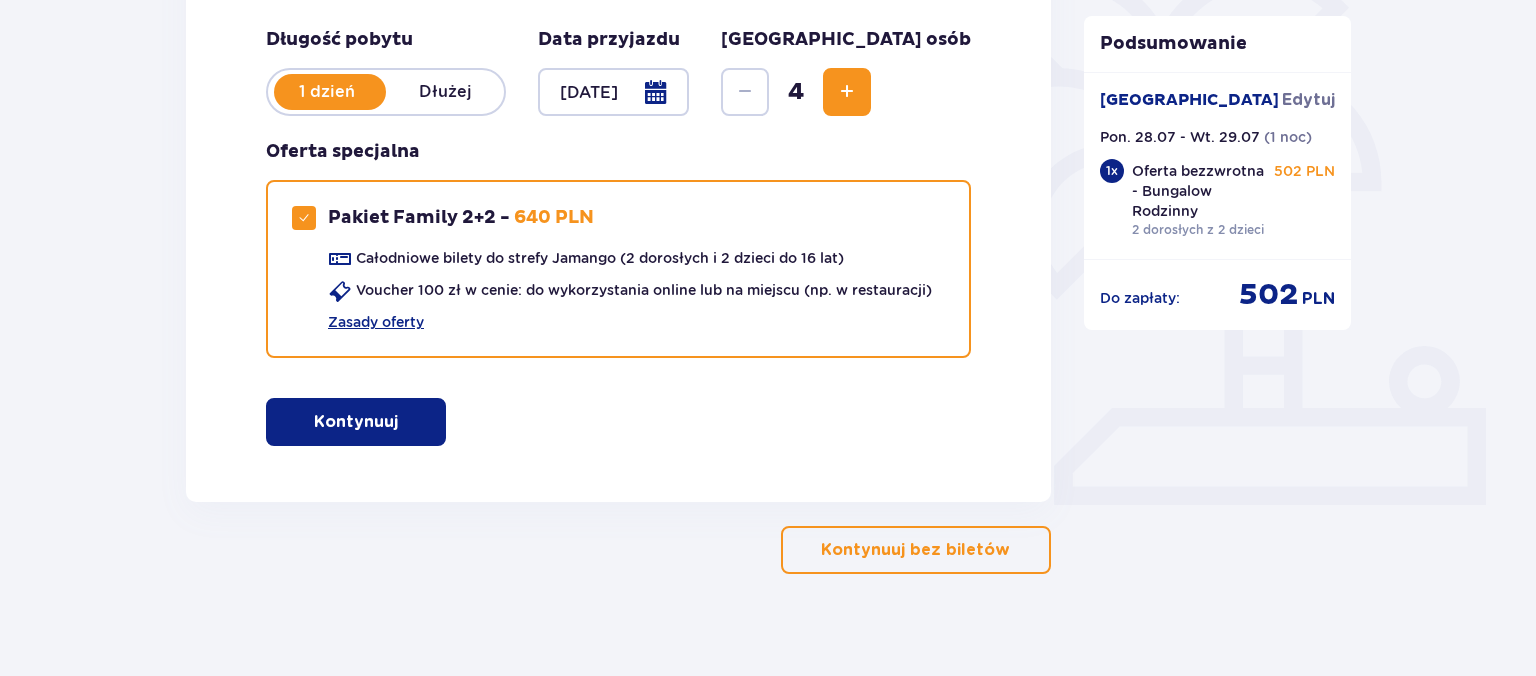 click on "Kontynuuj" at bounding box center (356, 422) 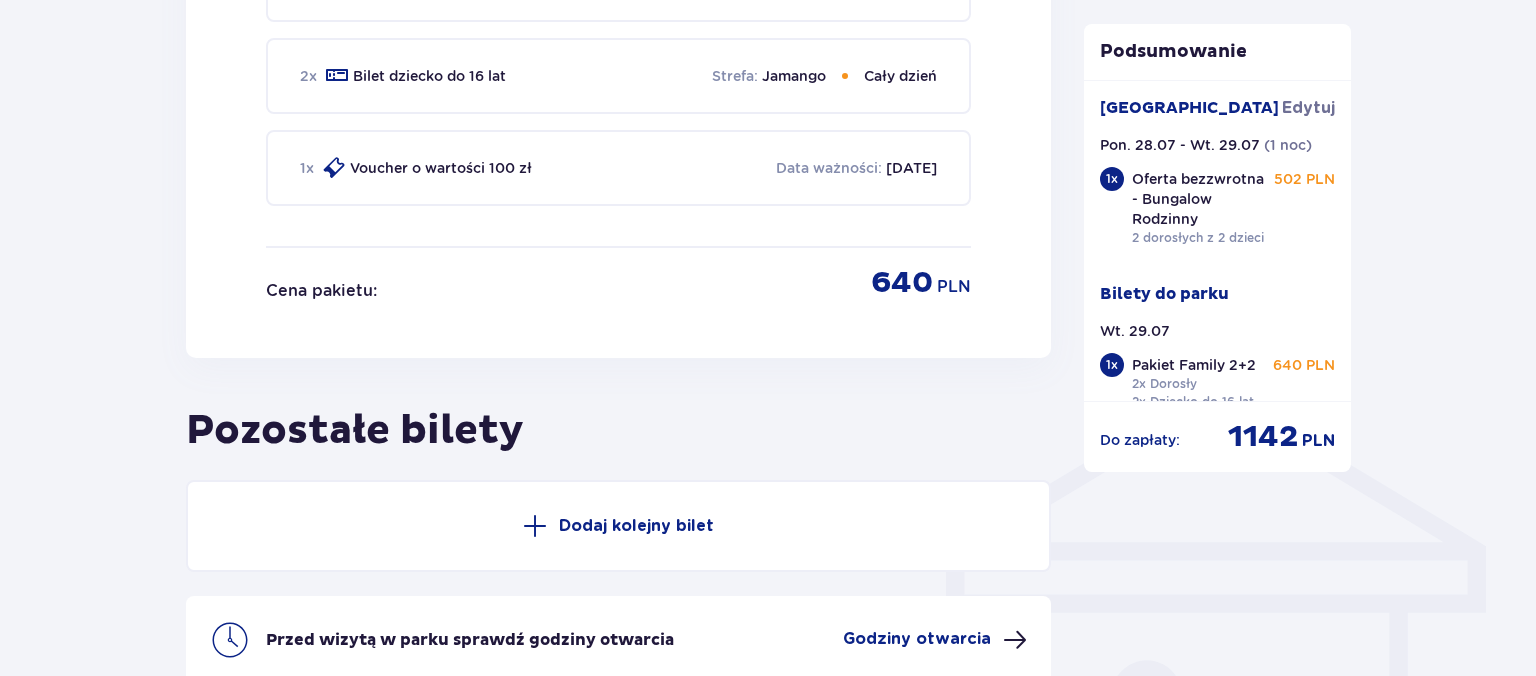 scroll, scrollTop: 1436, scrollLeft: 0, axis: vertical 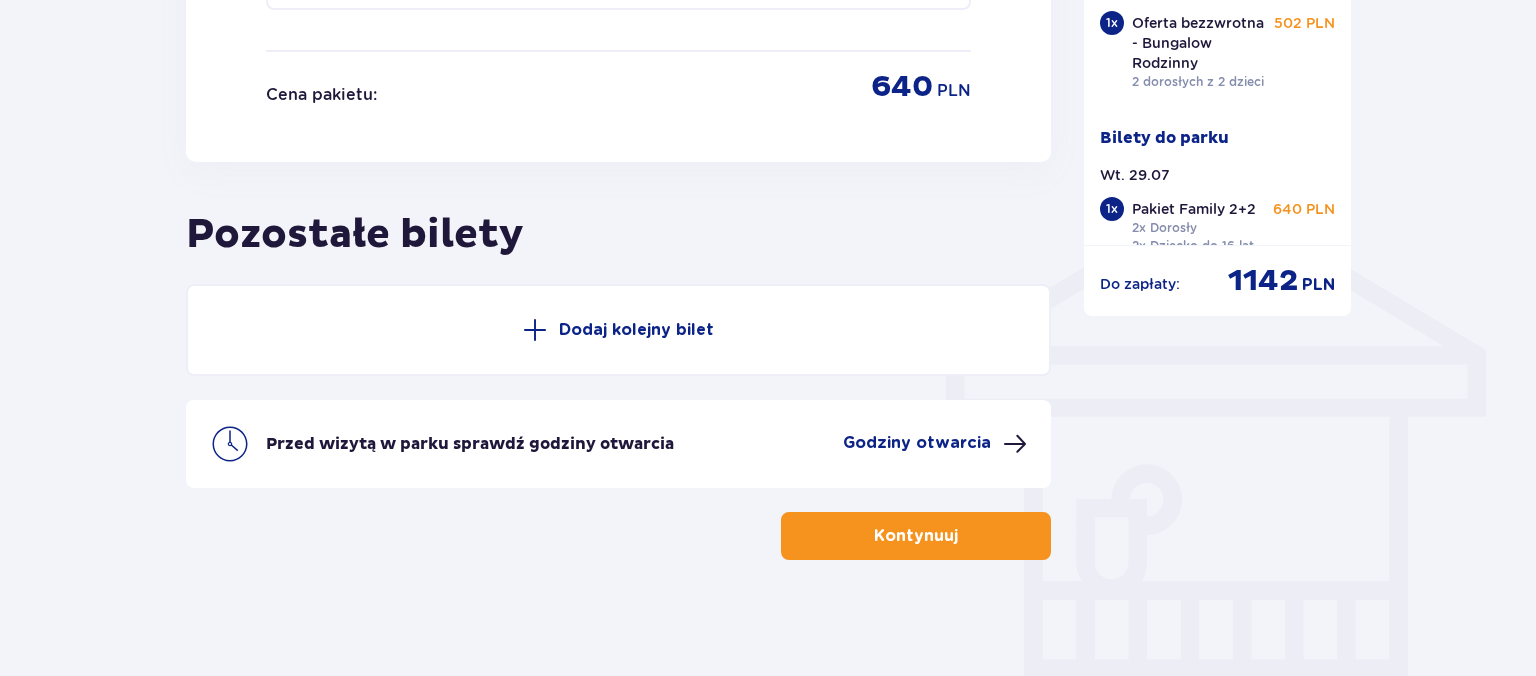 click on "Godziny otwarcia" at bounding box center [917, 443] 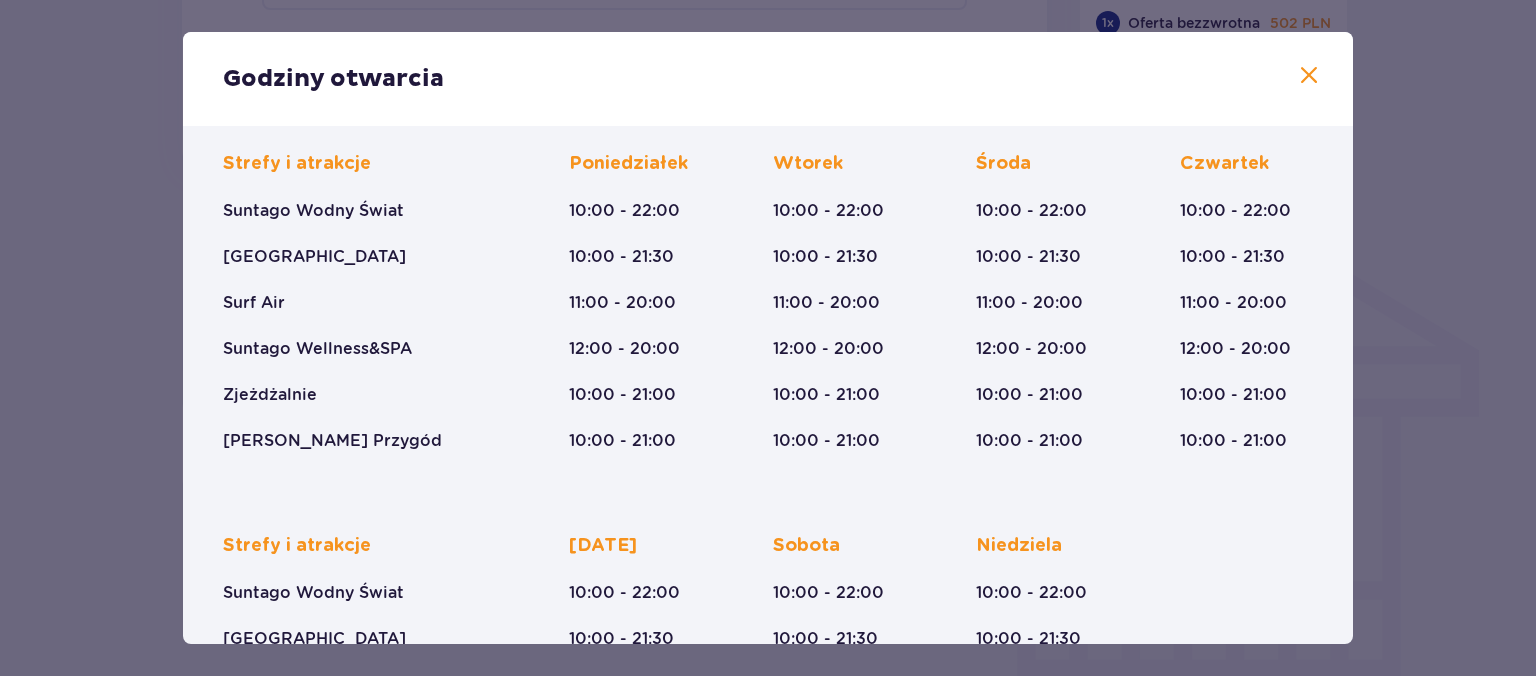 scroll, scrollTop: 0, scrollLeft: 0, axis: both 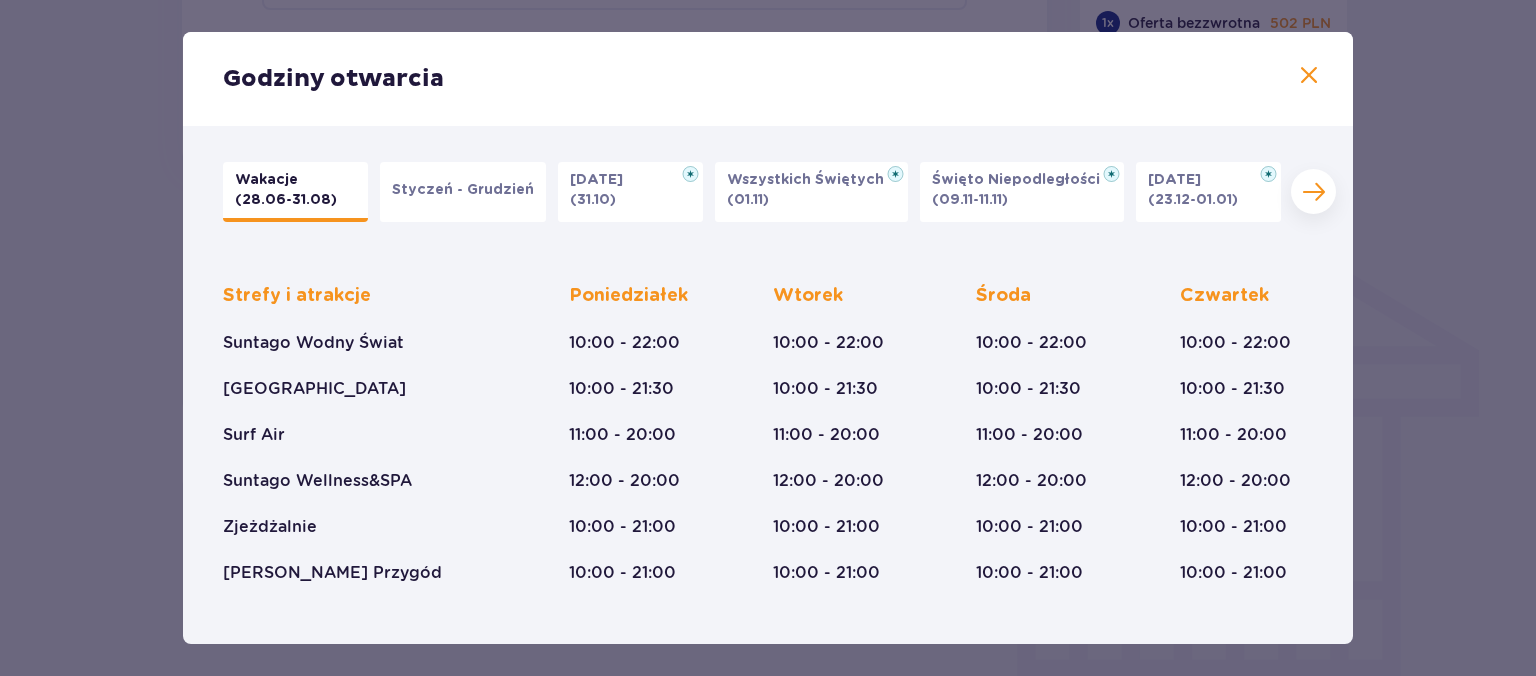 click at bounding box center (1309, 76) 